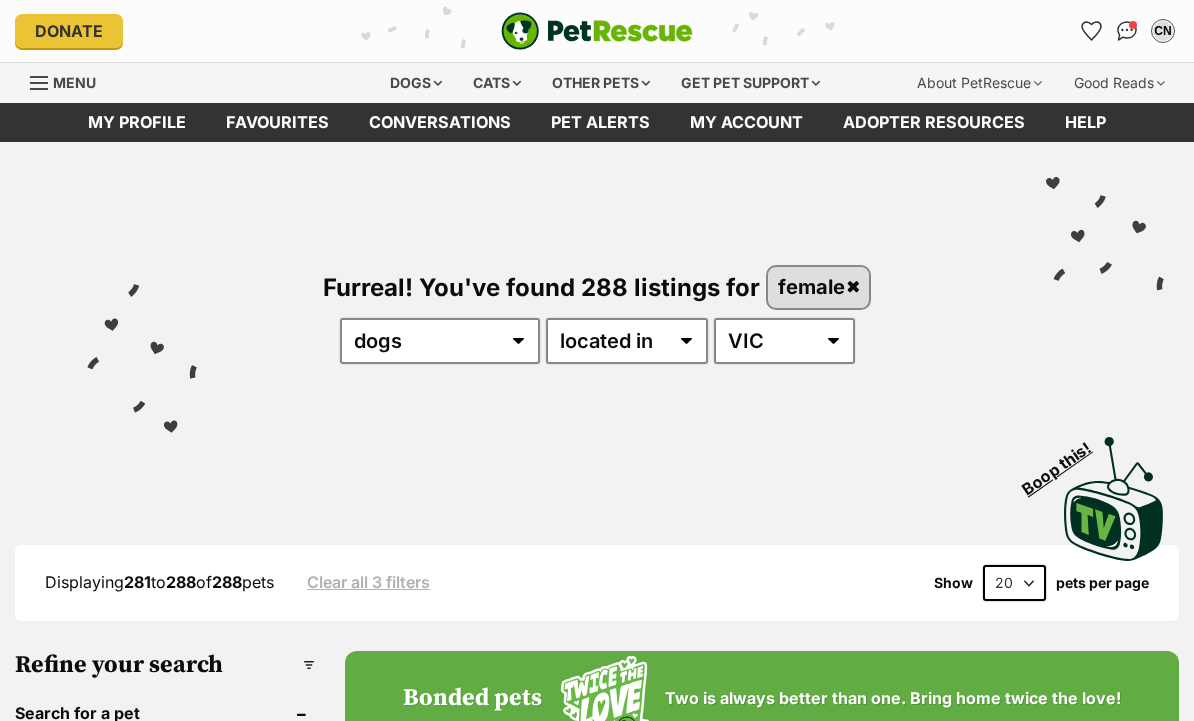 scroll, scrollTop: 0, scrollLeft: 0, axis: both 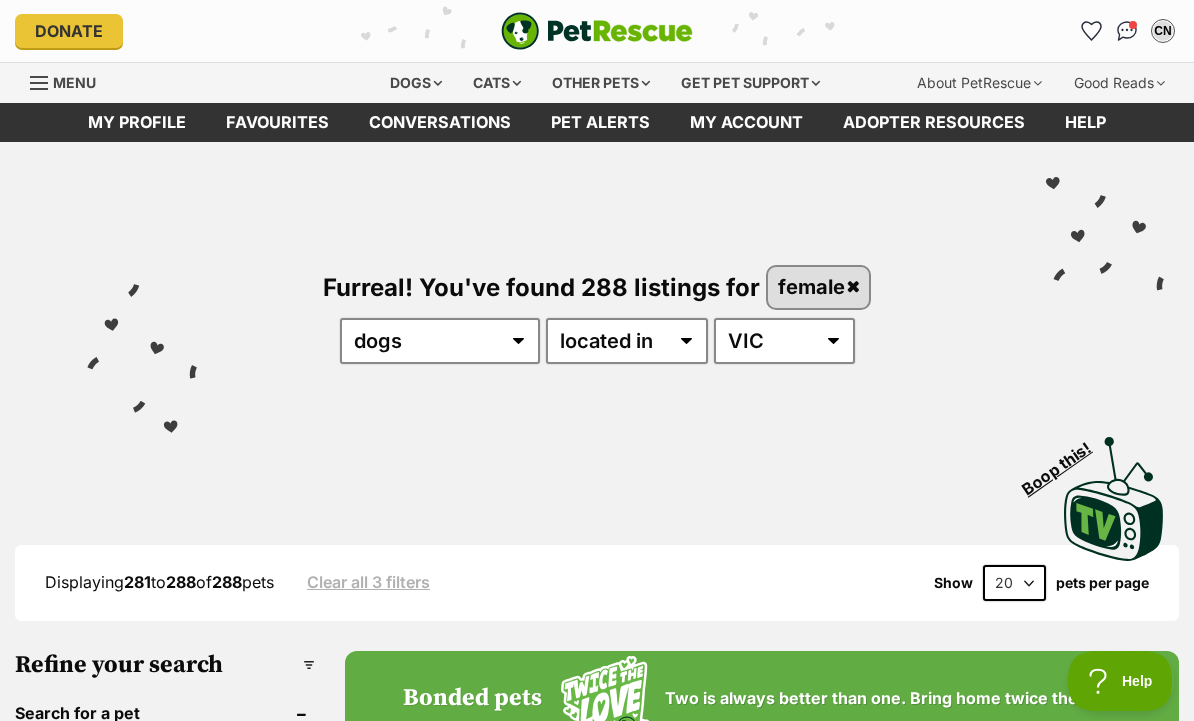 click on "female" at bounding box center (818, 287) 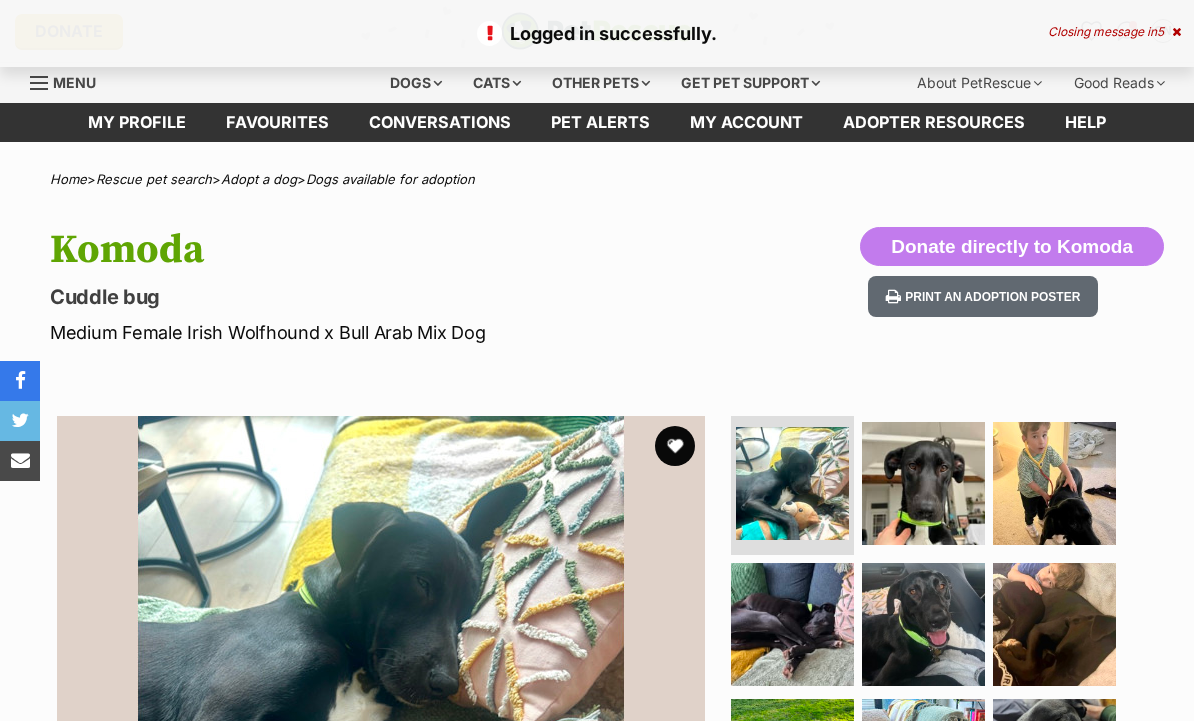 scroll, scrollTop: 0, scrollLeft: 0, axis: both 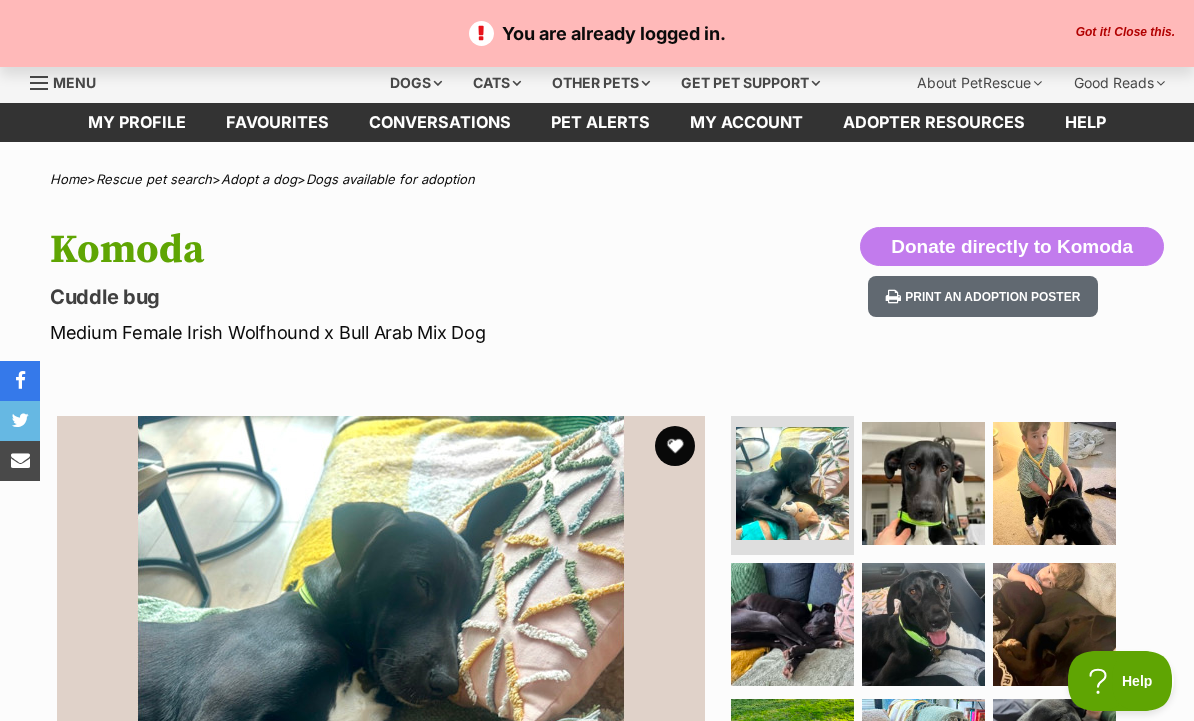 click on "Dogs" at bounding box center [416, 83] 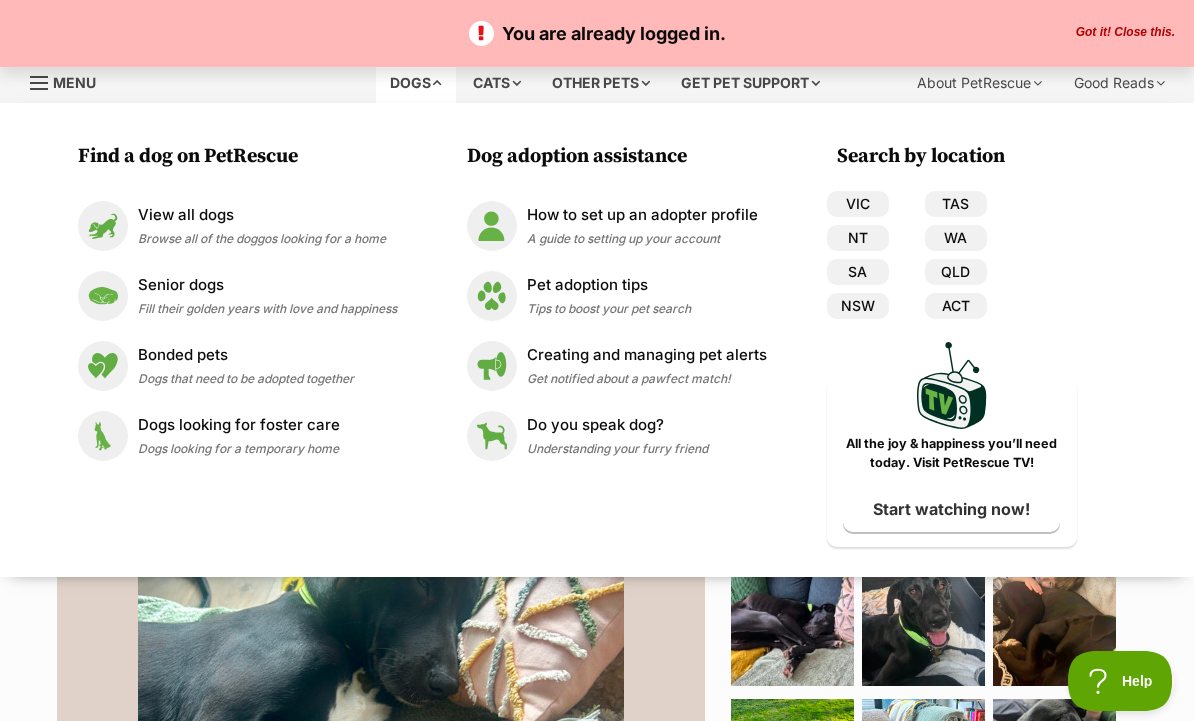 scroll, scrollTop: 0, scrollLeft: 0, axis: both 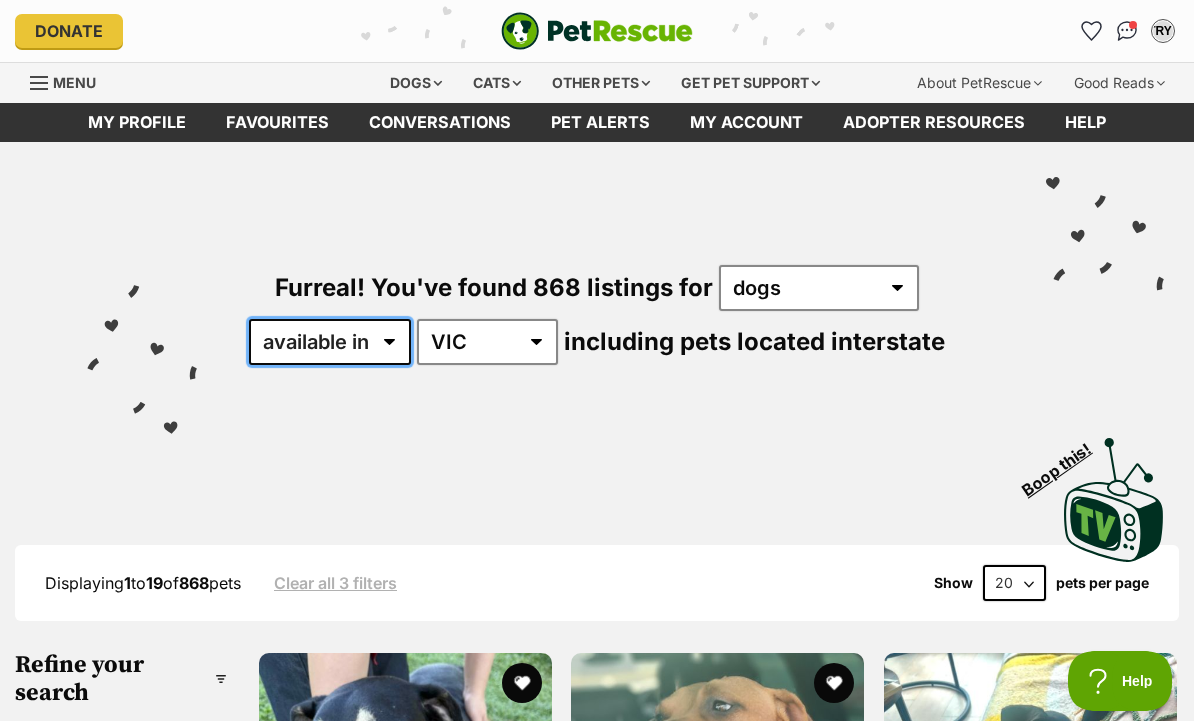 click on "available in
located in" at bounding box center [330, 342] 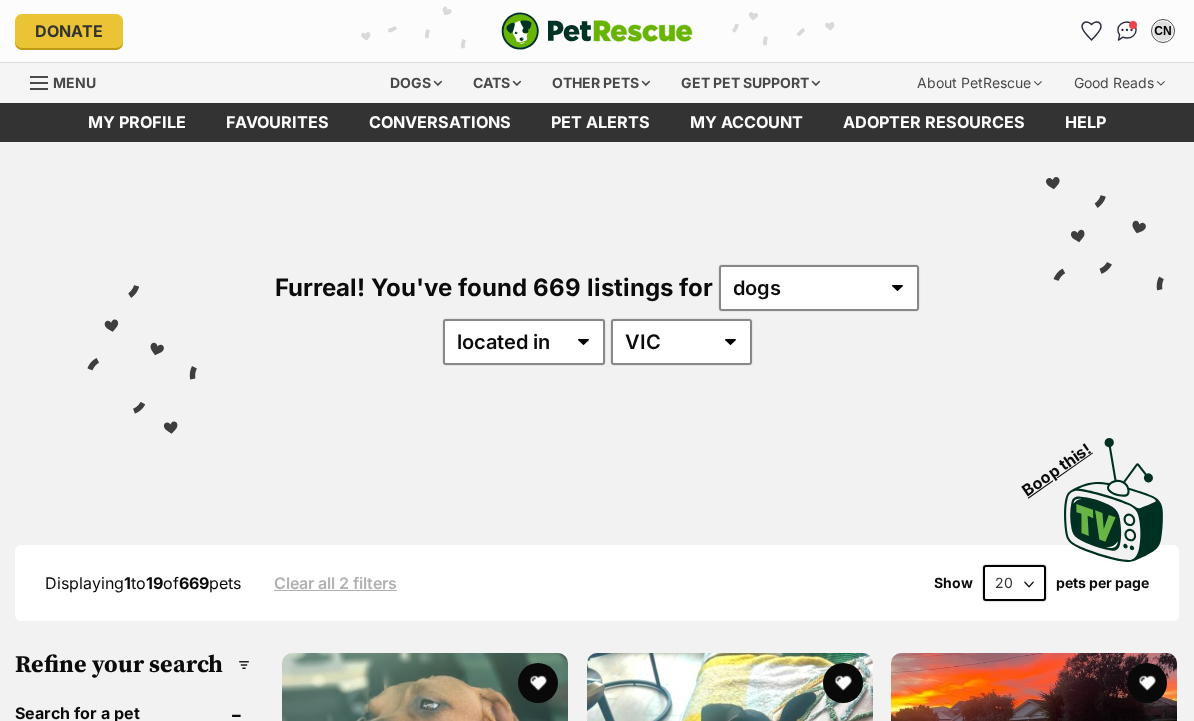 scroll, scrollTop: 0, scrollLeft: 0, axis: both 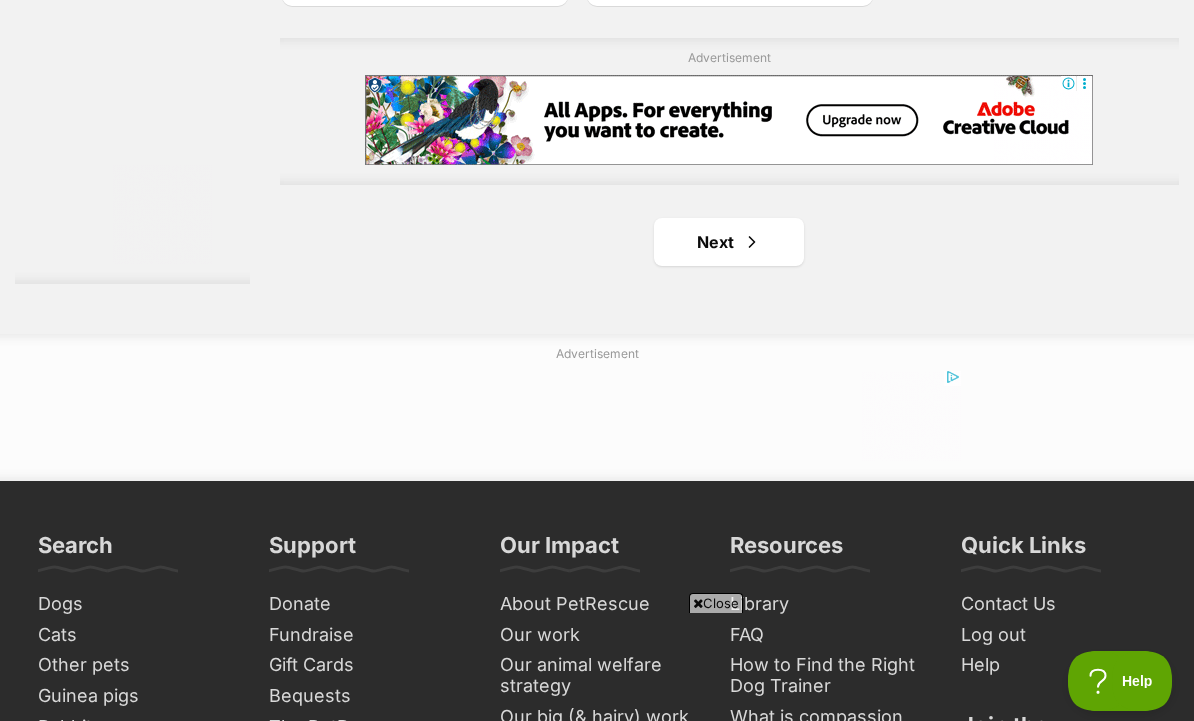 click on "Next" at bounding box center (729, 242) 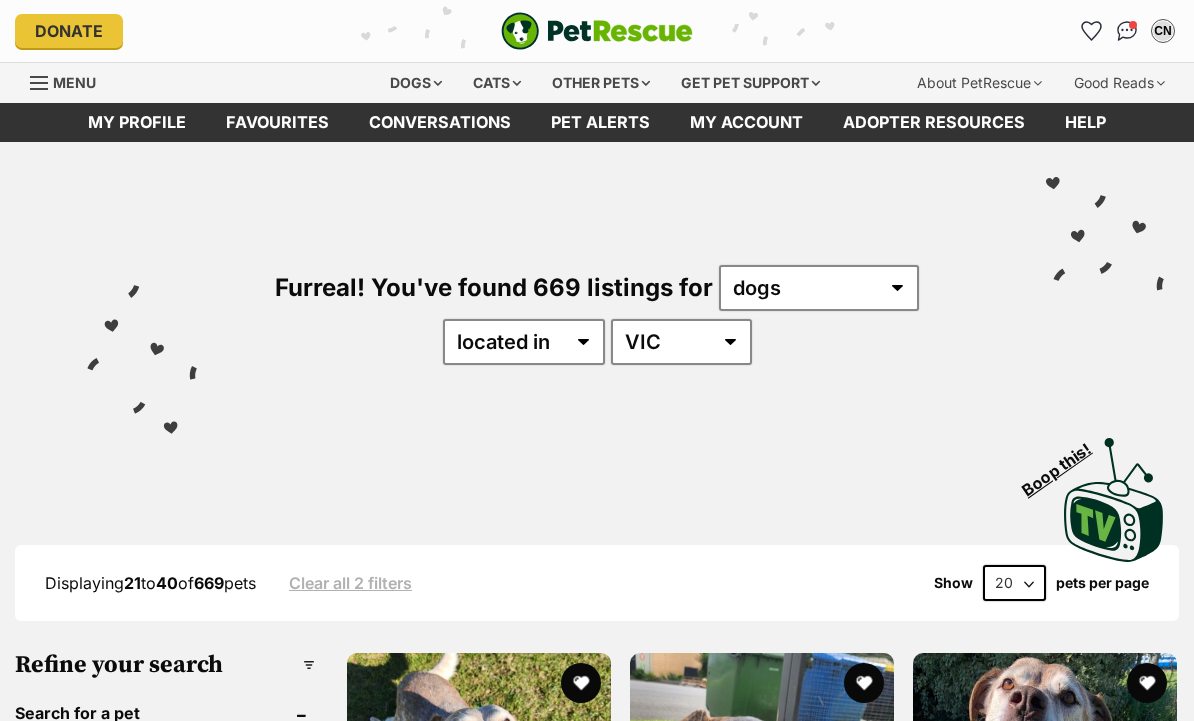 scroll, scrollTop: 0, scrollLeft: 0, axis: both 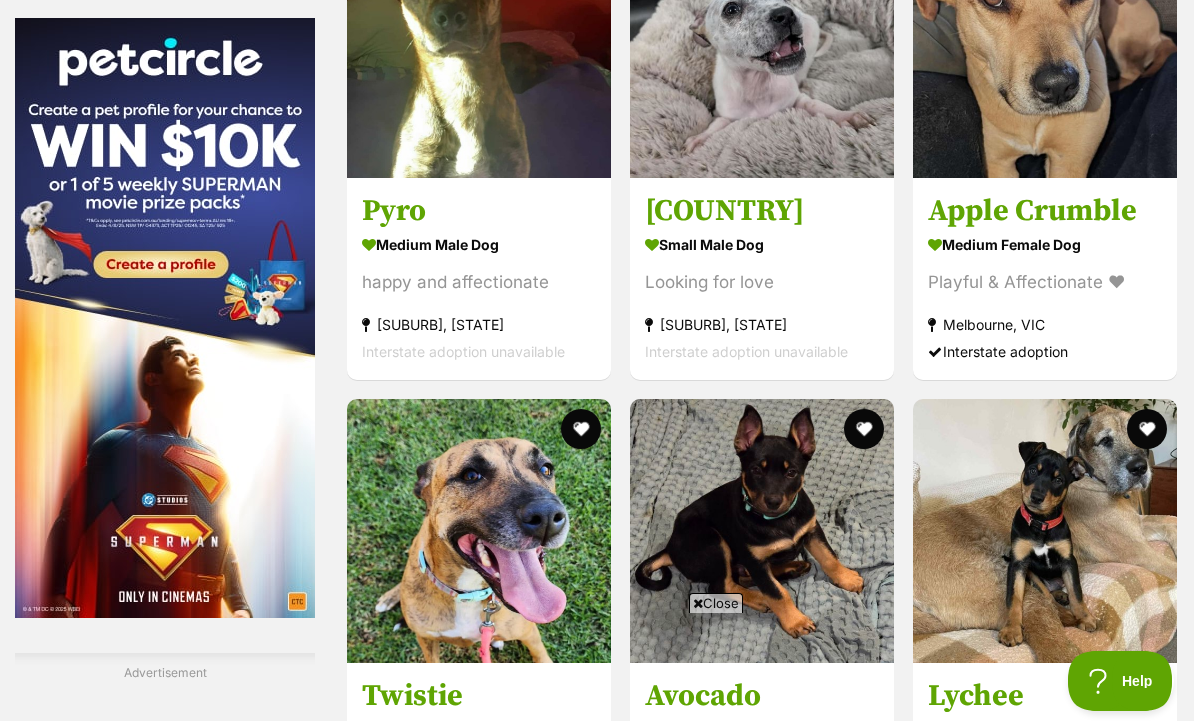 click on "Playful & Affectionate ❤" at bounding box center (1045, 282) 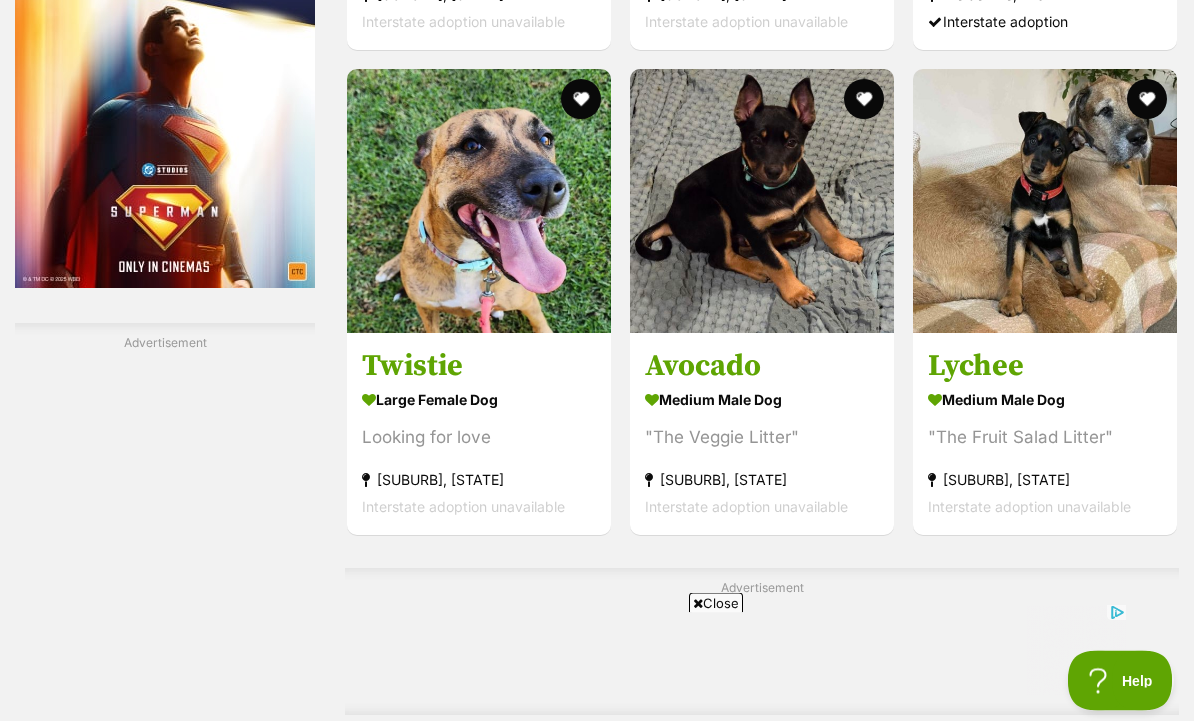 scroll, scrollTop: 3447, scrollLeft: 0, axis: vertical 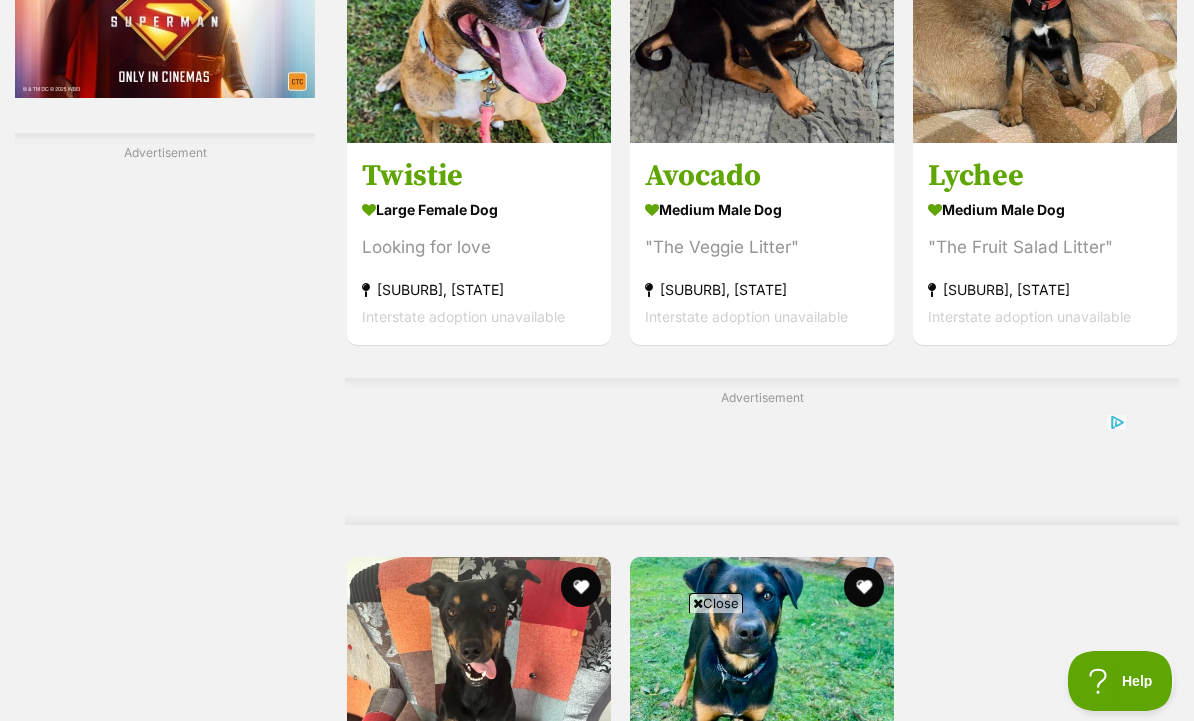 click on "Lychee" at bounding box center [1045, 177] 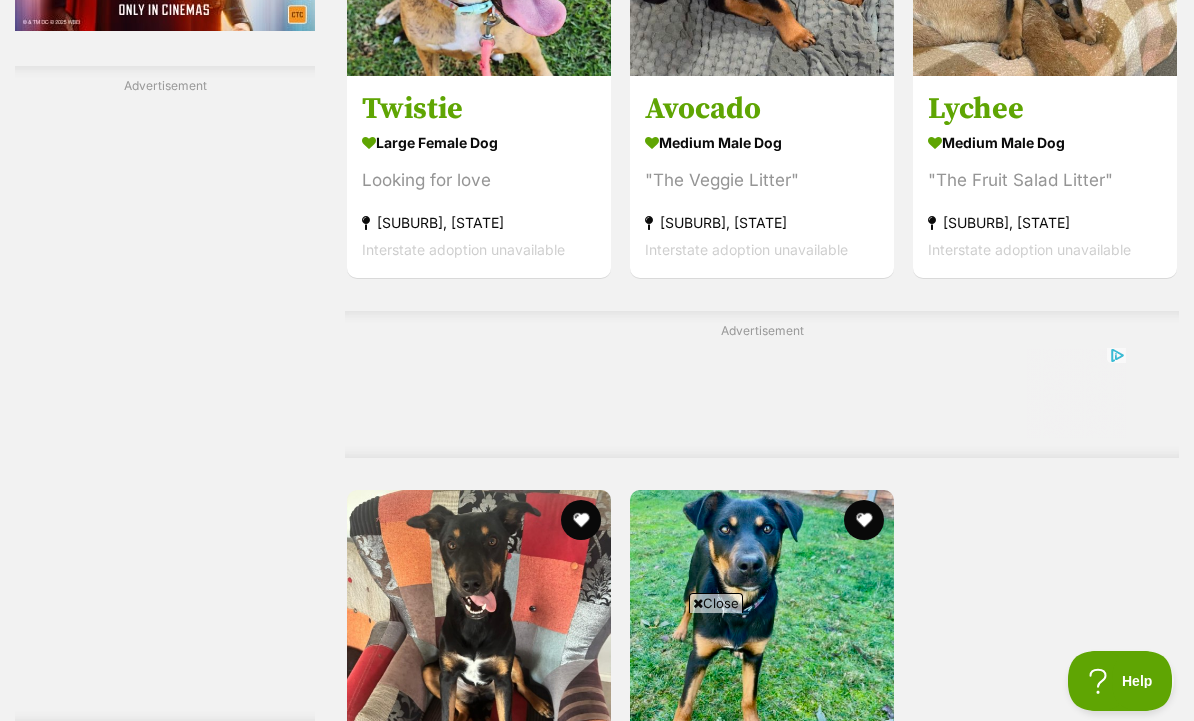 click on "Looking for love" at bounding box center [479, 181] 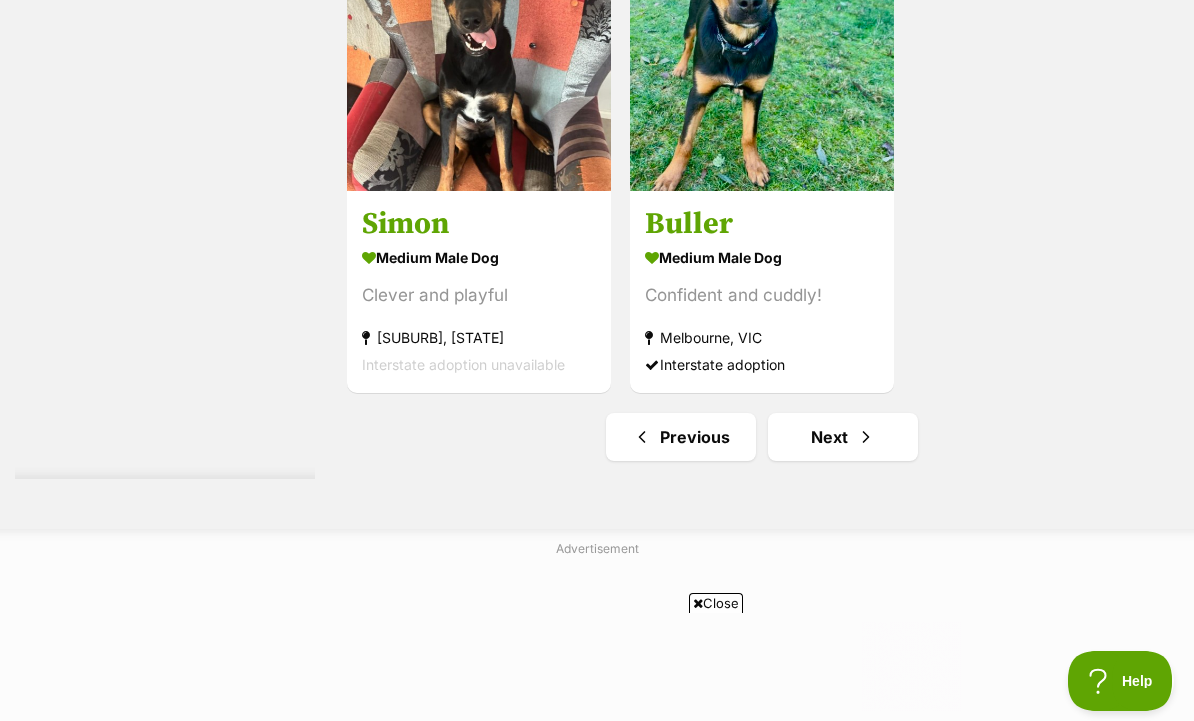 scroll, scrollTop: 0, scrollLeft: 0, axis: both 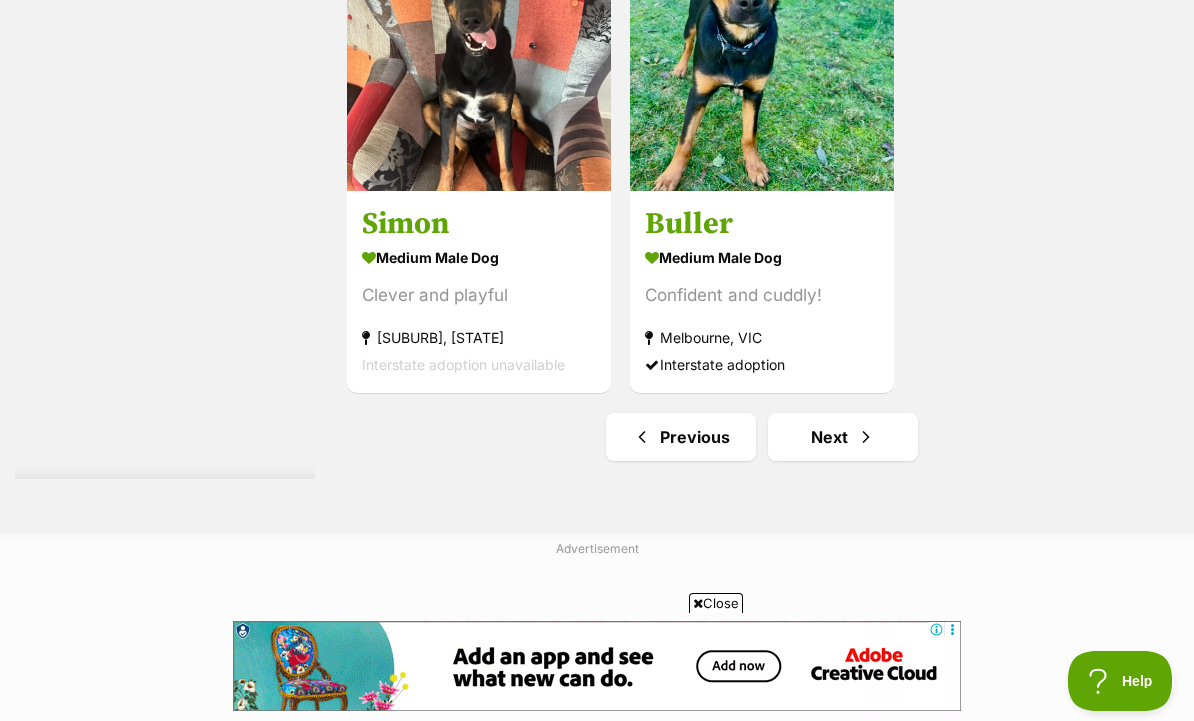 click on "medium male Dog" at bounding box center [762, 257] 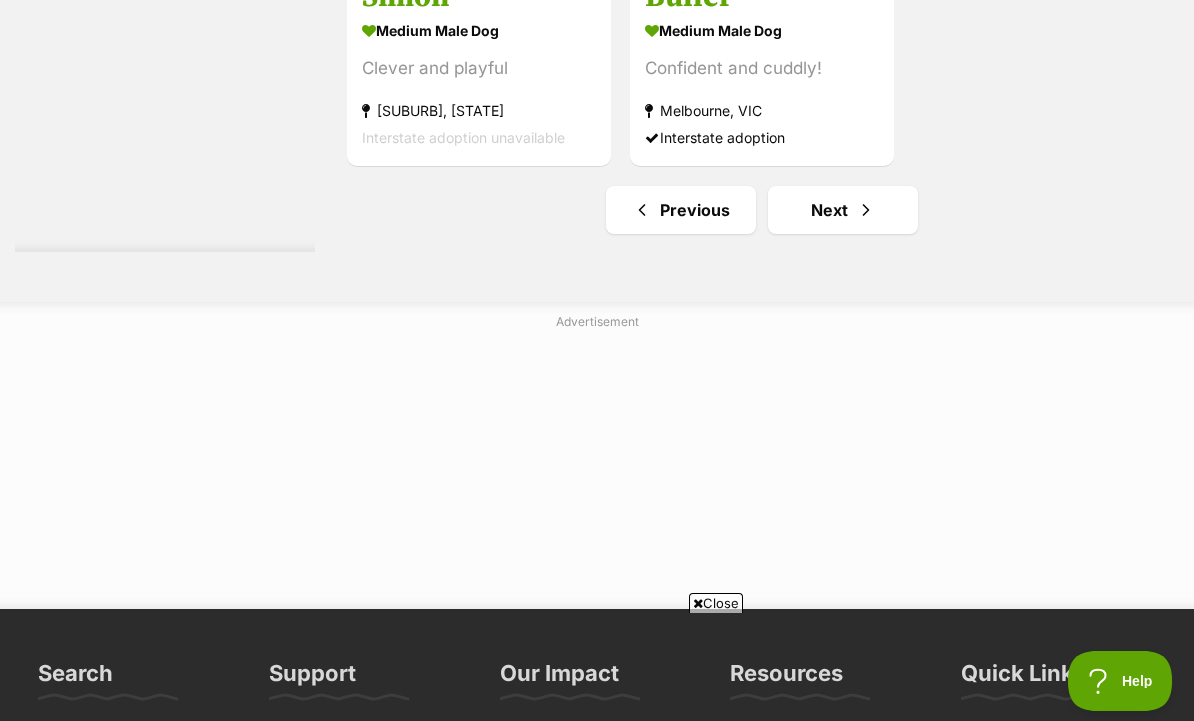 scroll, scrollTop: 0, scrollLeft: 0, axis: both 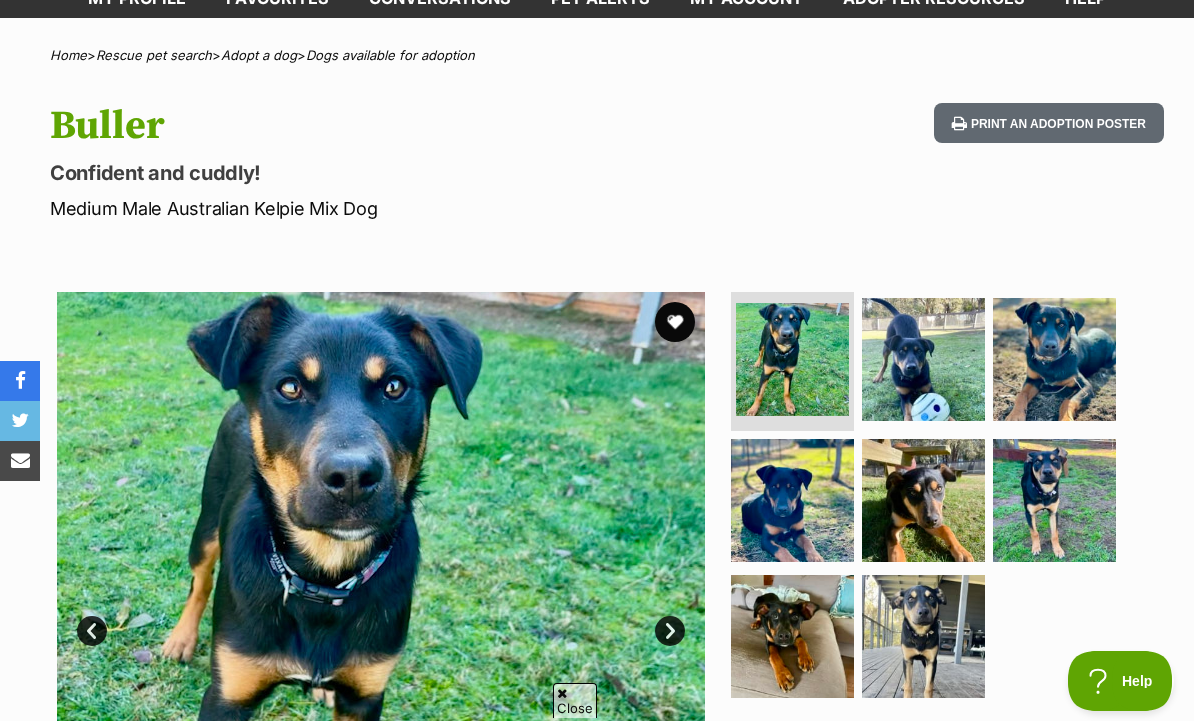 click at bounding box center [792, 359] 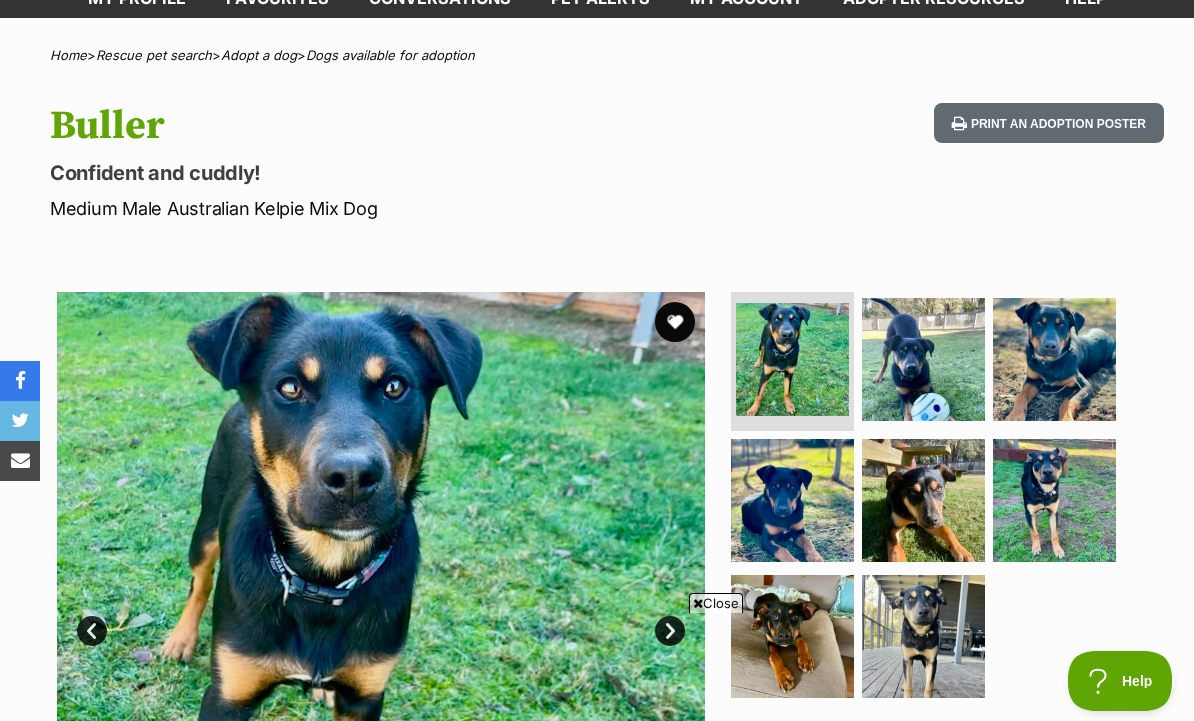 scroll, scrollTop: 0, scrollLeft: 0, axis: both 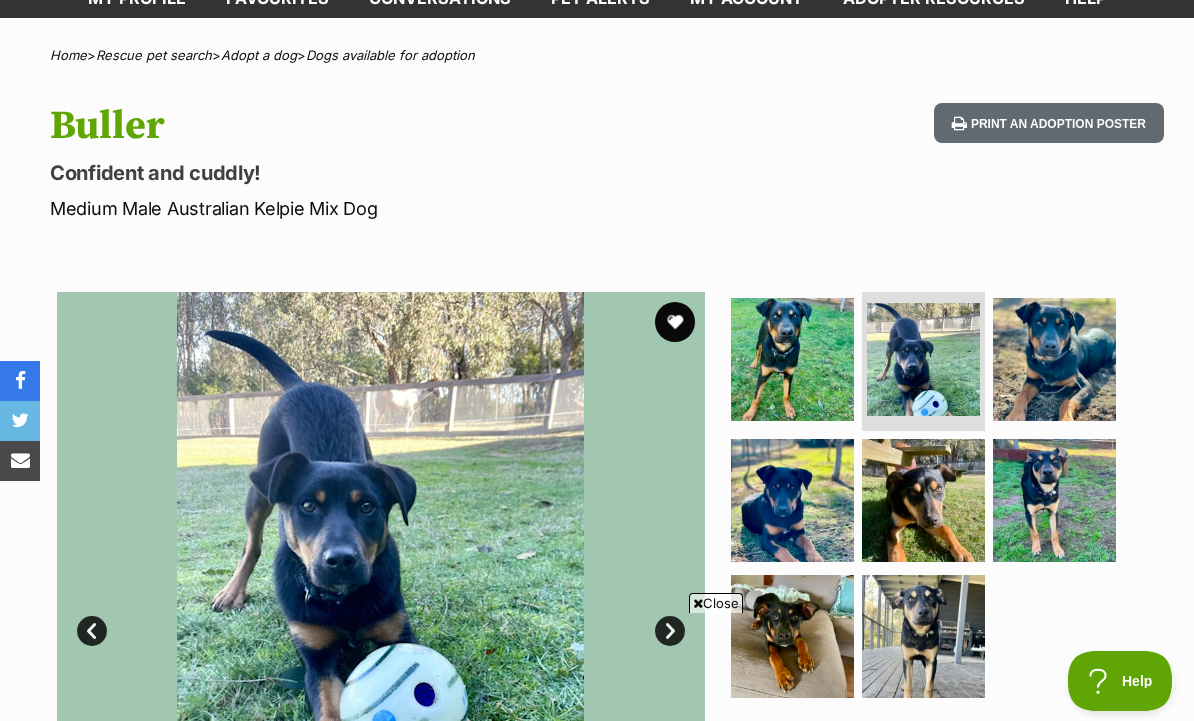 click at bounding box center (1054, 359) 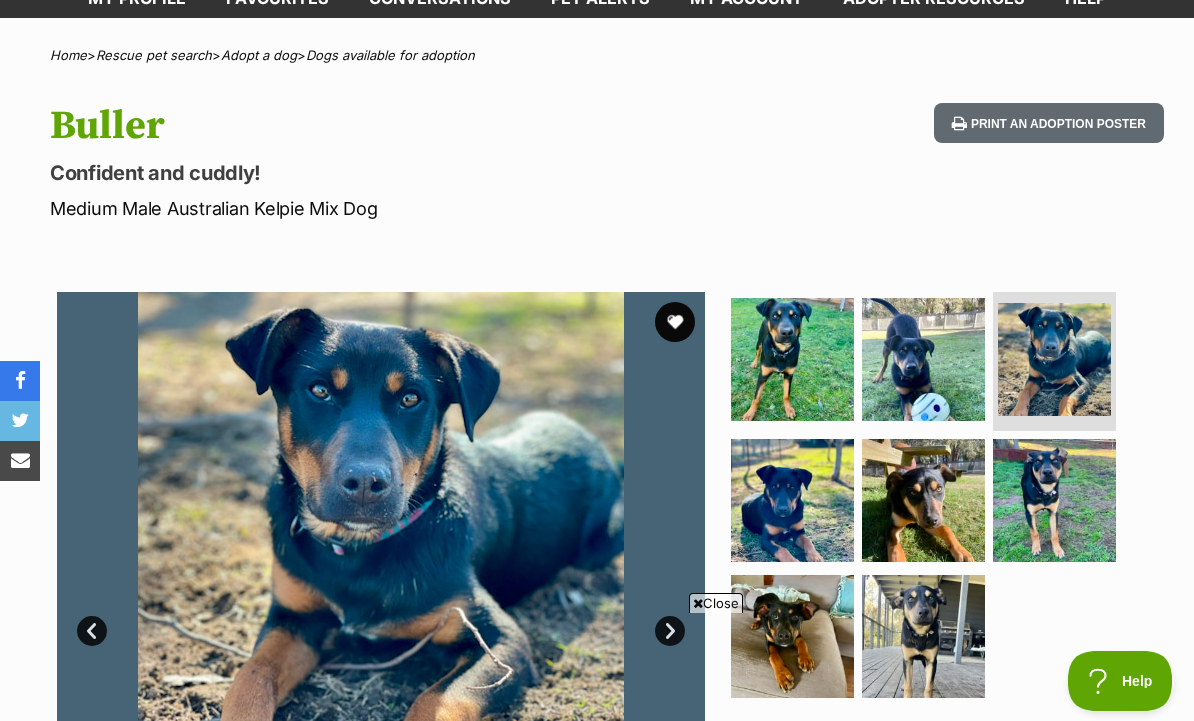 click at bounding box center [792, 500] 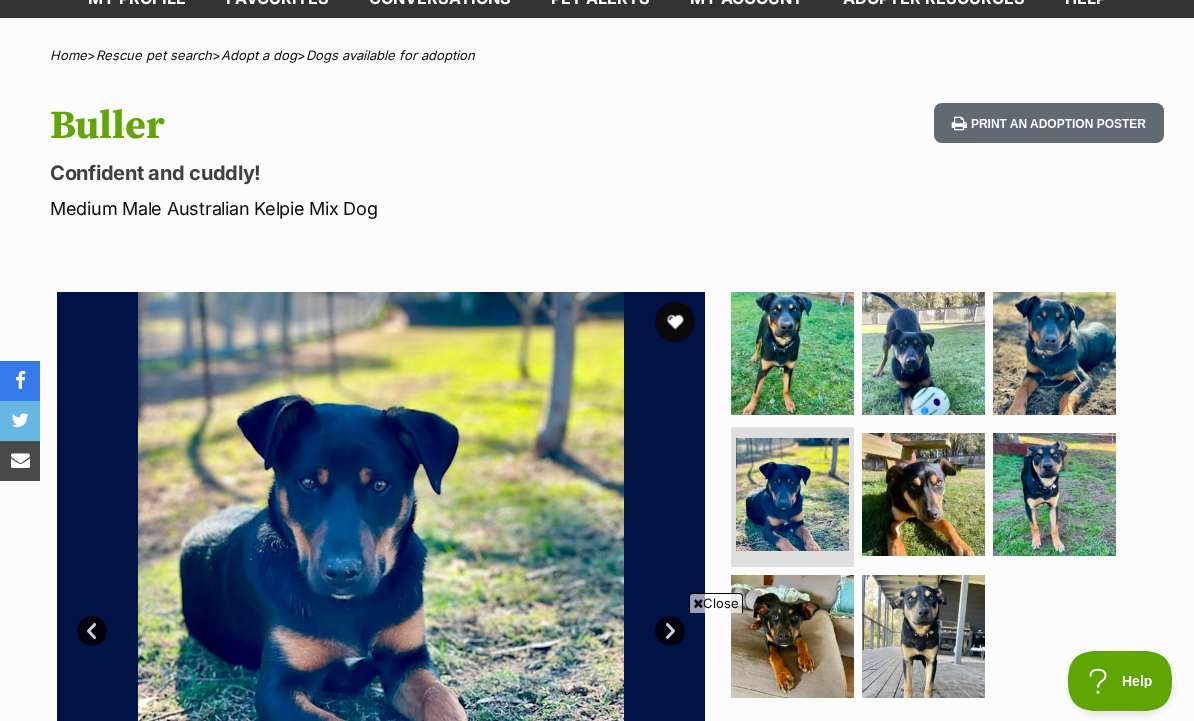 click at bounding box center (923, 494) 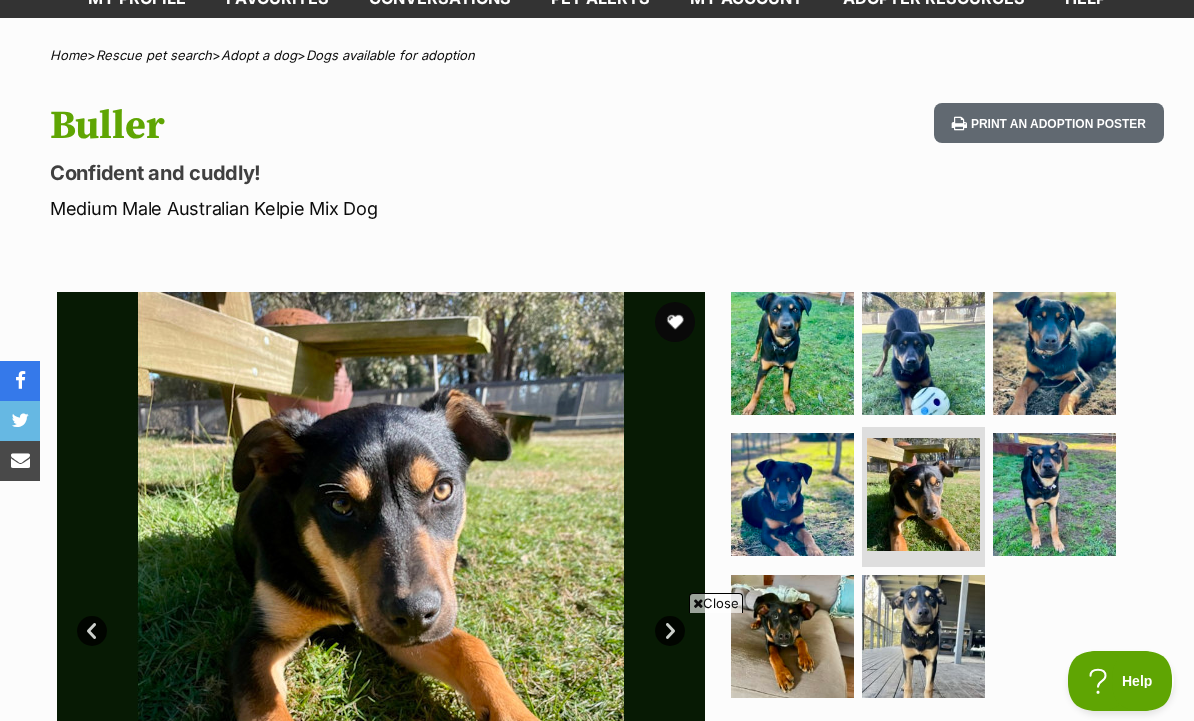 scroll, scrollTop: 0, scrollLeft: 0, axis: both 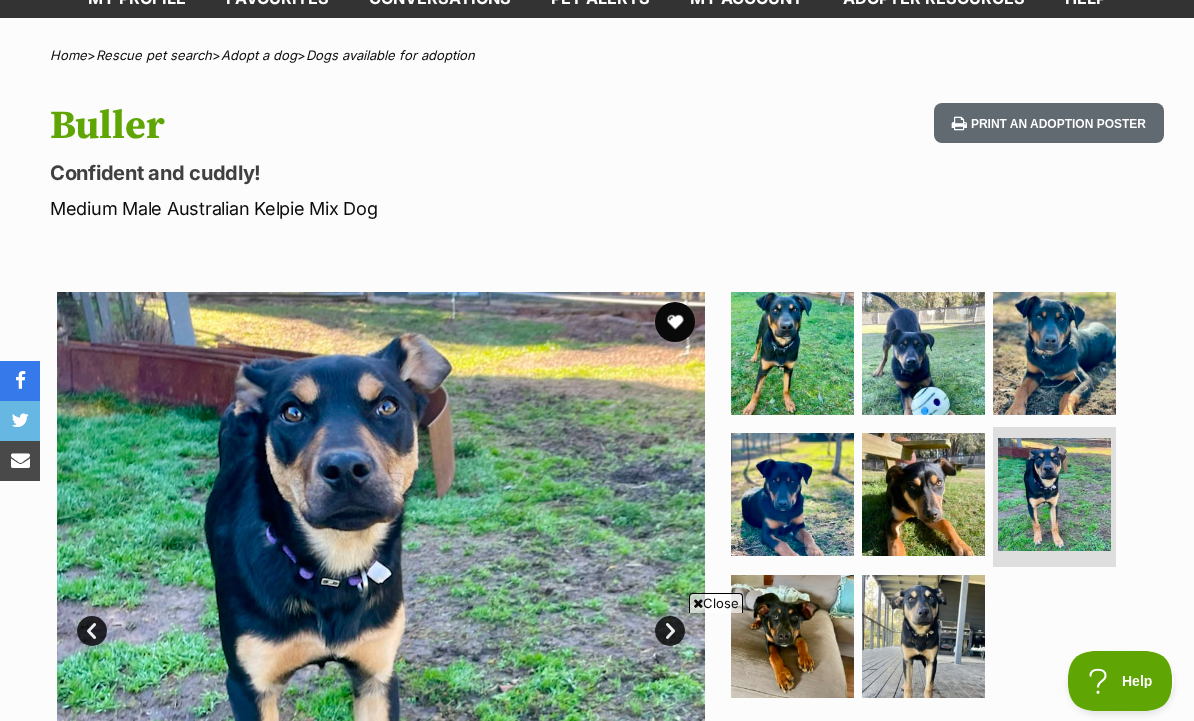click at bounding box center [792, 636] 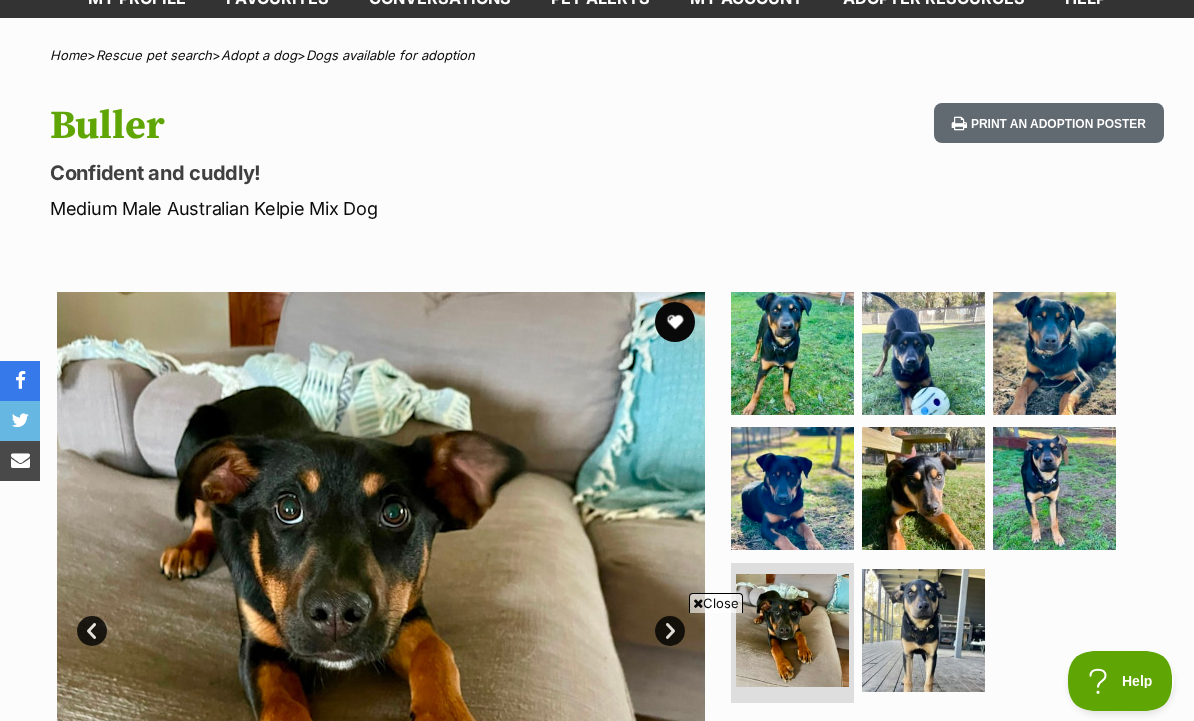 click at bounding box center (923, 630) 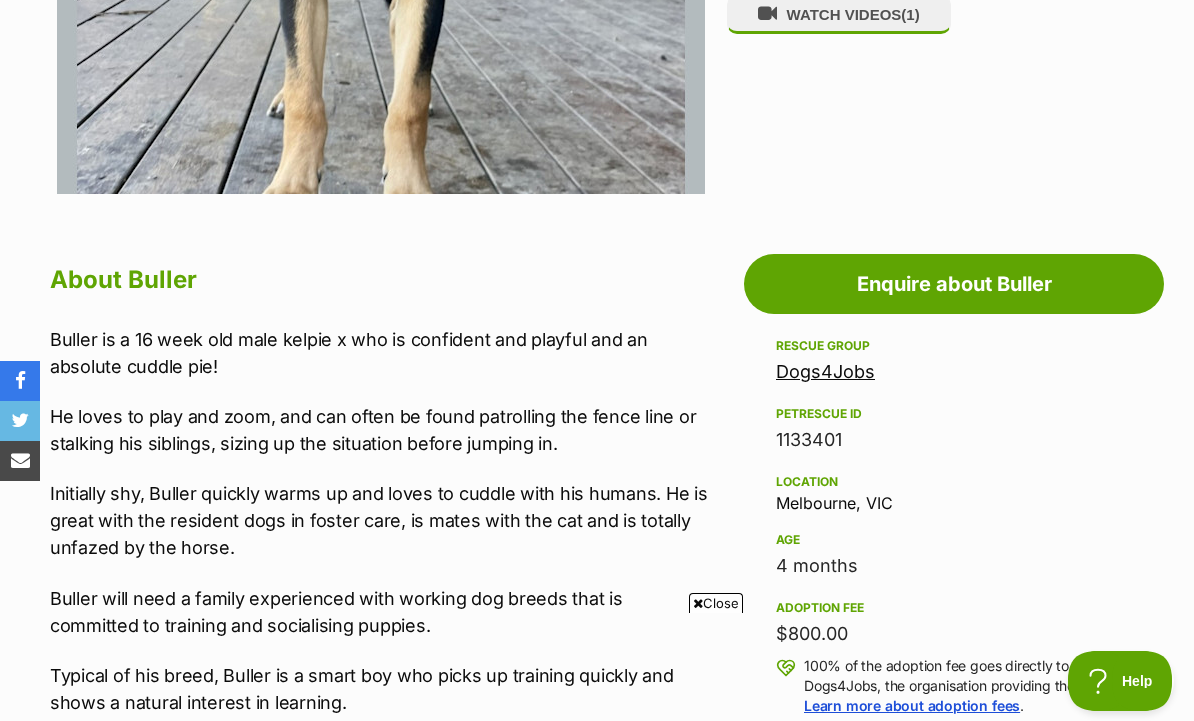 scroll, scrollTop: 871, scrollLeft: 0, axis: vertical 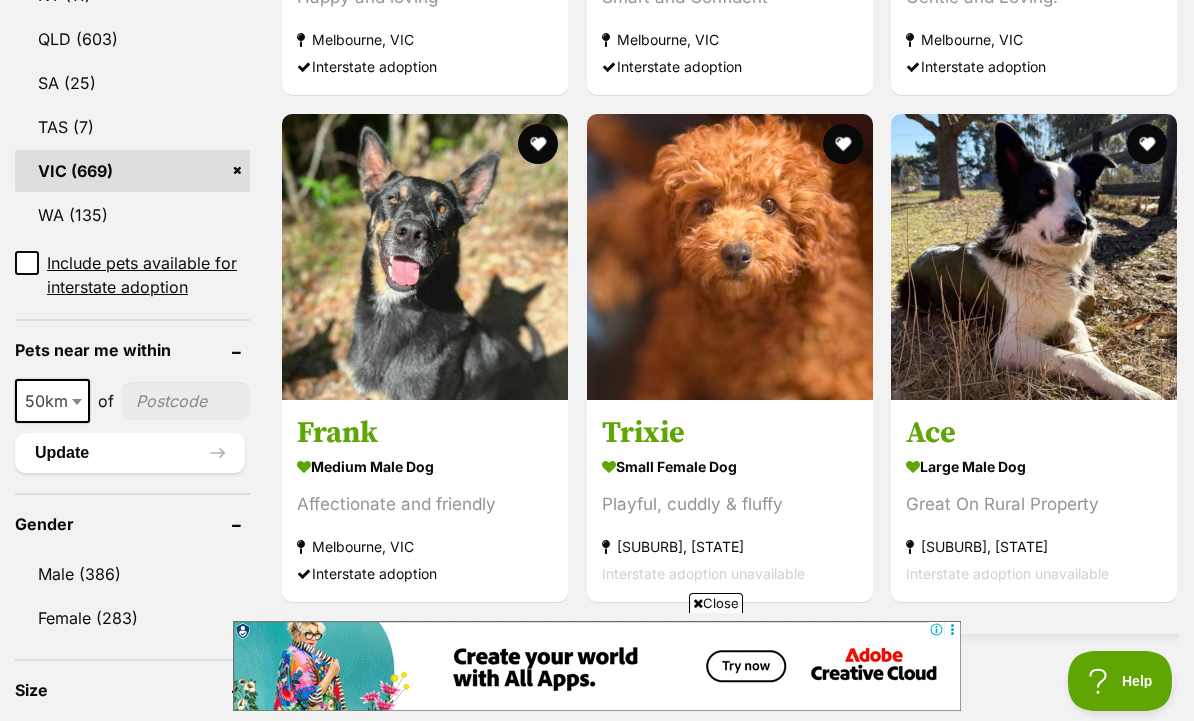 click on "small female Dog
Playful, cuddly & fluffy
Deer Park, VIC
Interstate adoption unavailable" at bounding box center [730, 519] 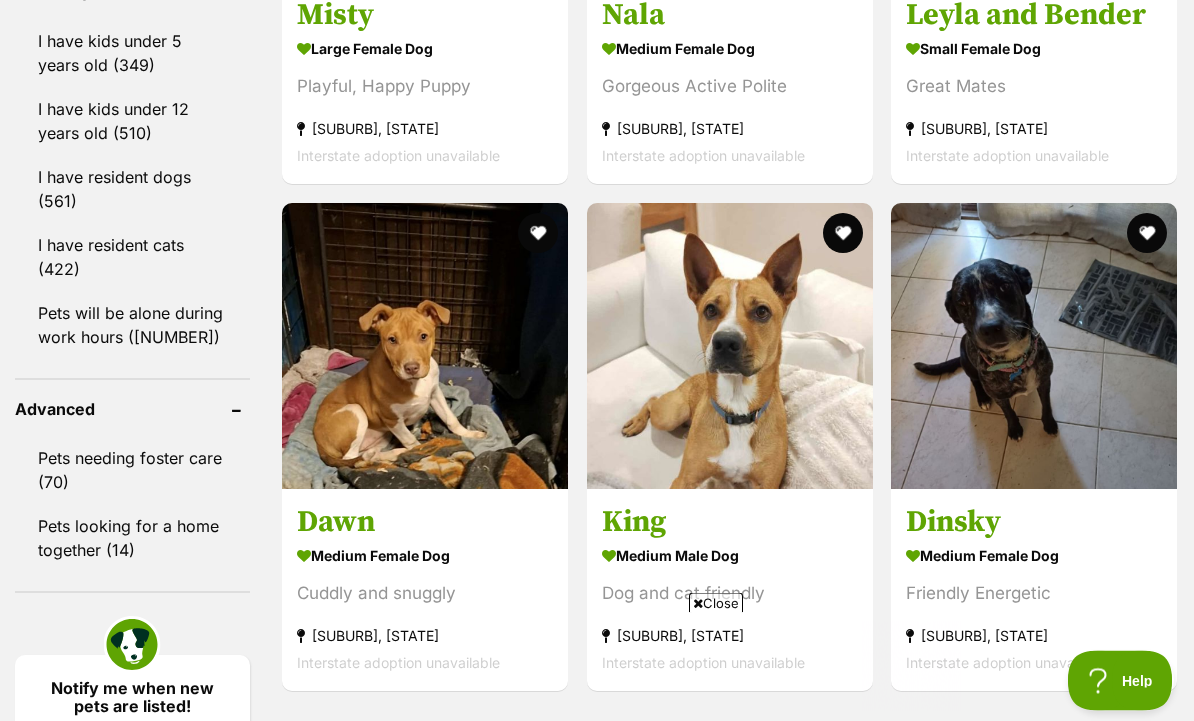 scroll, scrollTop: 2406, scrollLeft: 0, axis: vertical 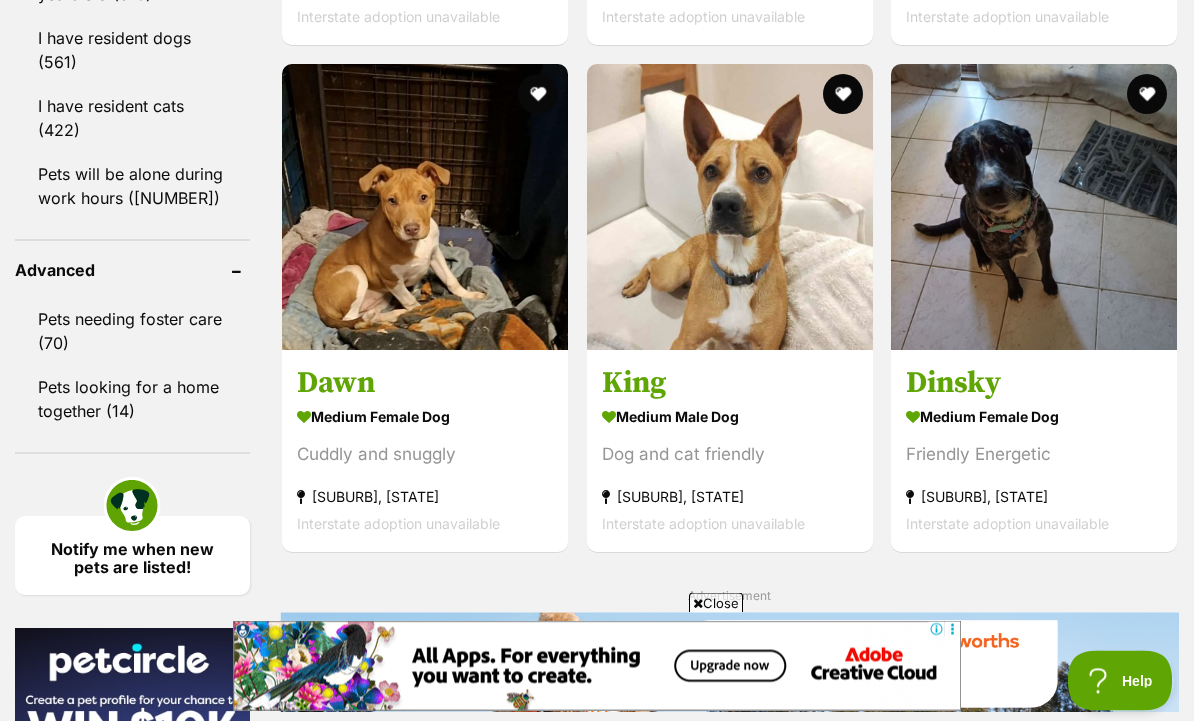 click on "medium female Dog" at bounding box center [425, 417] 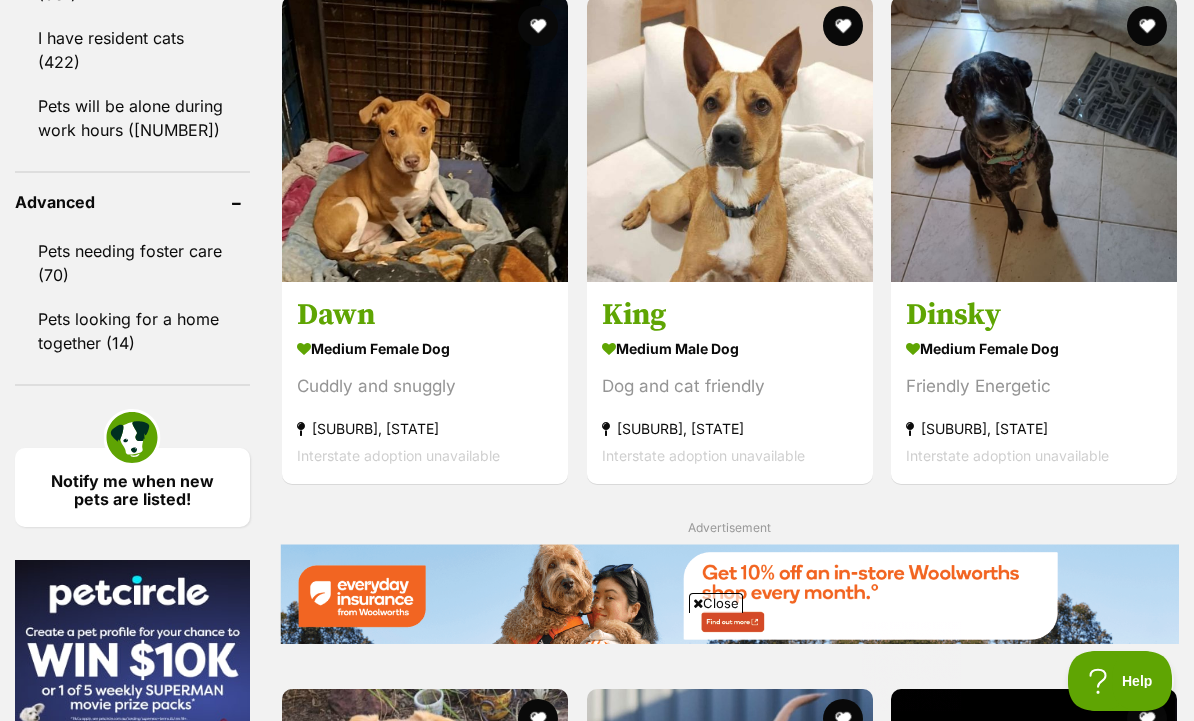 scroll, scrollTop: 0, scrollLeft: 0, axis: both 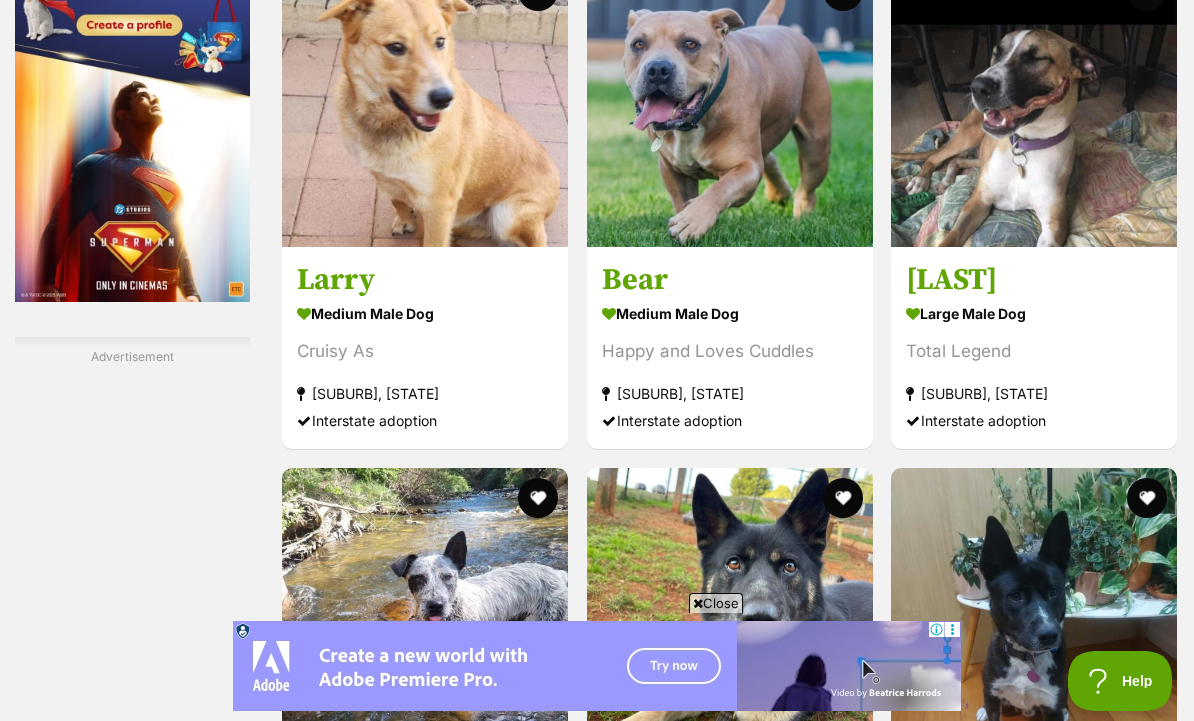 click on "Cruisy As" at bounding box center [425, 351] 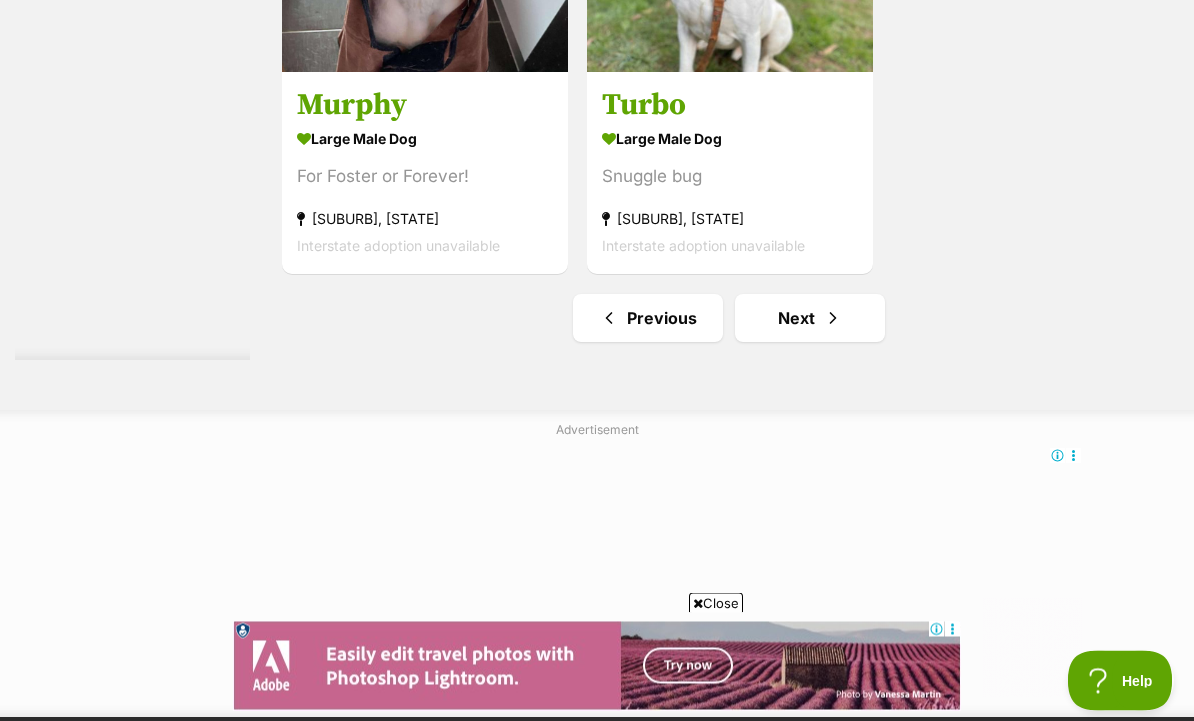 scroll, scrollTop: 4666, scrollLeft: 0, axis: vertical 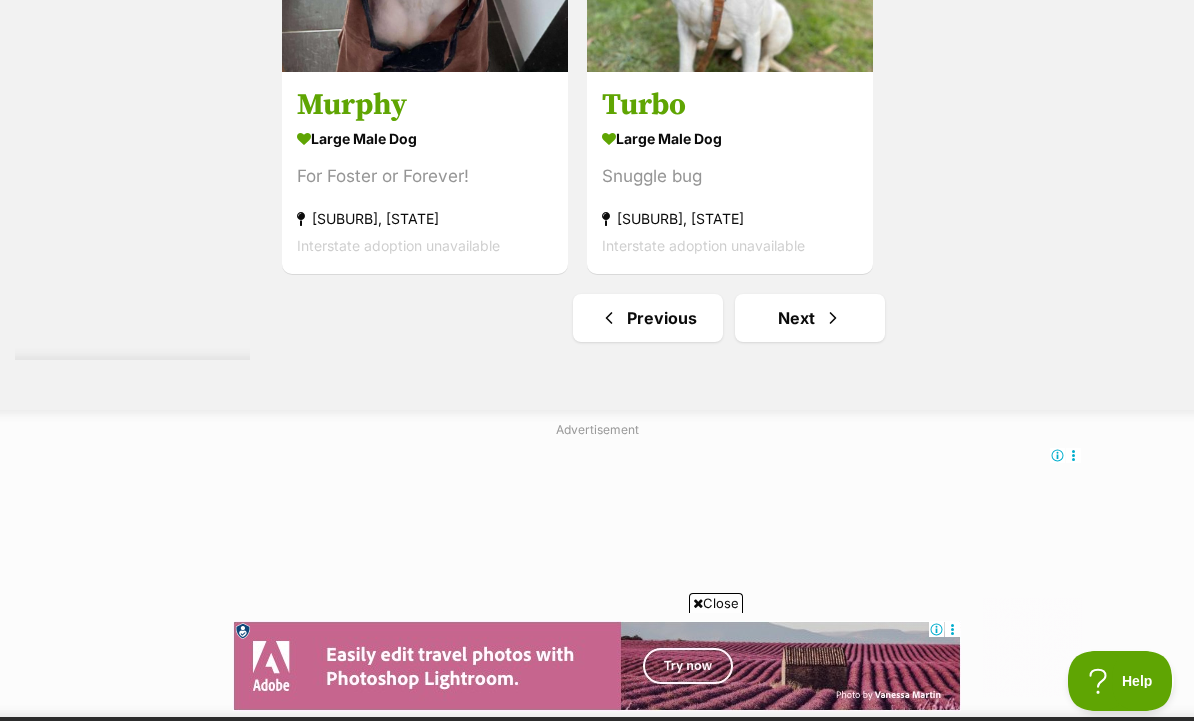 click on "Next" at bounding box center (810, 318) 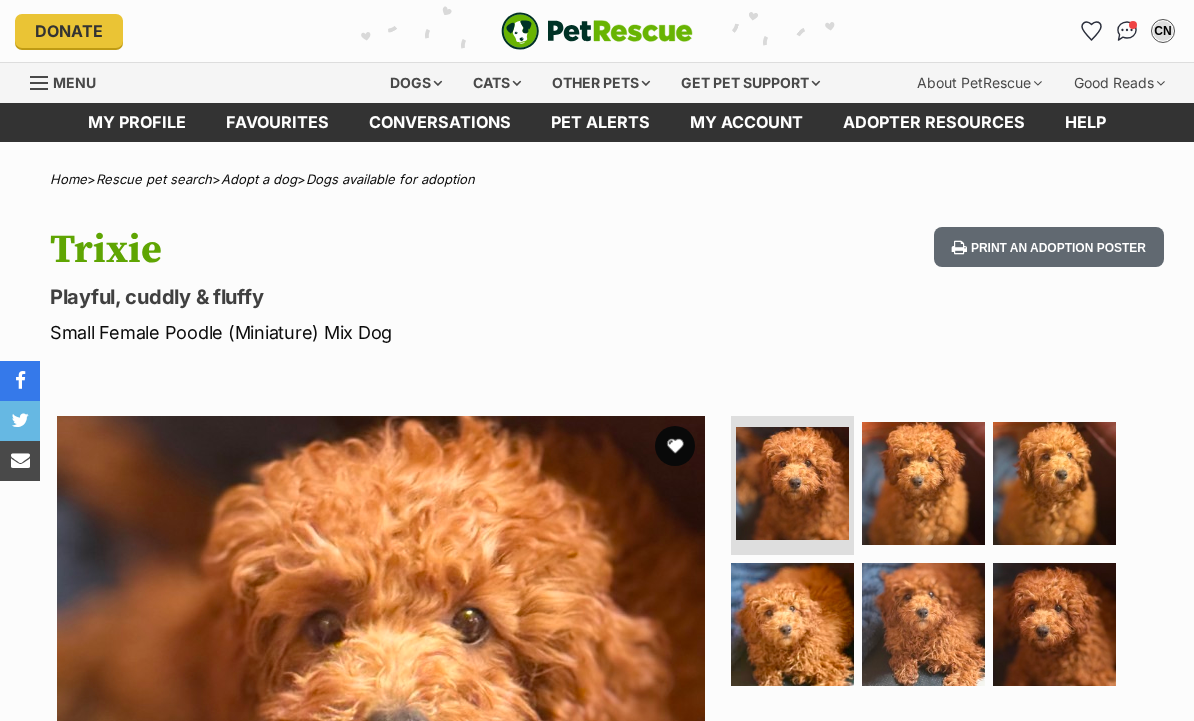 scroll, scrollTop: 0, scrollLeft: 0, axis: both 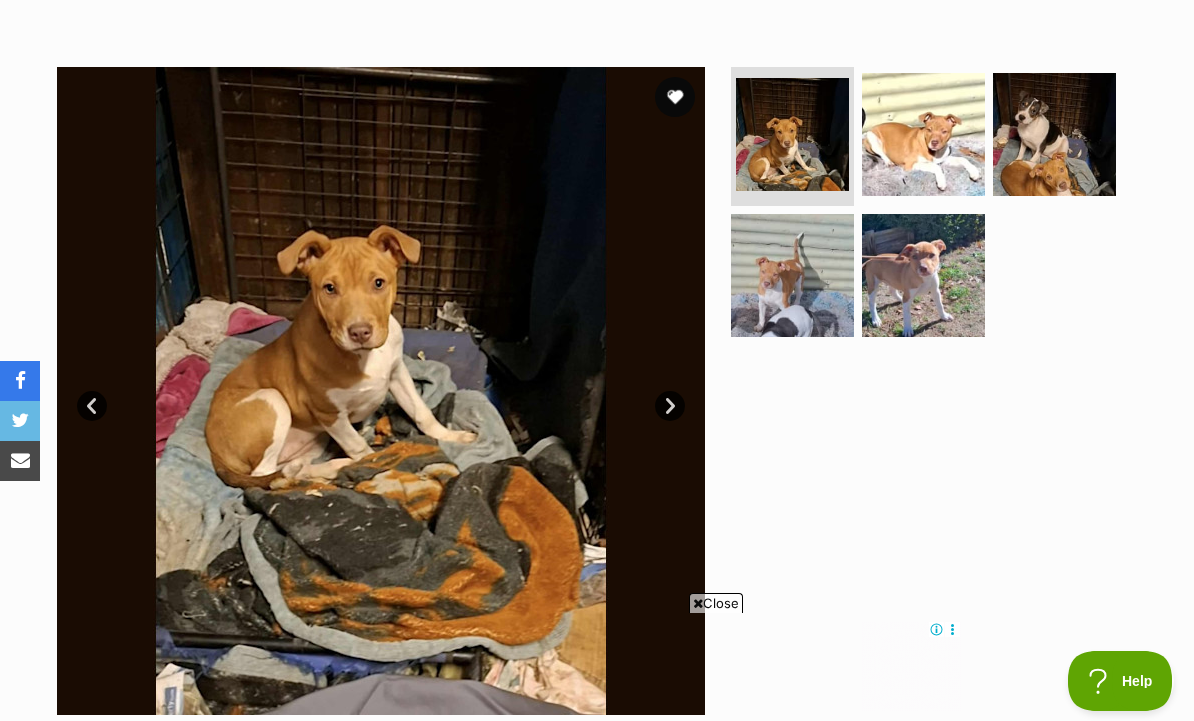 click at bounding box center (1054, 134) 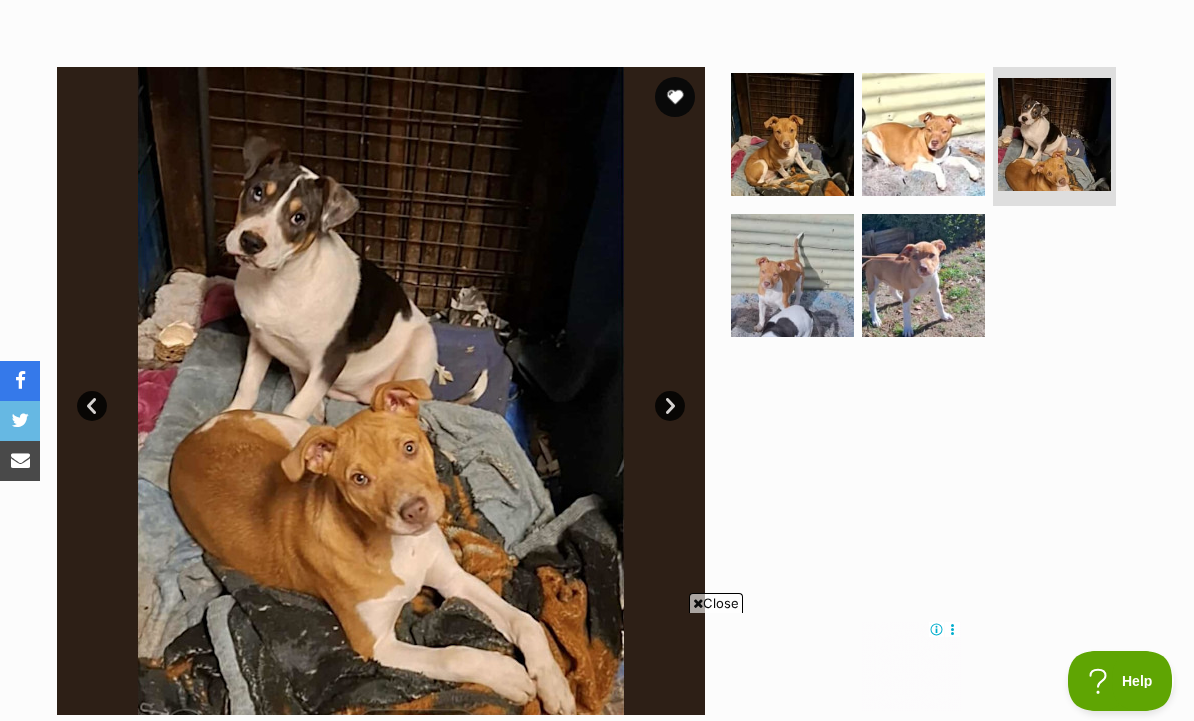 scroll, scrollTop: 0, scrollLeft: 0, axis: both 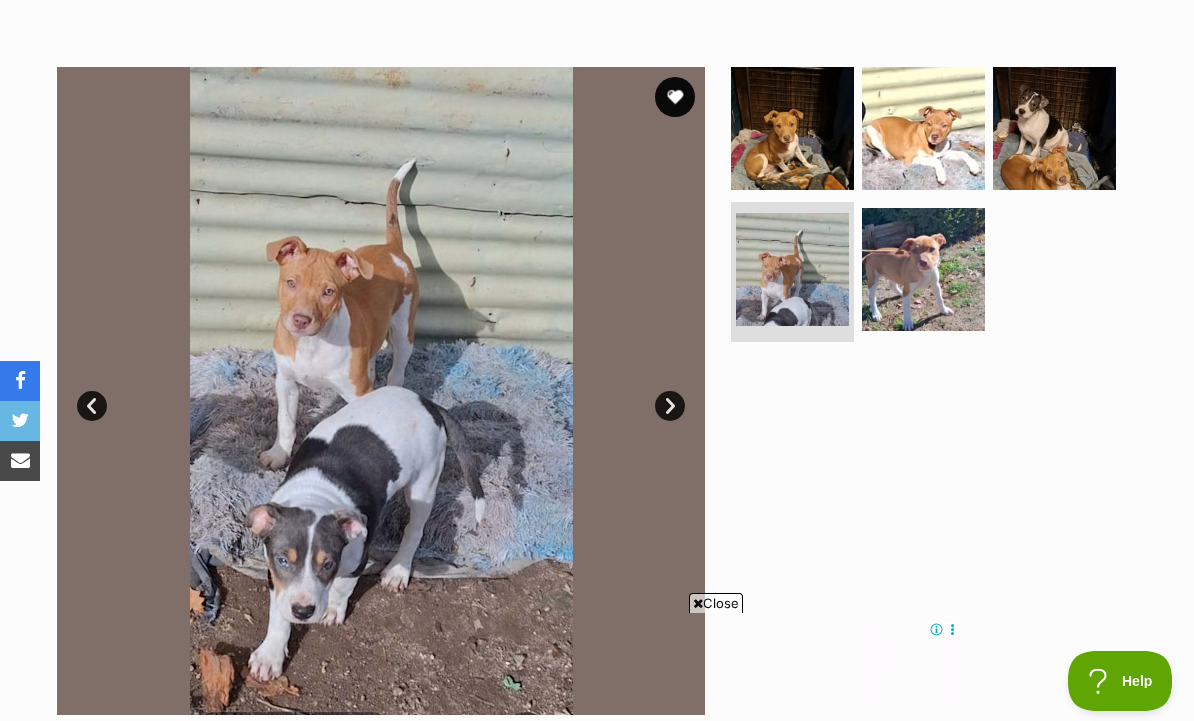 click at bounding box center [923, 269] 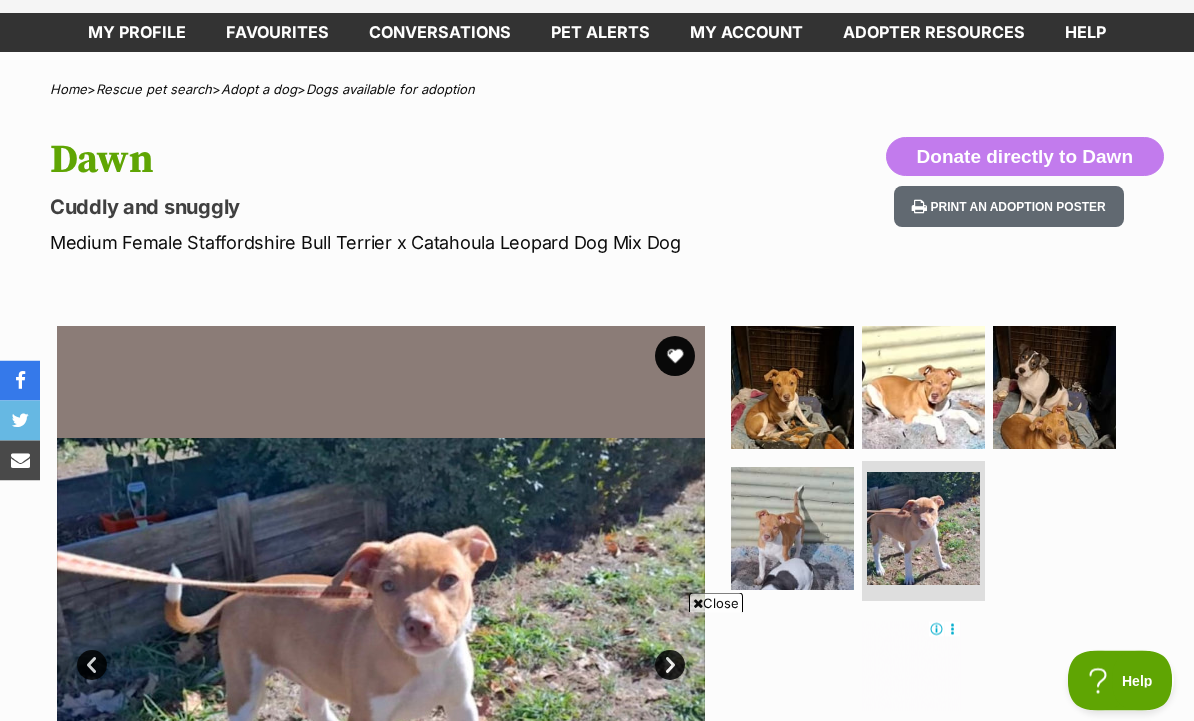 scroll, scrollTop: 0, scrollLeft: 0, axis: both 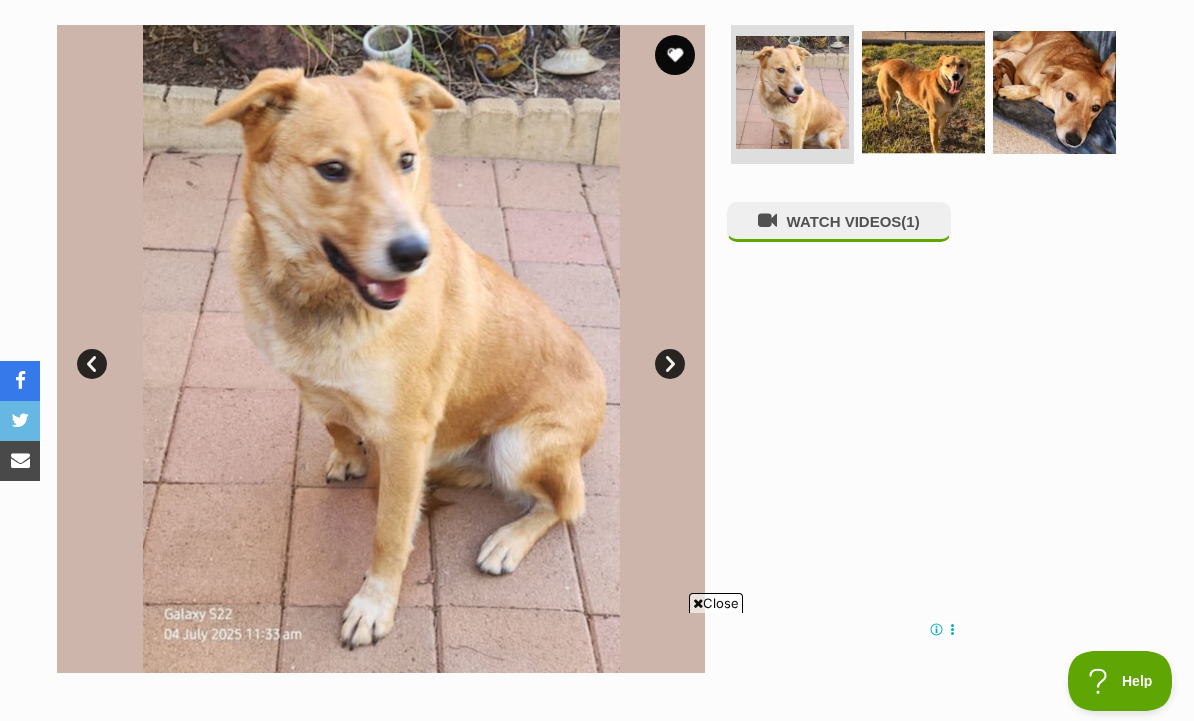 click at bounding box center [923, 92] 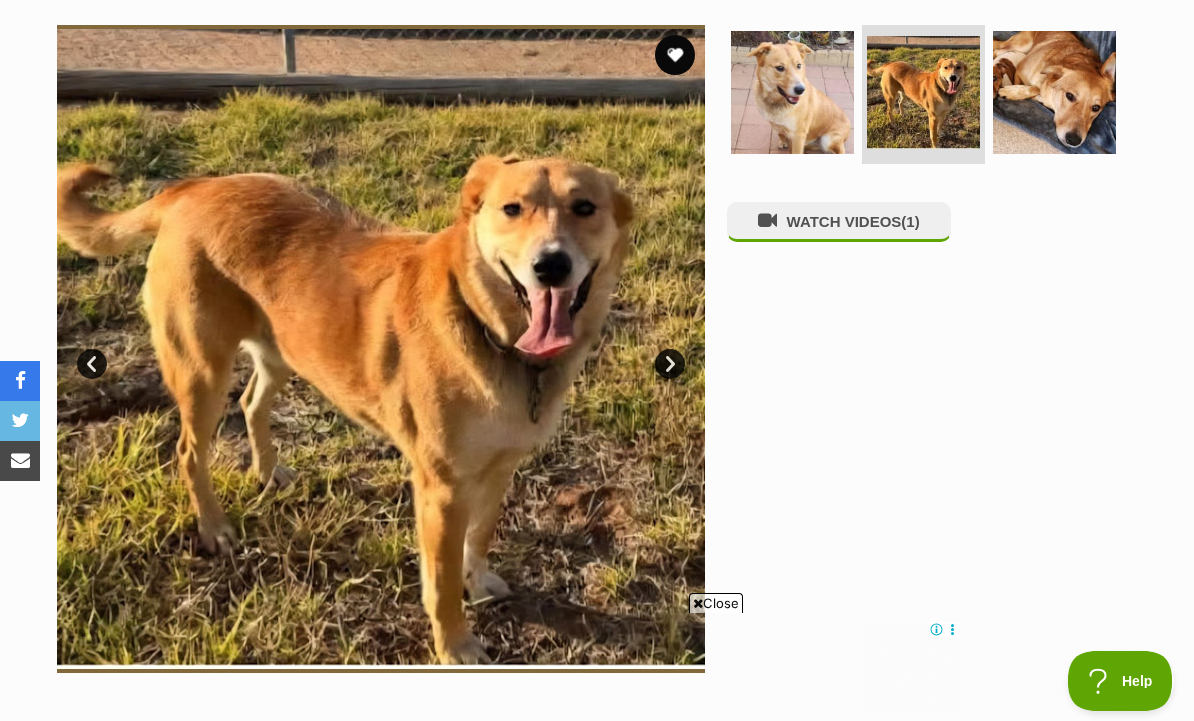 scroll, scrollTop: 0, scrollLeft: 0, axis: both 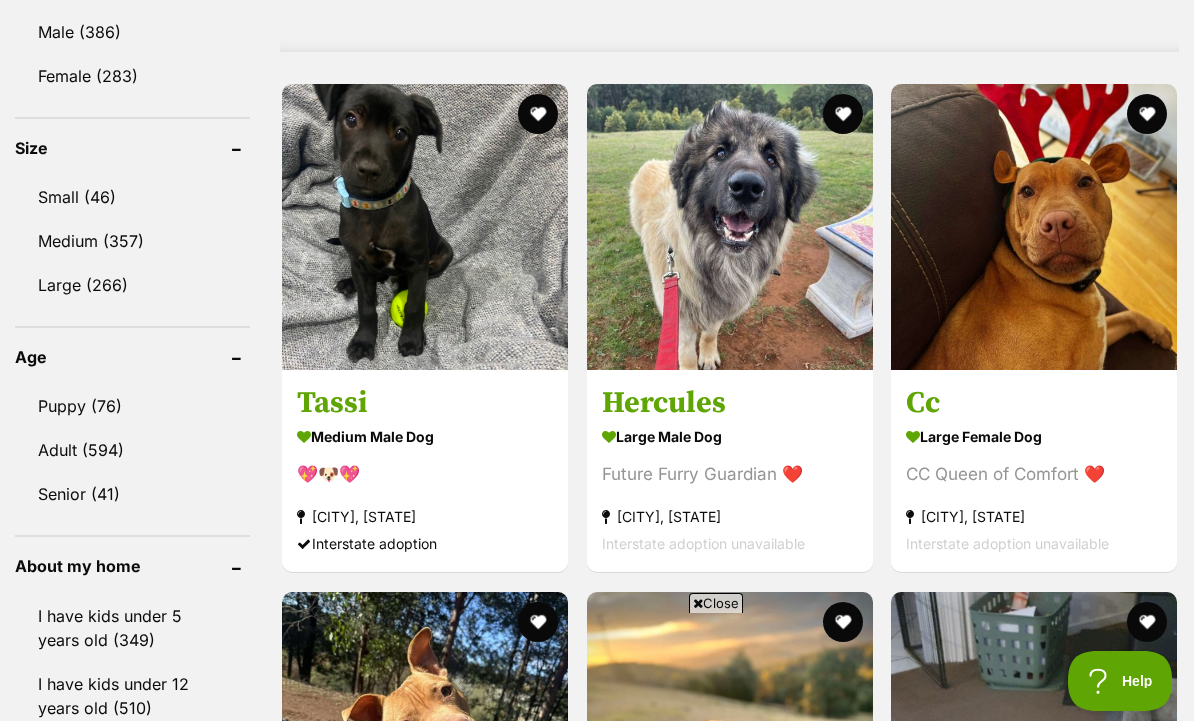 click on "medium male Dog" at bounding box center [425, 437] 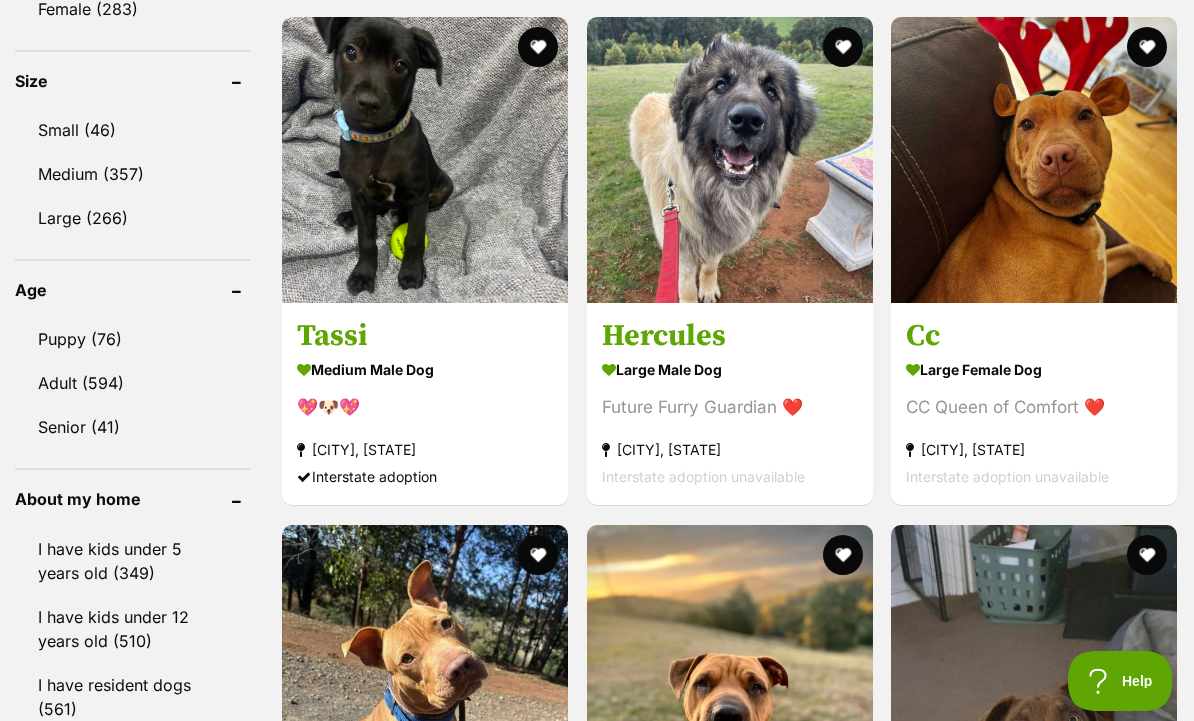 scroll, scrollTop: 0, scrollLeft: 0, axis: both 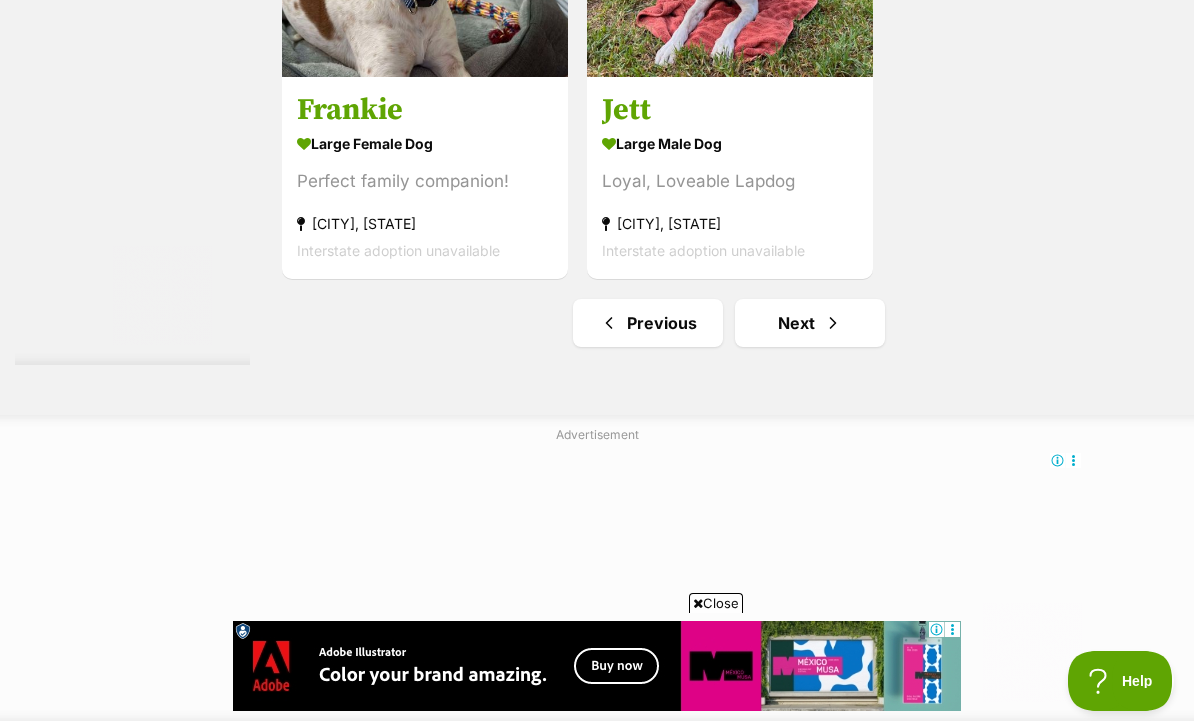 click on "Next" at bounding box center [810, 323] 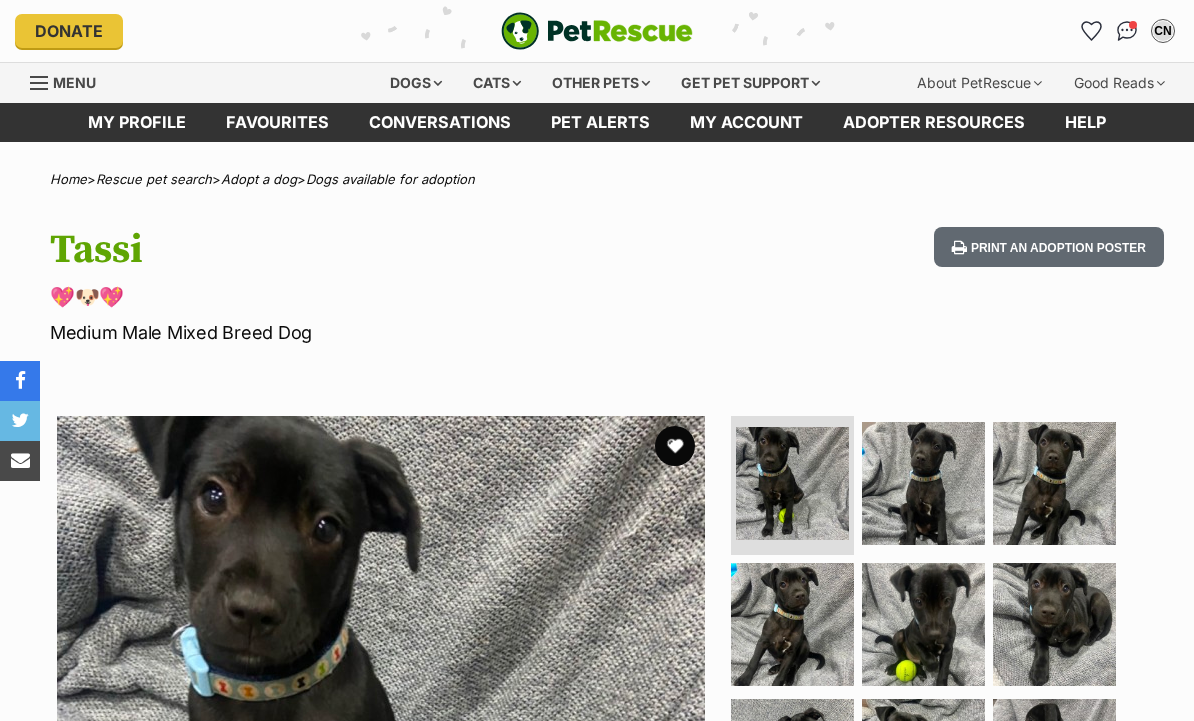 scroll, scrollTop: 0, scrollLeft: 0, axis: both 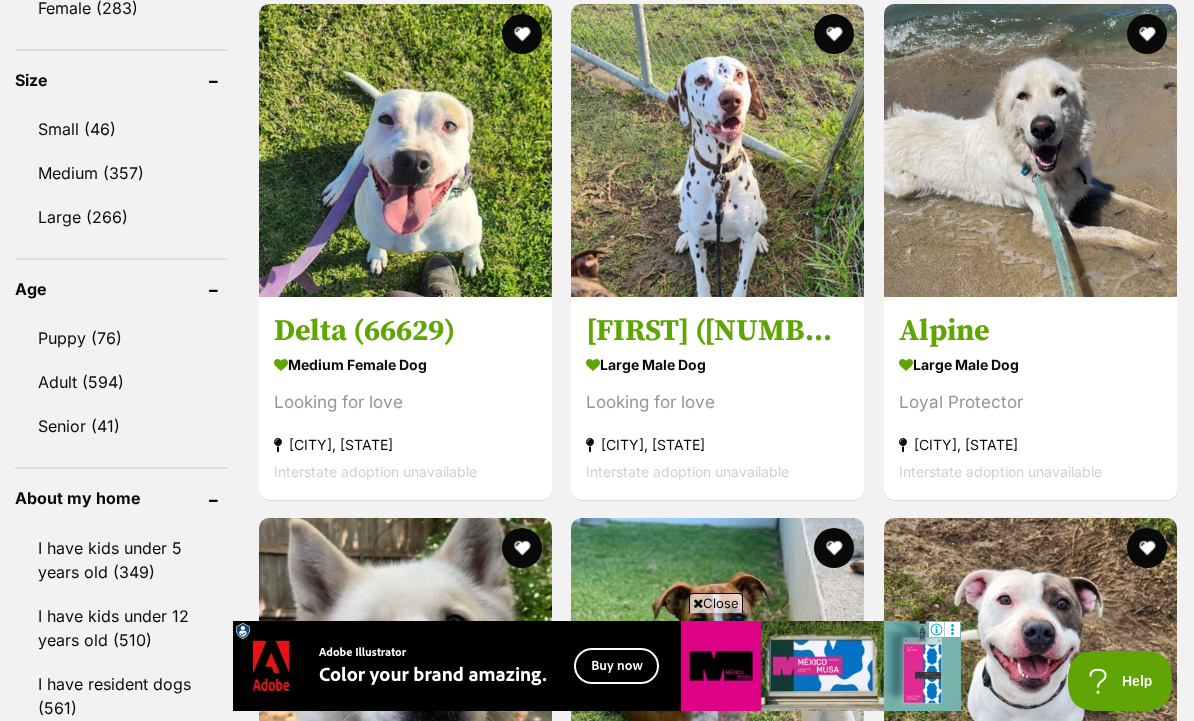 click on "large male Dog" at bounding box center (1030, 363) 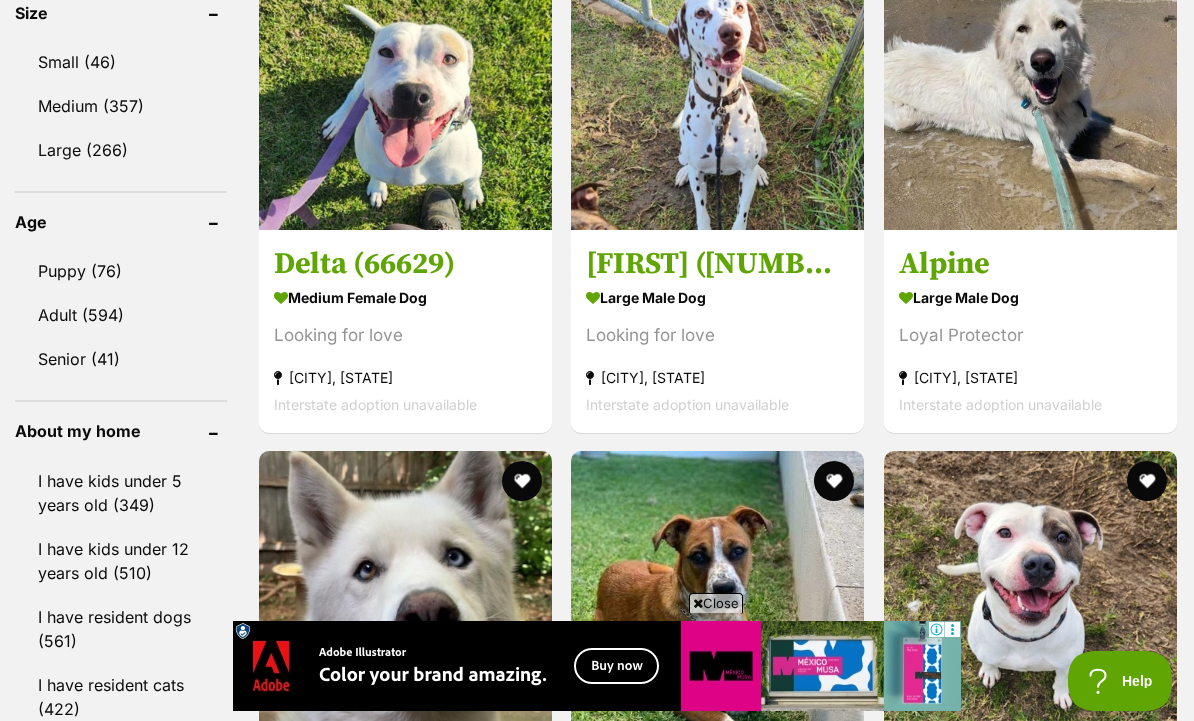 scroll, scrollTop: 0, scrollLeft: 0, axis: both 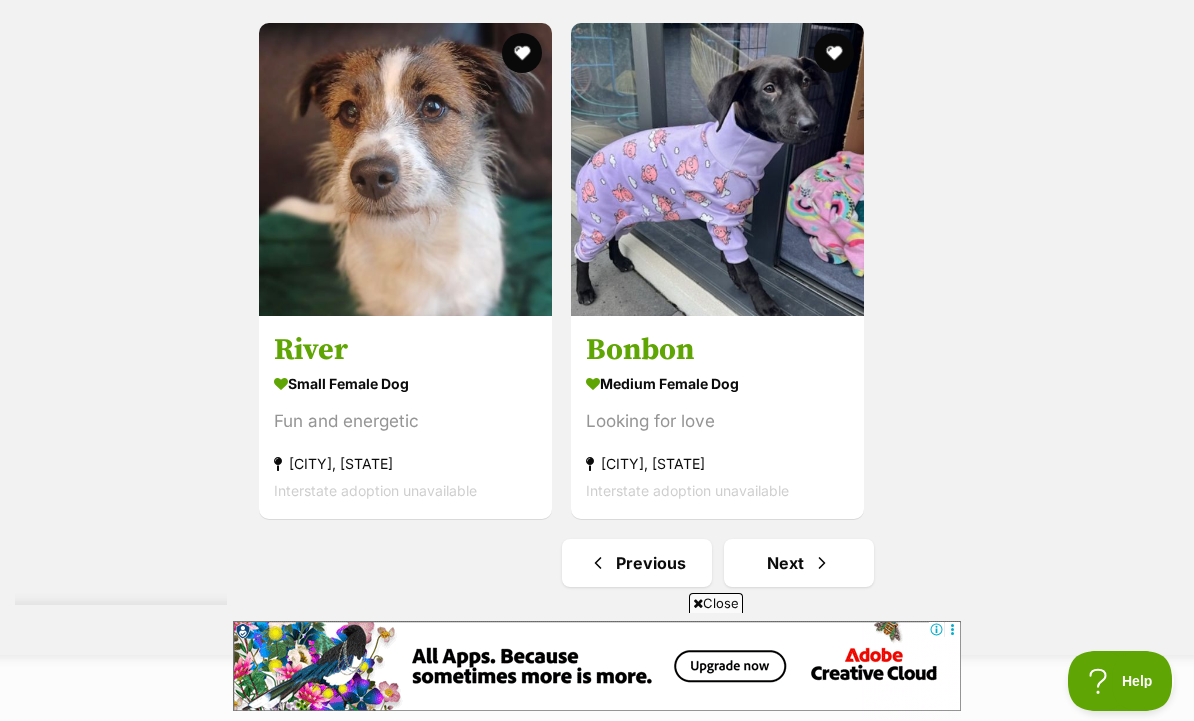 click on "Next" at bounding box center [799, 563] 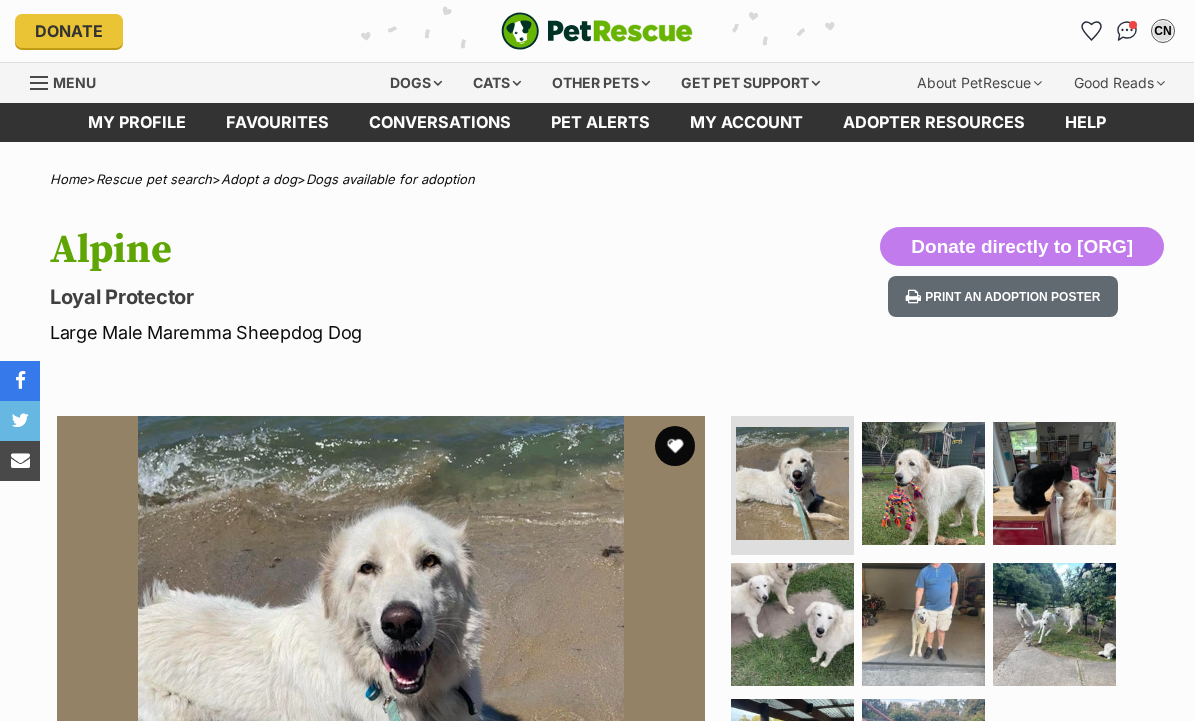 scroll, scrollTop: 0, scrollLeft: 0, axis: both 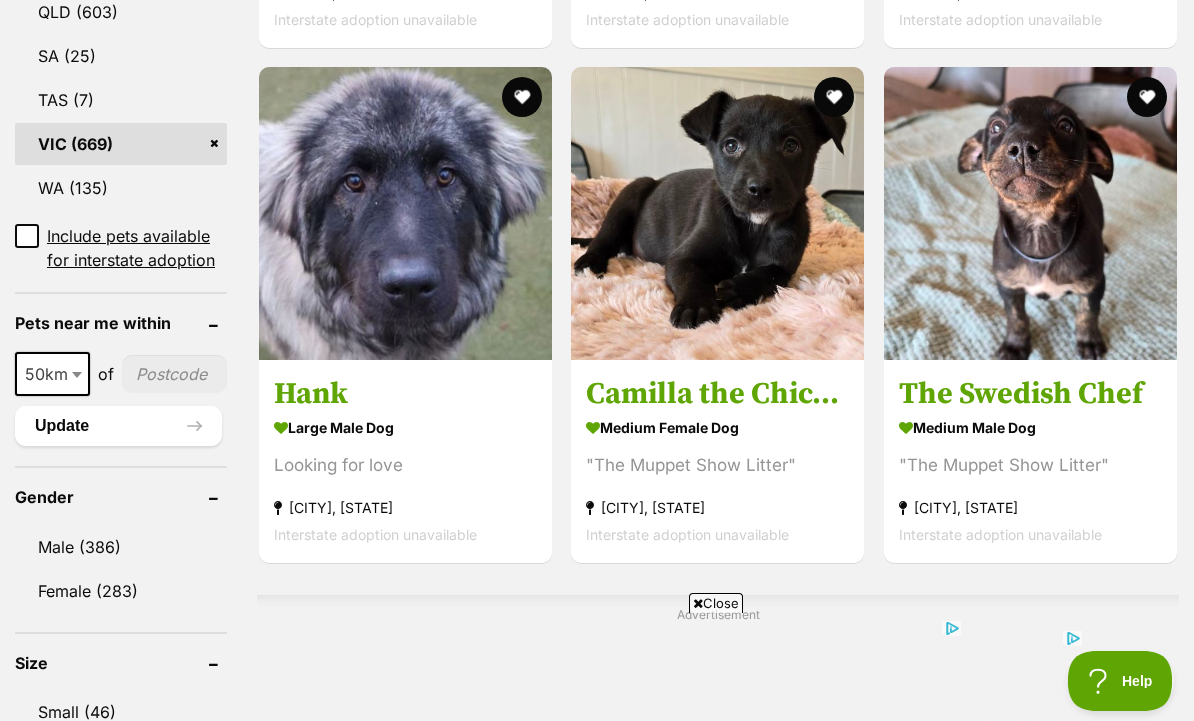 click on "Camilla the Chicken" at bounding box center [717, 394] 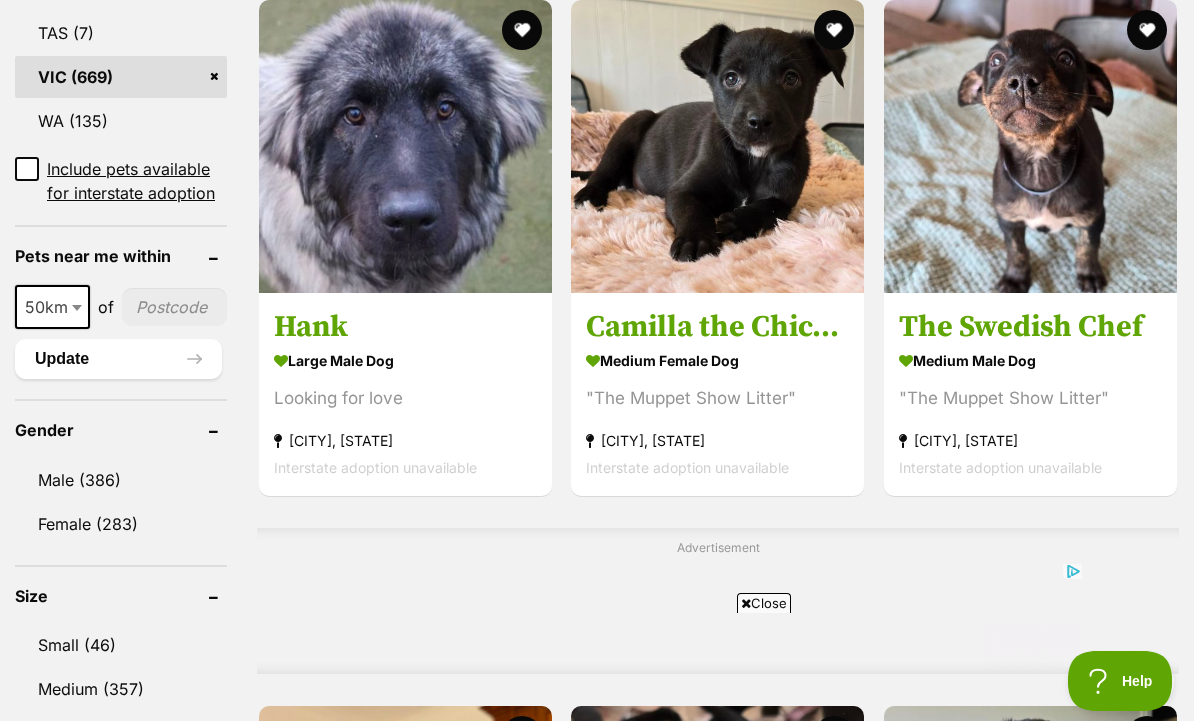 scroll, scrollTop: 0, scrollLeft: 0, axis: both 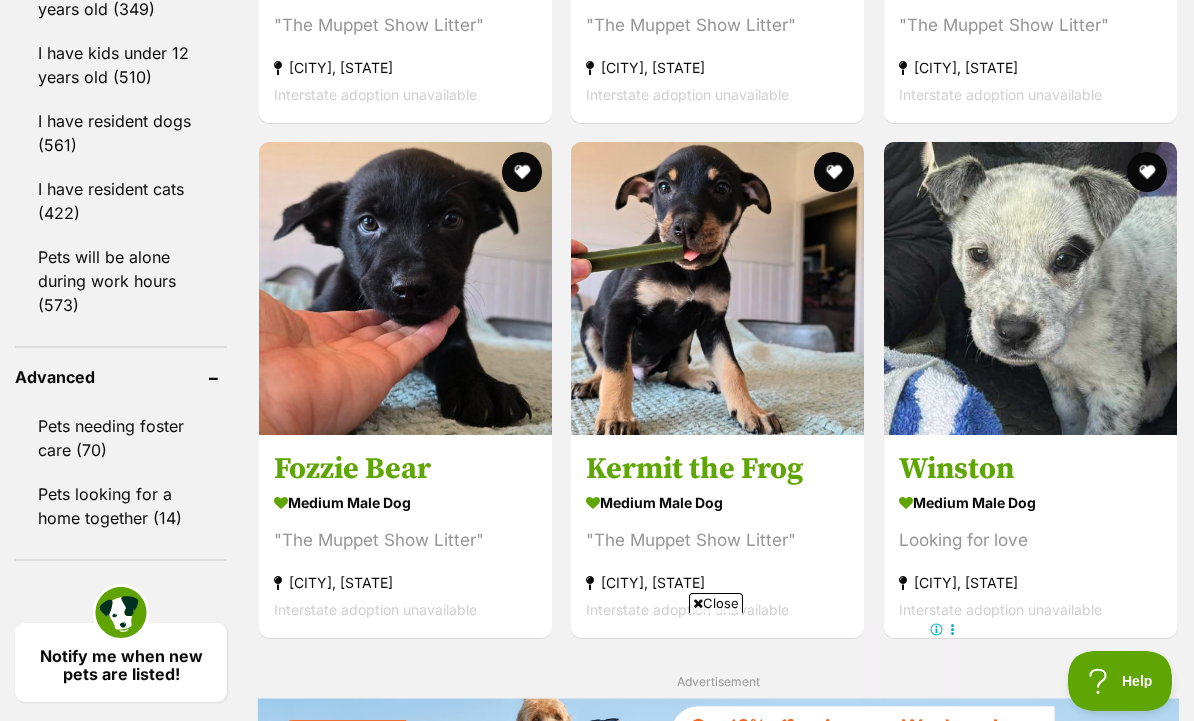 click on "medium male Dog" at bounding box center [1030, 502] 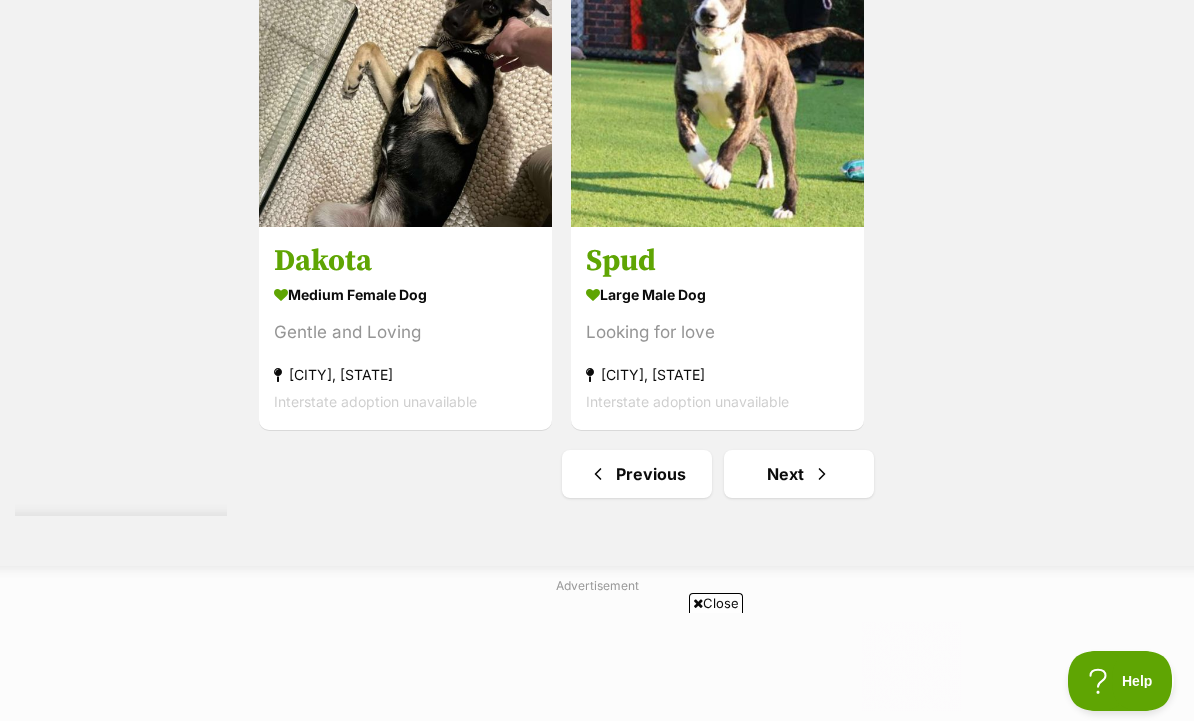 scroll, scrollTop: 0, scrollLeft: 0, axis: both 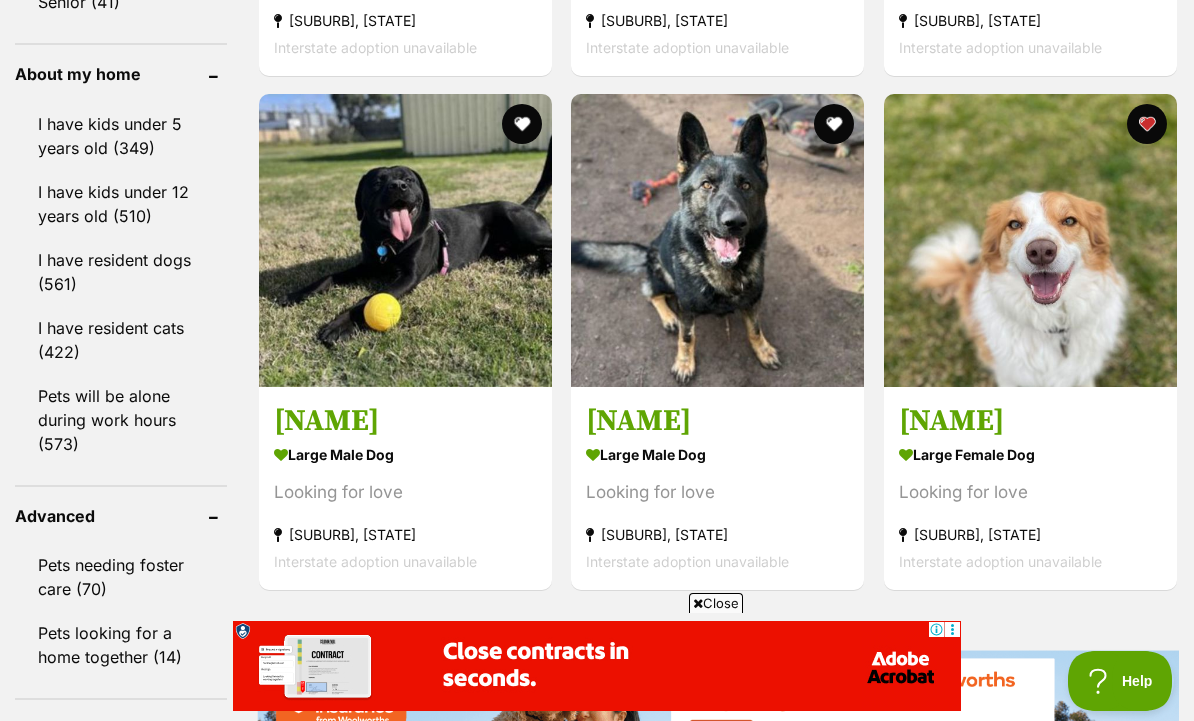 click on "large female Dog
Looking for love
Coldstream, VIC
Interstate adoption unavailable" at bounding box center [1030, 507] 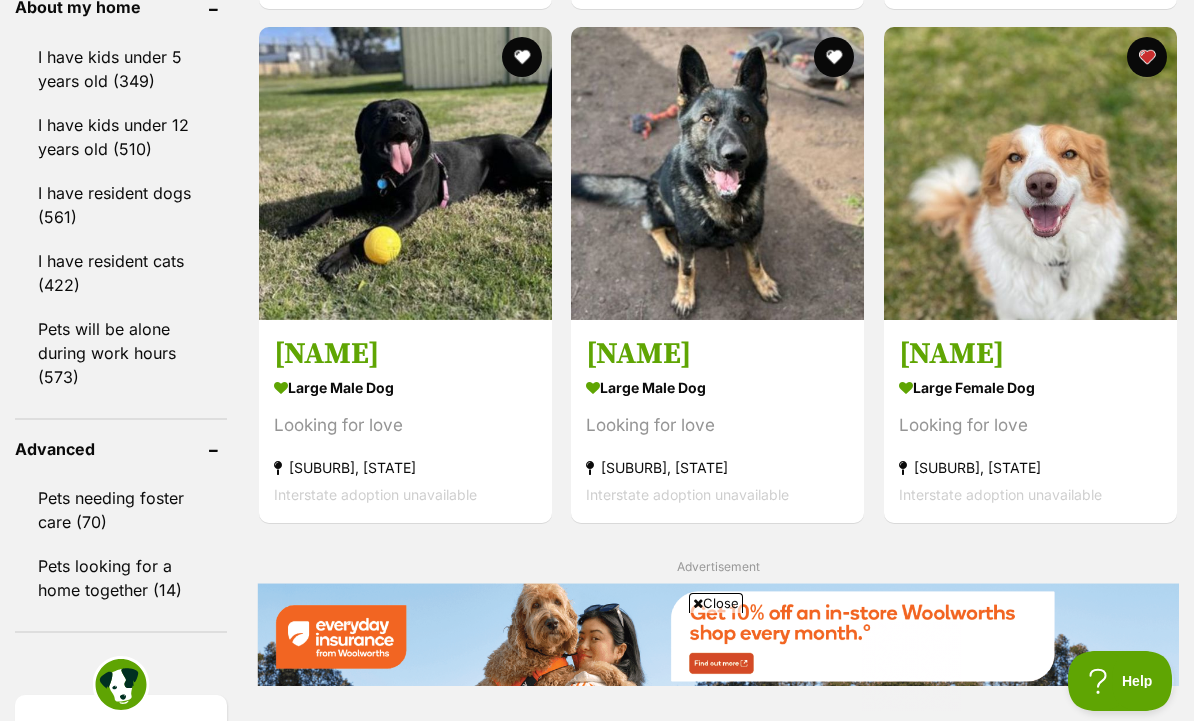 scroll, scrollTop: 0, scrollLeft: 0, axis: both 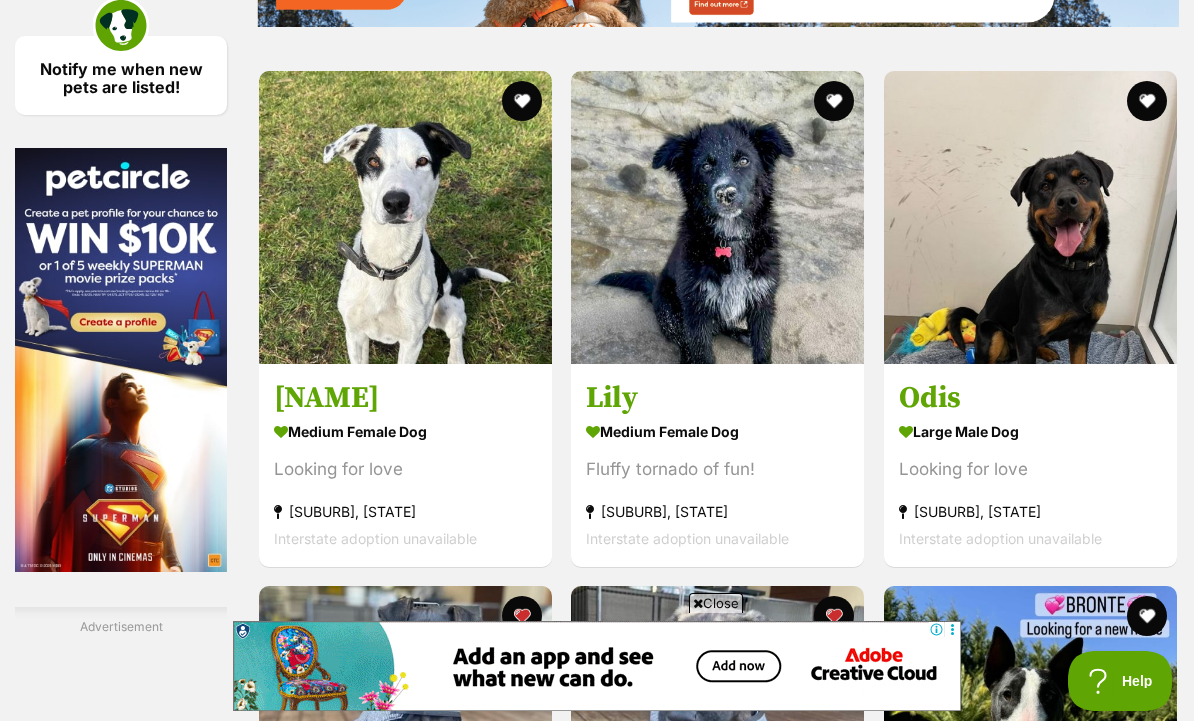 click on "medium female Dog" at bounding box center [717, 431] 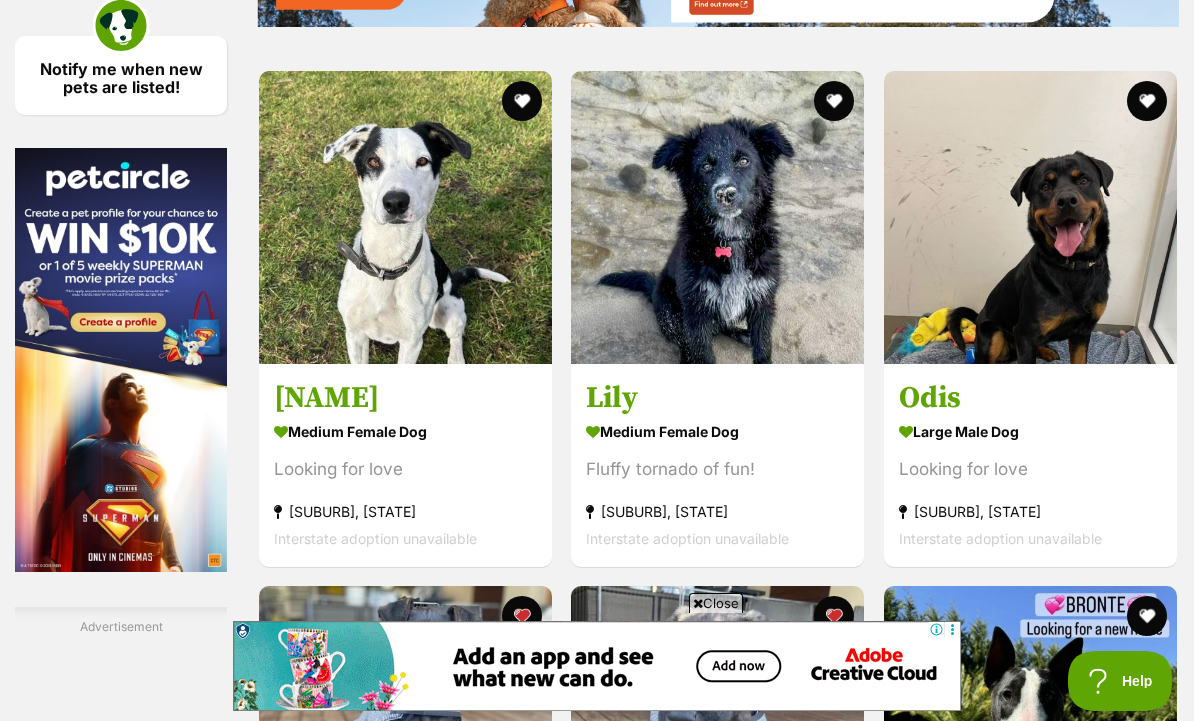 scroll, scrollTop: 3088, scrollLeft: 0, axis: vertical 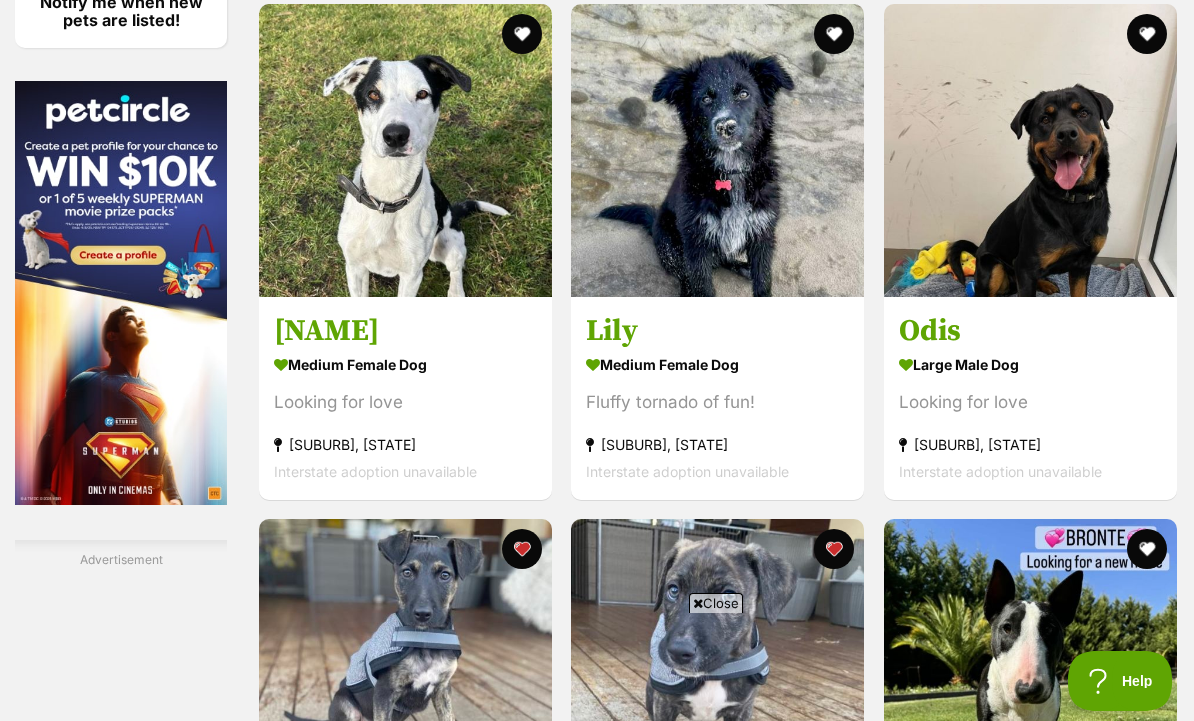 click on "Fluffy tornado of fun!" at bounding box center [717, 402] 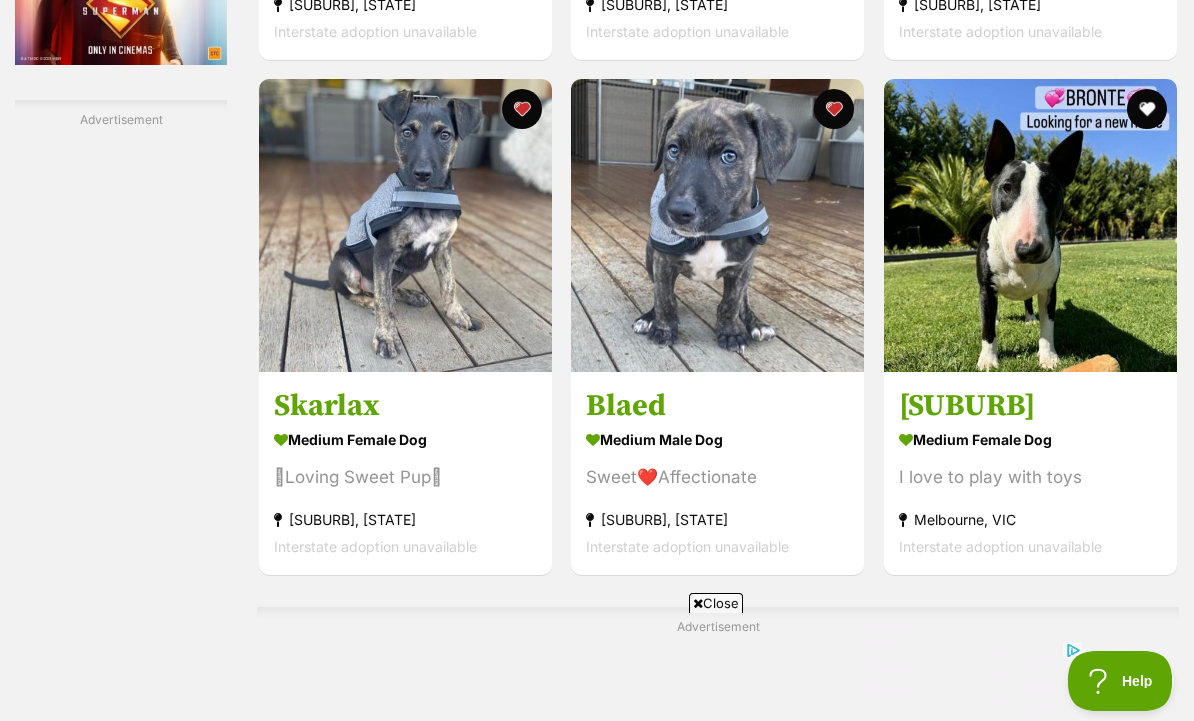 scroll, scrollTop: 3542, scrollLeft: 0, axis: vertical 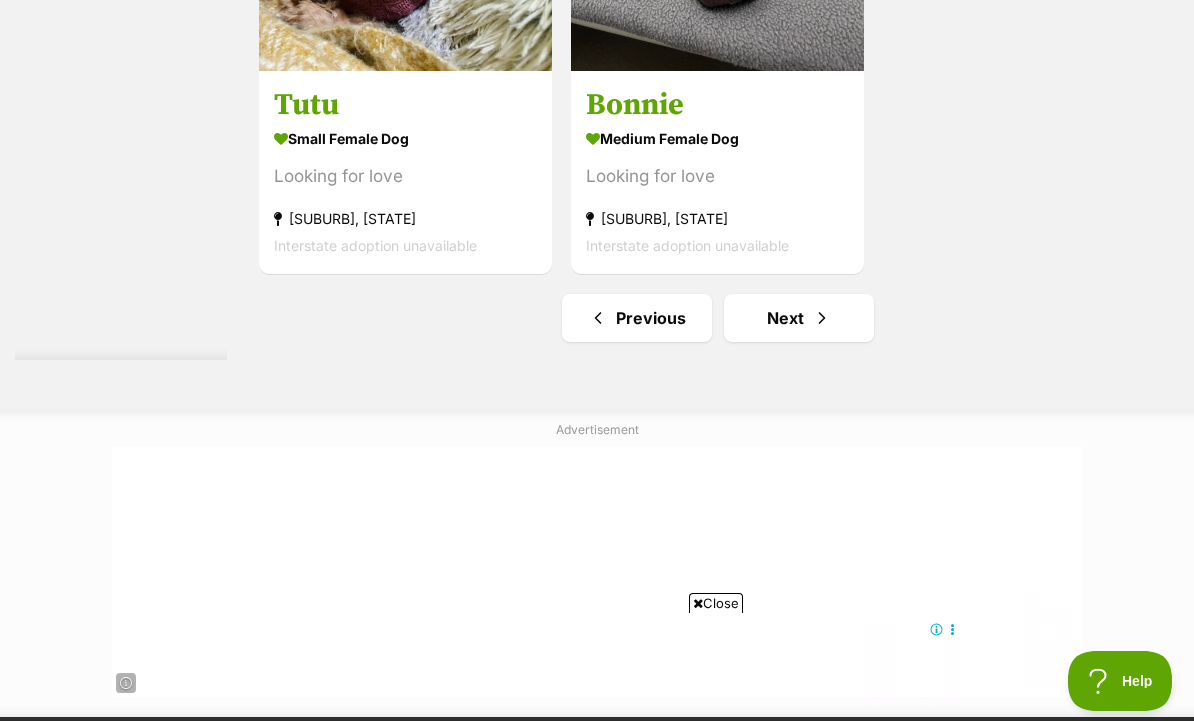 click at bounding box center (822, 318) 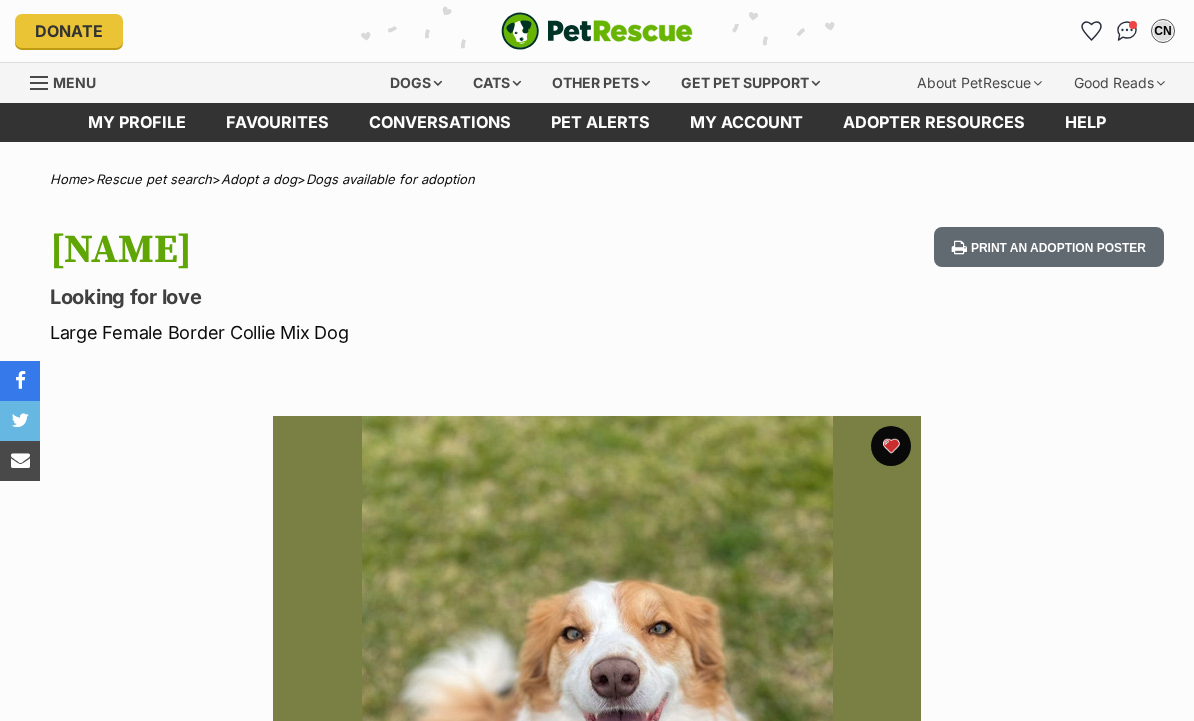 scroll, scrollTop: 0, scrollLeft: 0, axis: both 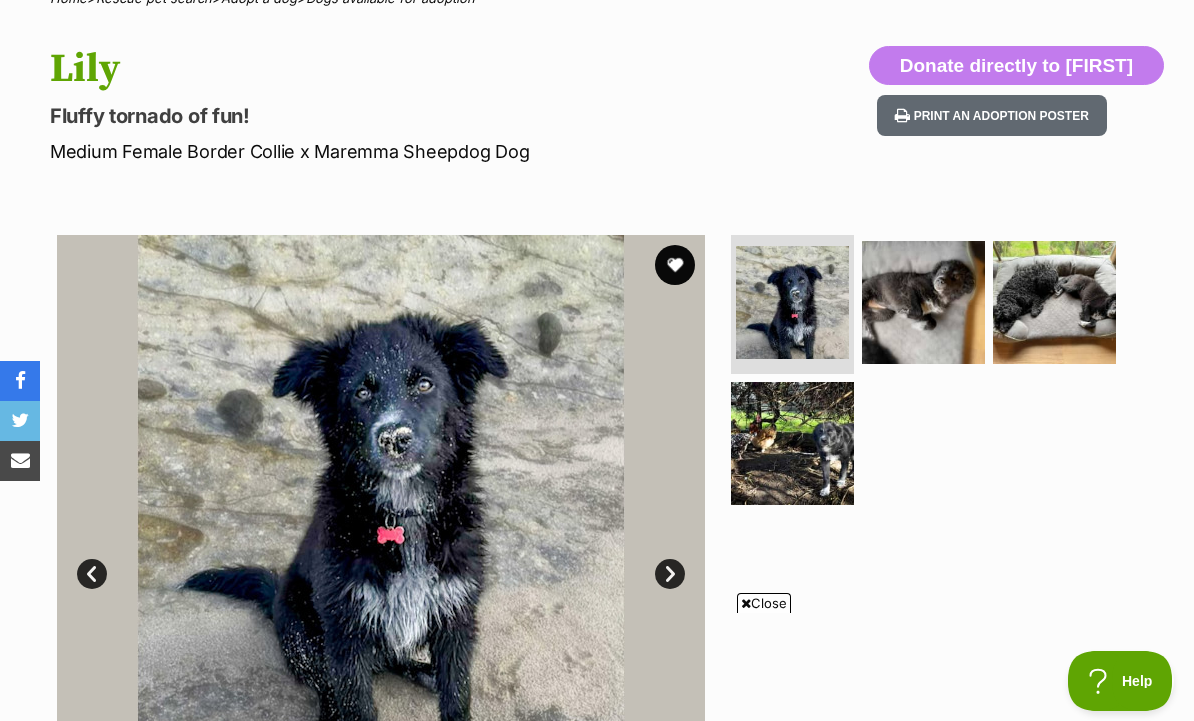 click at bounding box center [923, 302] 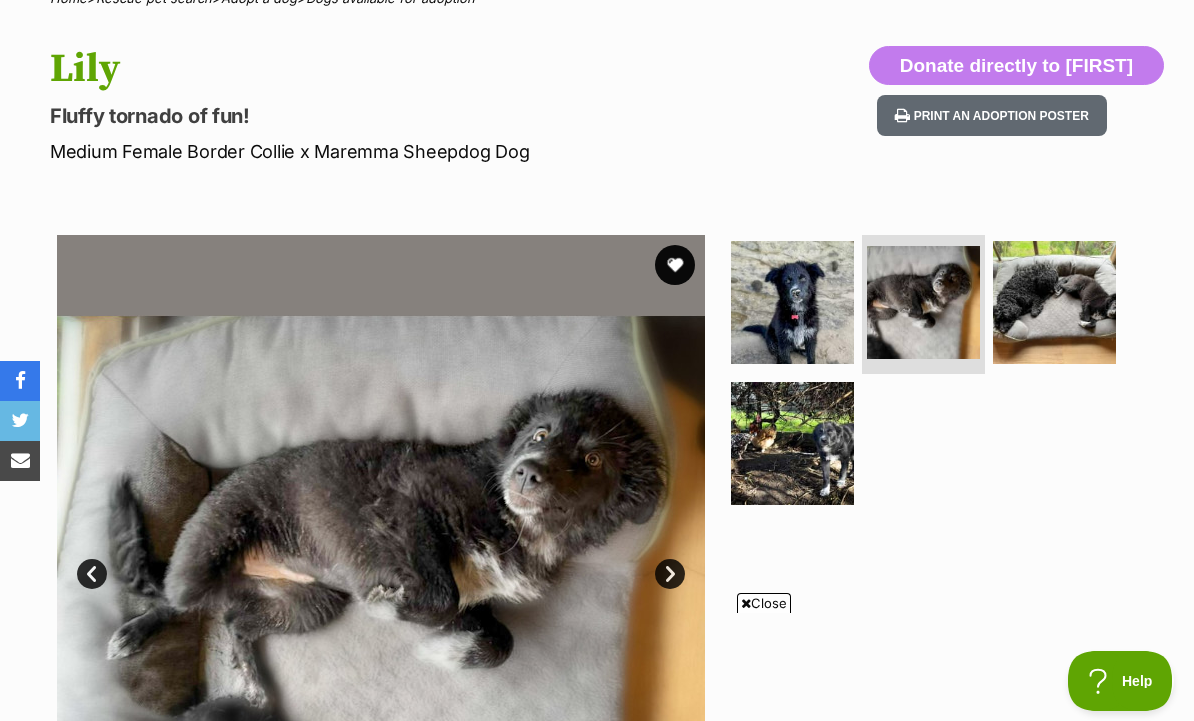 click at bounding box center [1054, 302] 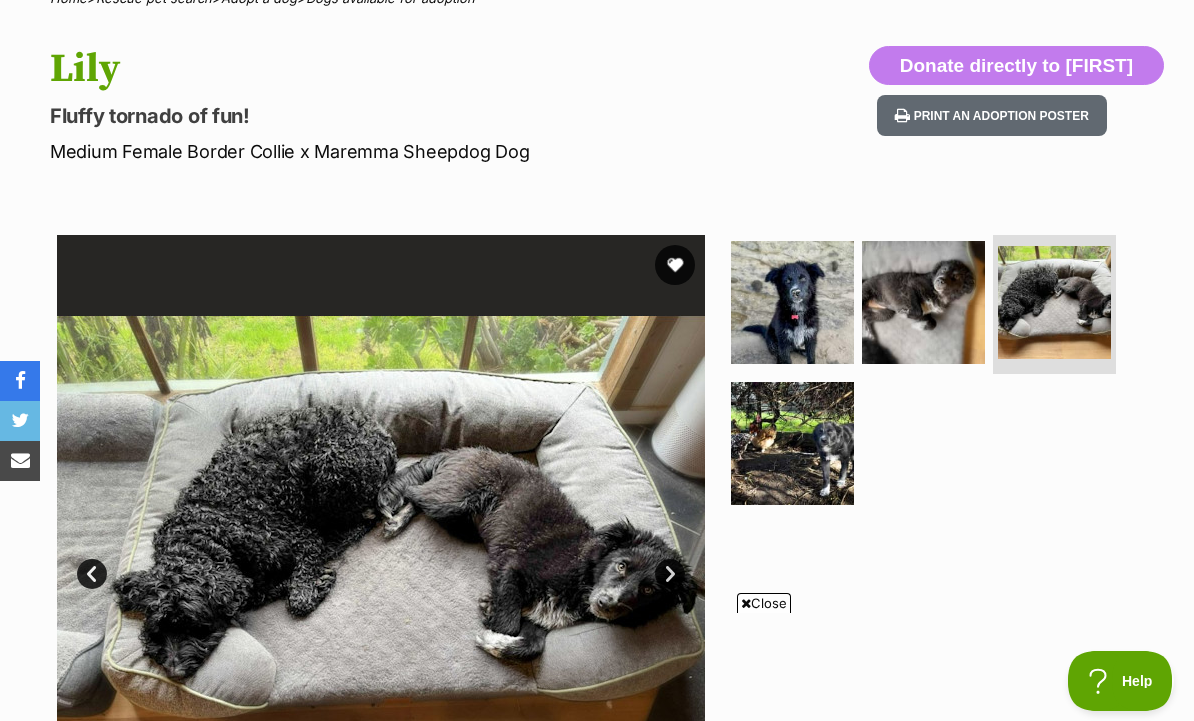 scroll, scrollTop: 0, scrollLeft: 0, axis: both 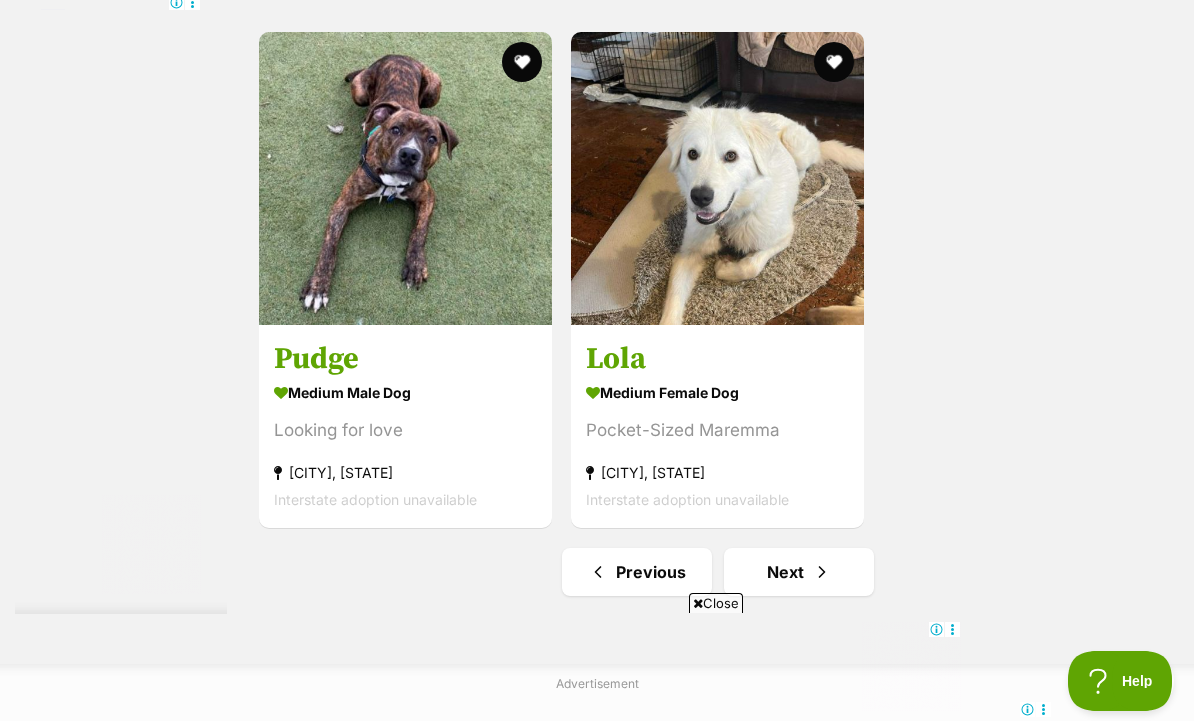 click on "Next" at bounding box center (799, 572) 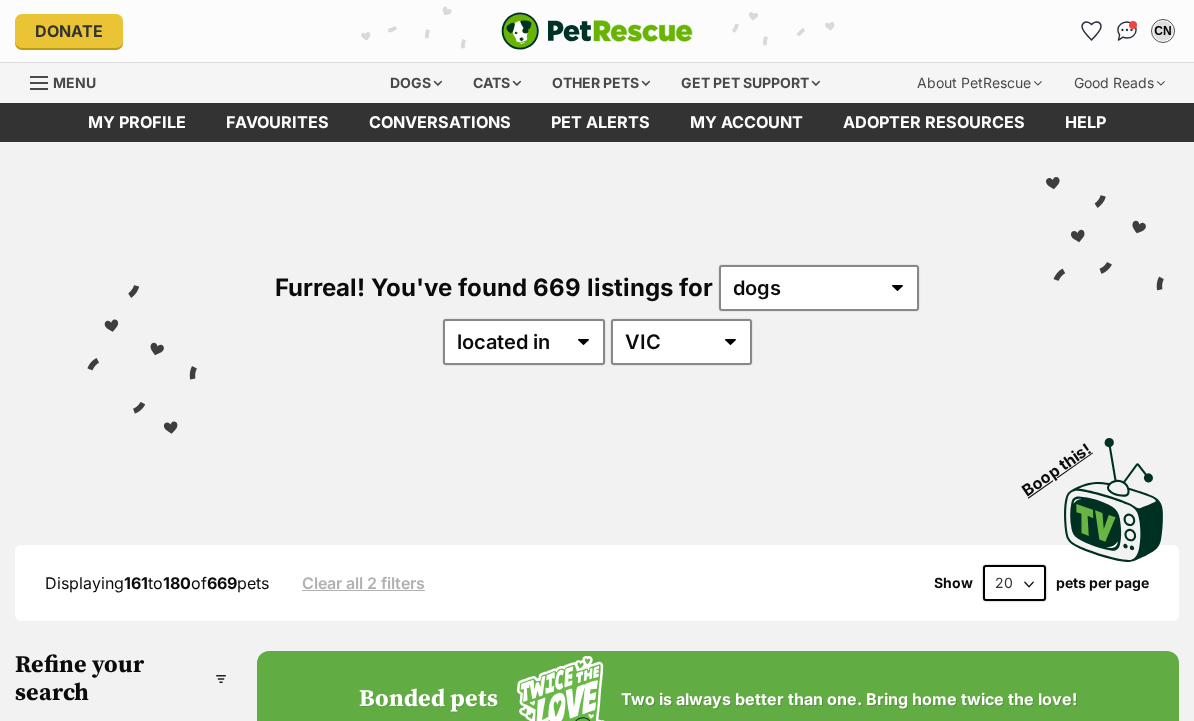 scroll, scrollTop: 0, scrollLeft: 0, axis: both 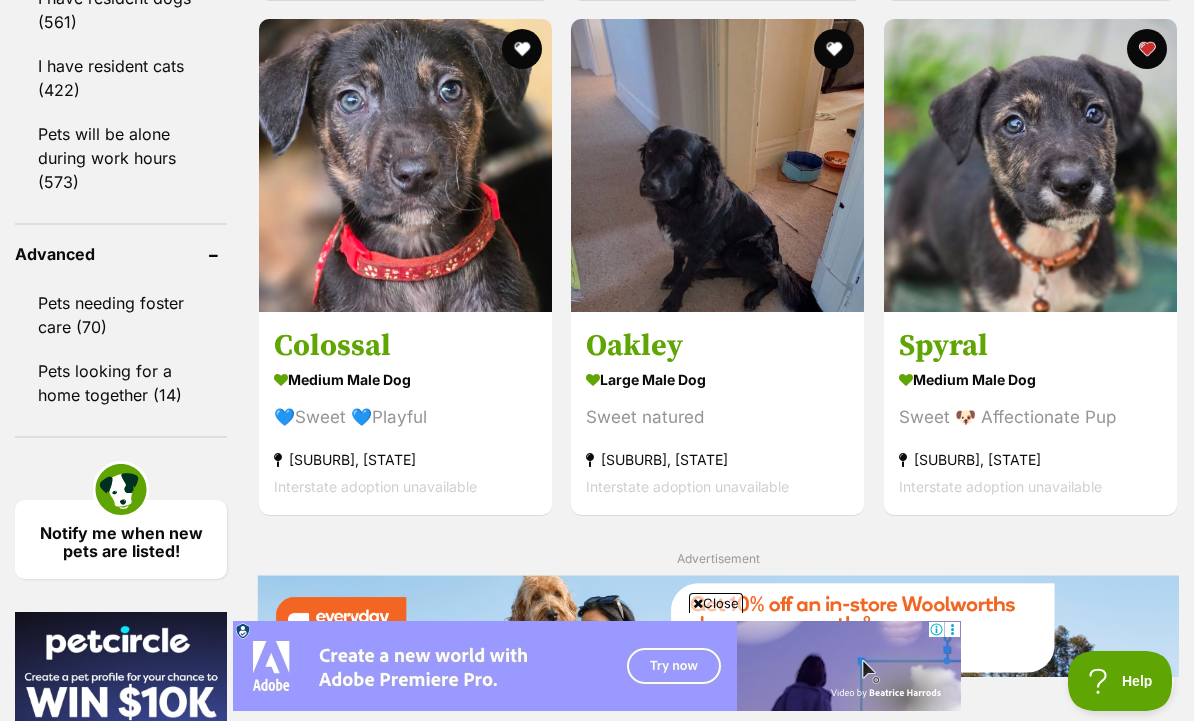 click on "large male Dog" at bounding box center (717, 379) 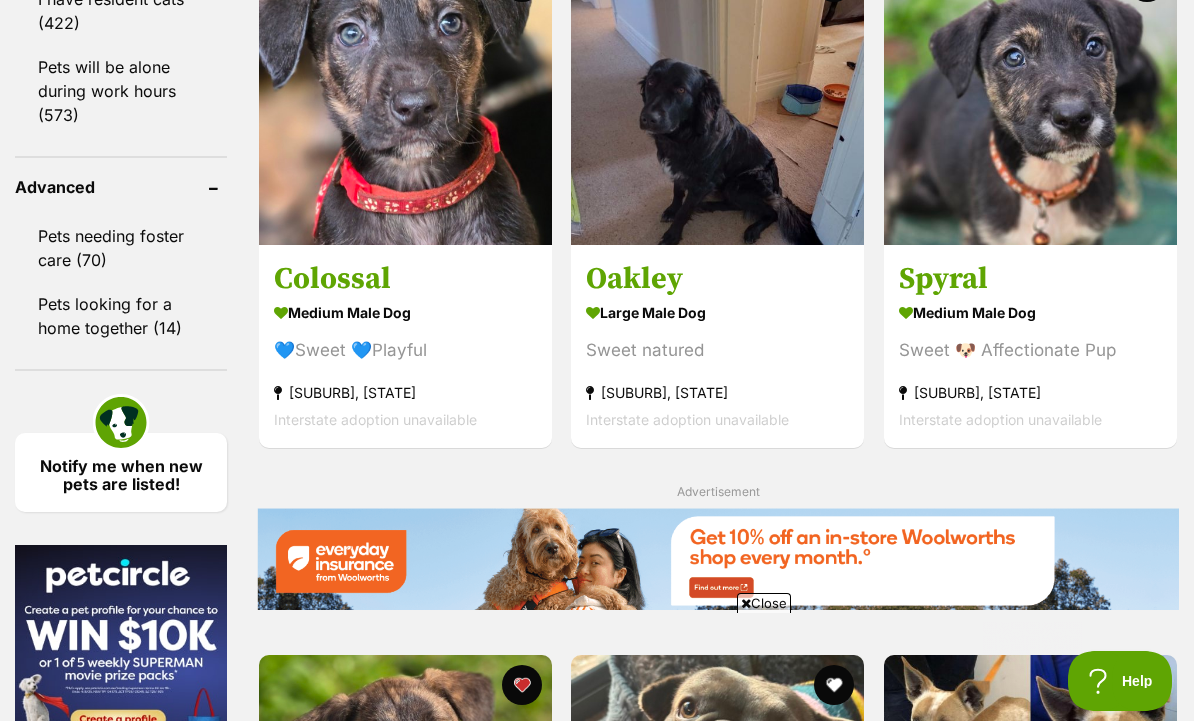 scroll, scrollTop: 0, scrollLeft: 0, axis: both 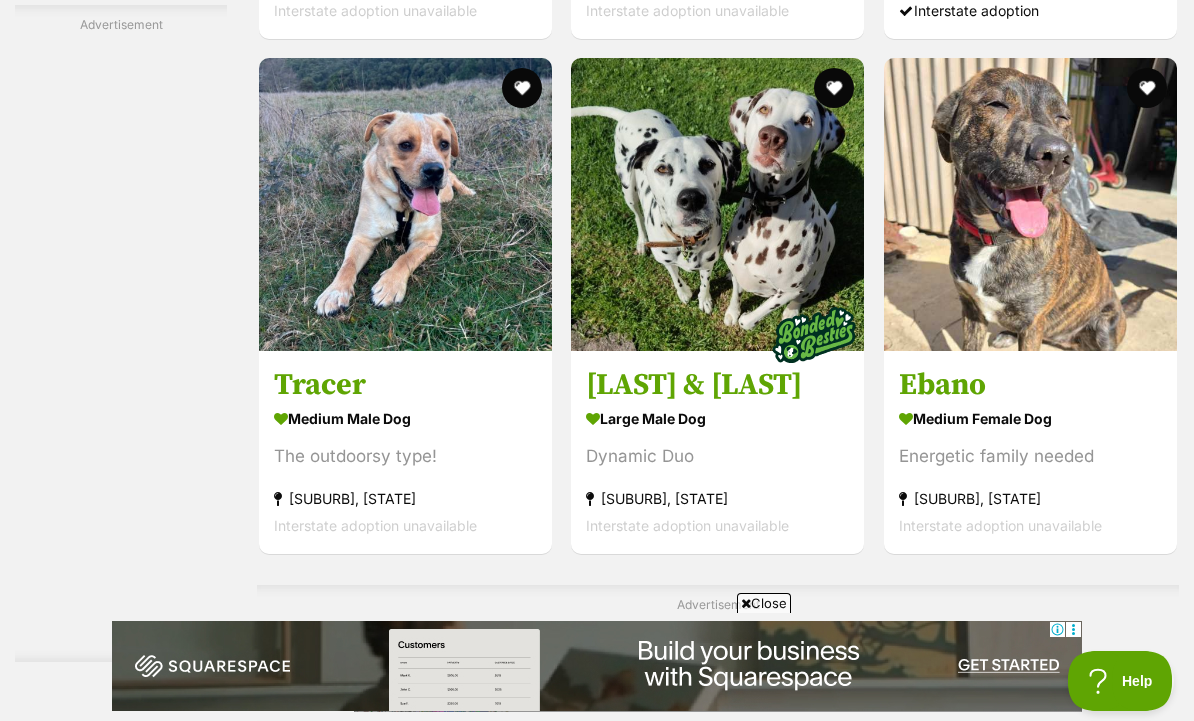 click on "large male Dog" at bounding box center (717, 417) 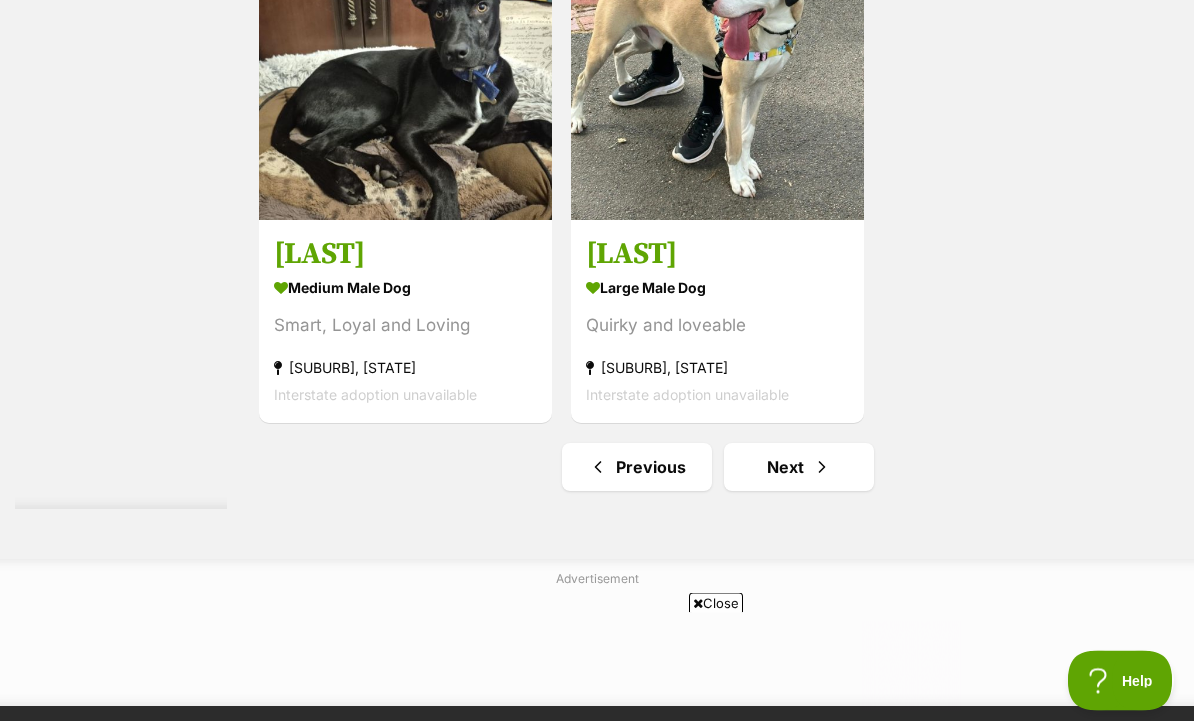 scroll, scrollTop: 4573, scrollLeft: 0, axis: vertical 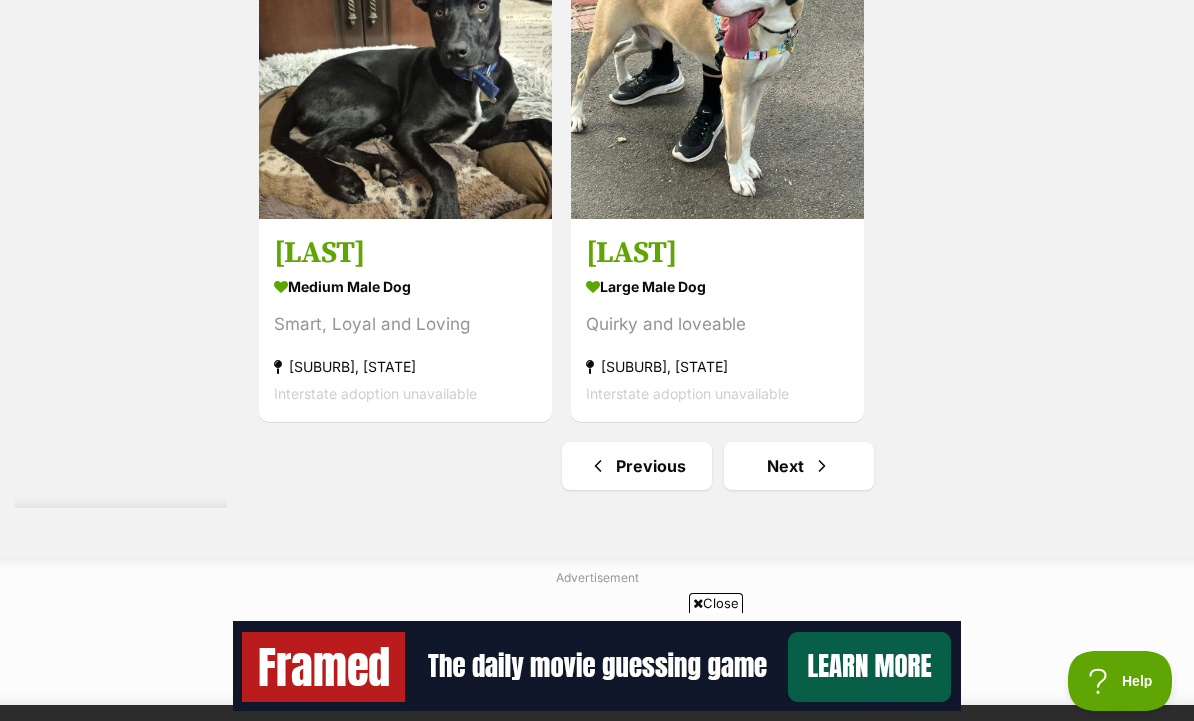 click at bounding box center (822, 466) 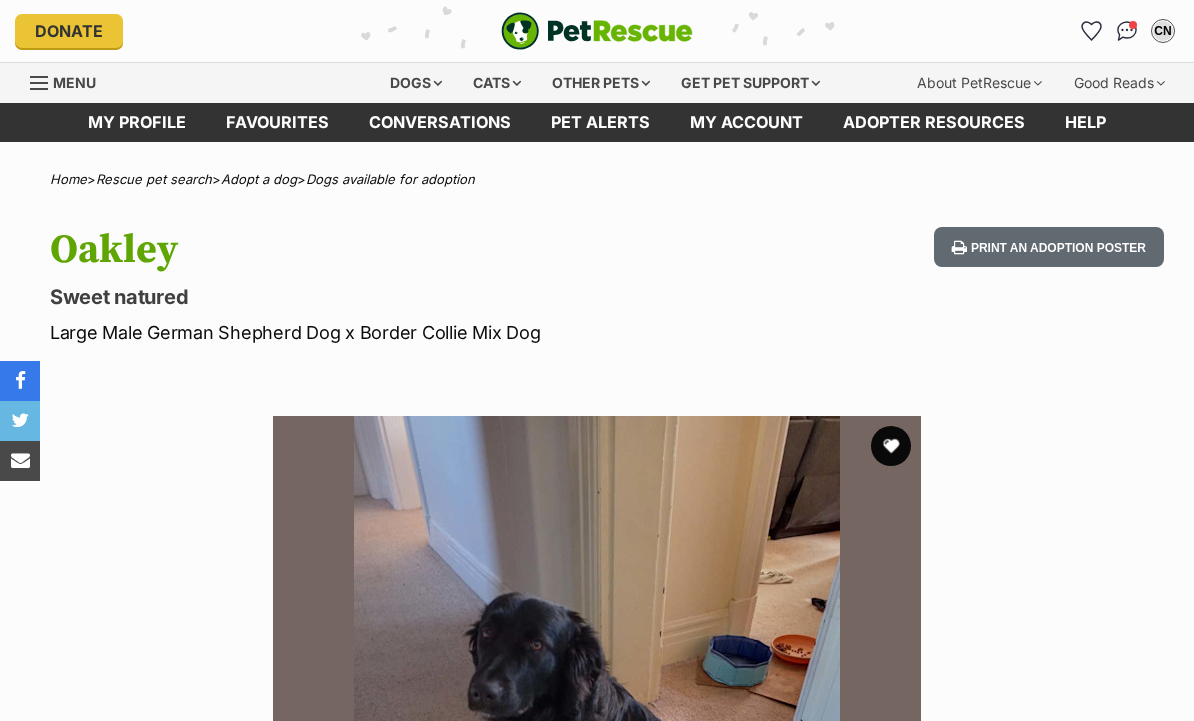 scroll, scrollTop: 0, scrollLeft: 0, axis: both 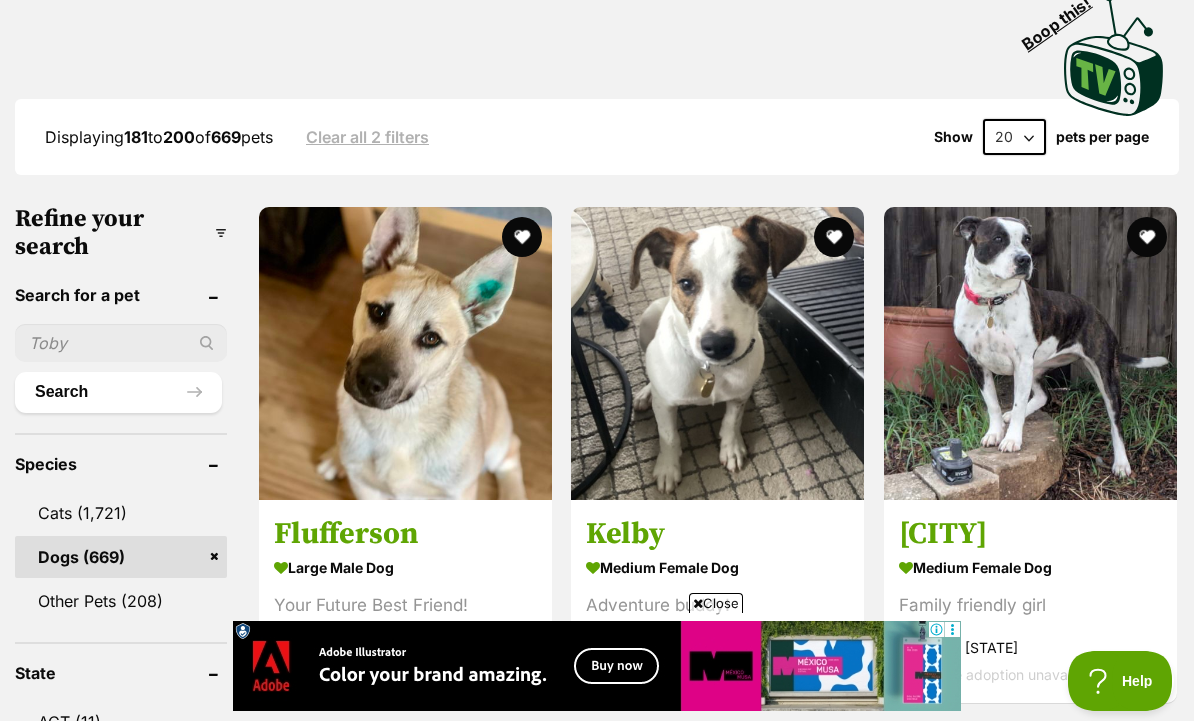 click on "medium female Dog
Adventure buddy!
Warragul, VIC
Interstate adoption unavailable" at bounding box center [717, 620] 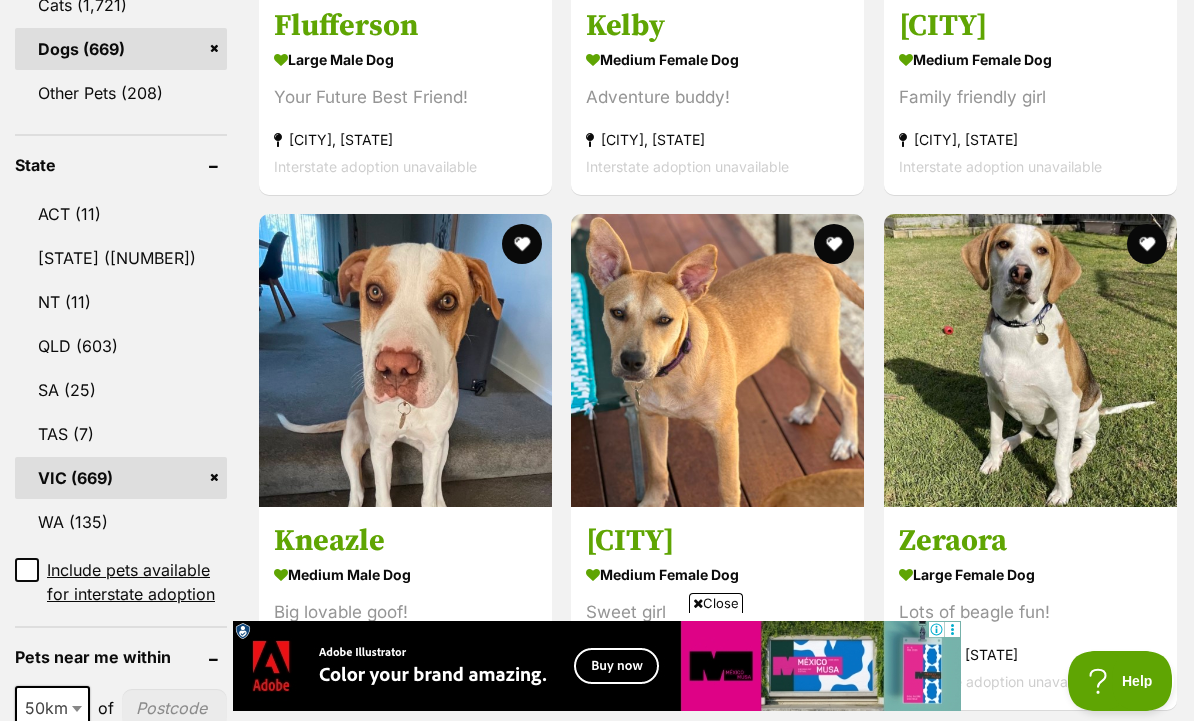 scroll, scrollTop: 0, scrollLeft: 0, axis: both 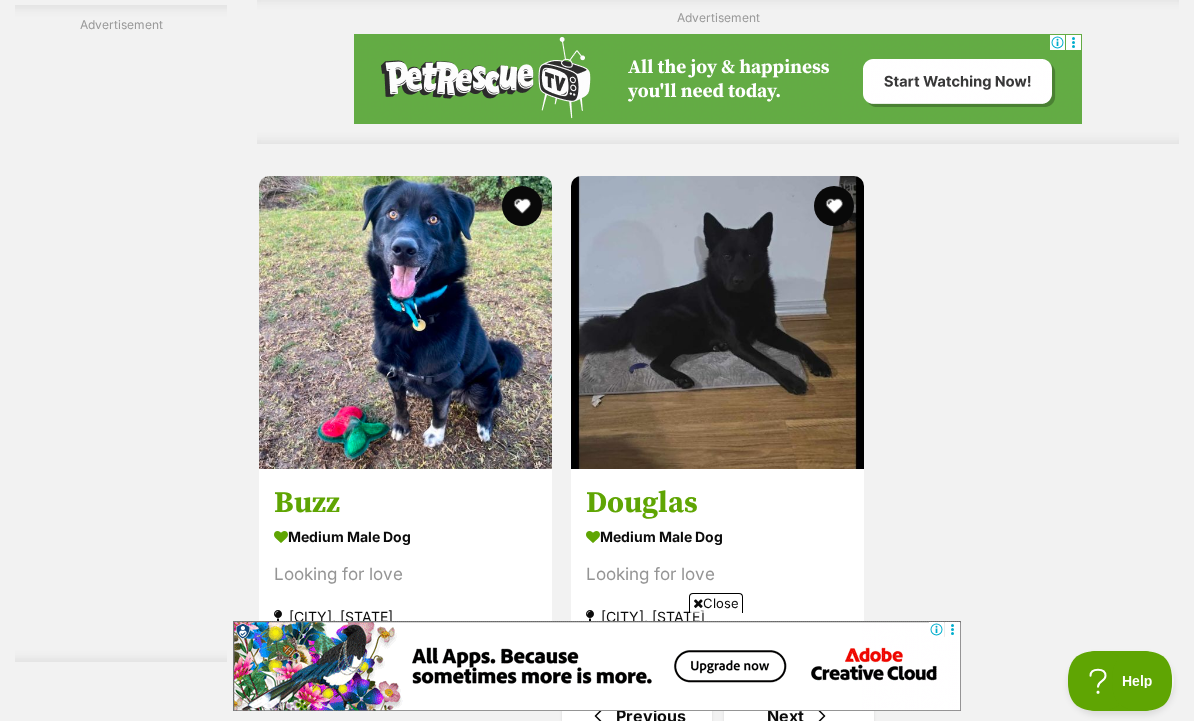 click on "medium male Dog" at bounding box center (405, 536) 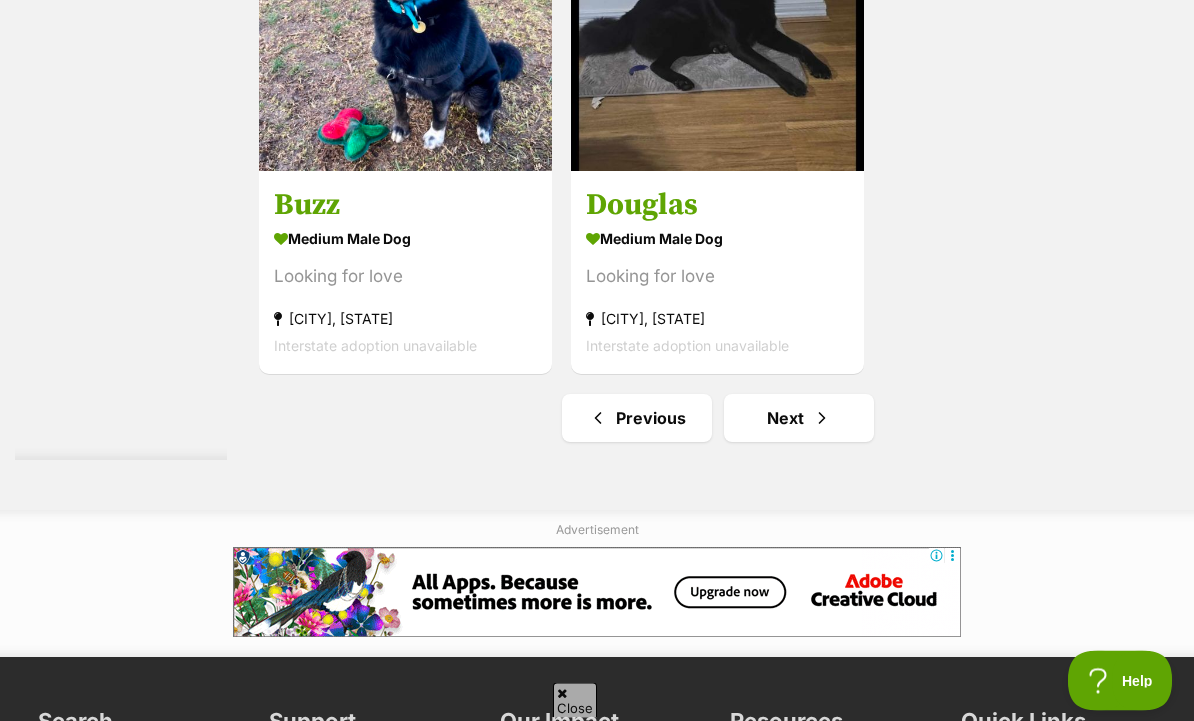 scroll, scrollTop: 4435, scrollLeft: 0, axis: vertical 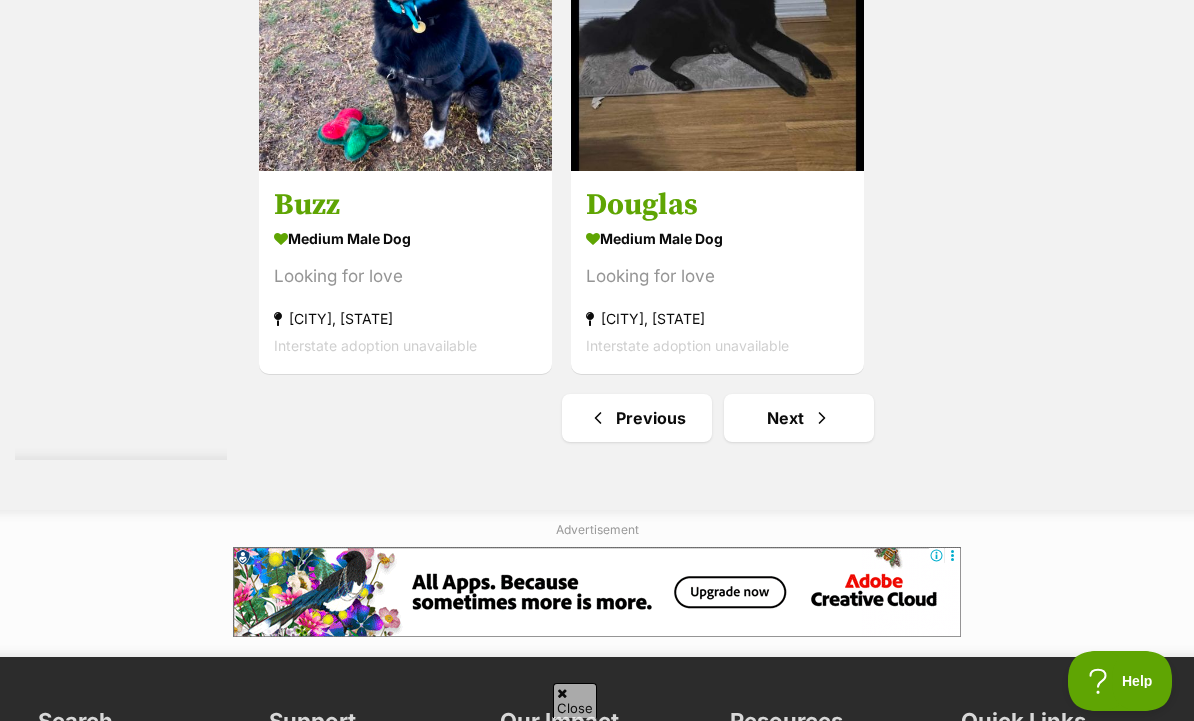 click on "Next" at bounding box center (799, 418) 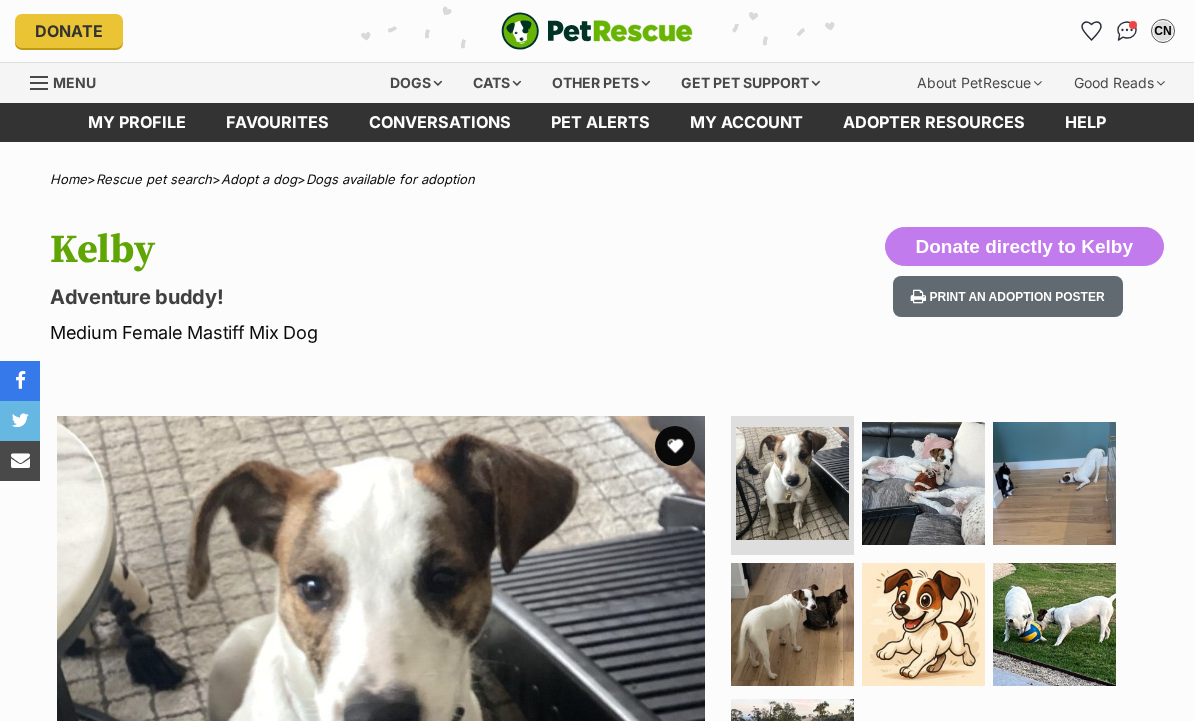scroll, scrollTop: 0, scrollLeft: 0, axis: both 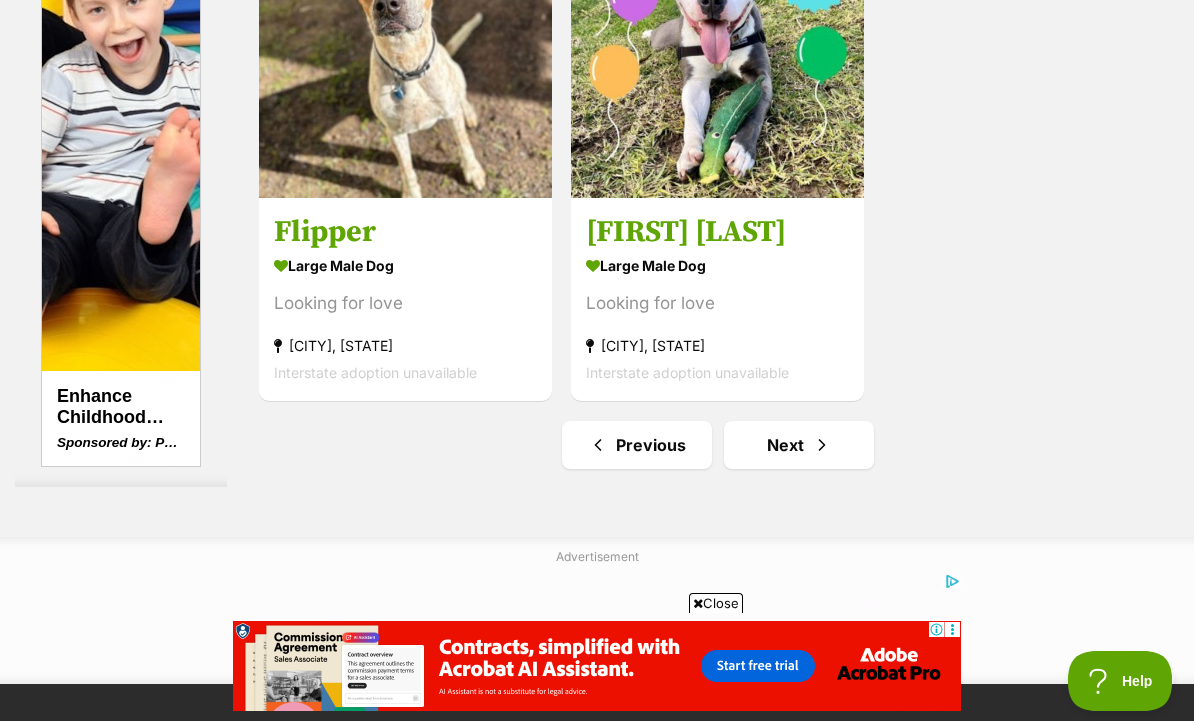 click on "Next" at bounding box center [799, 445] 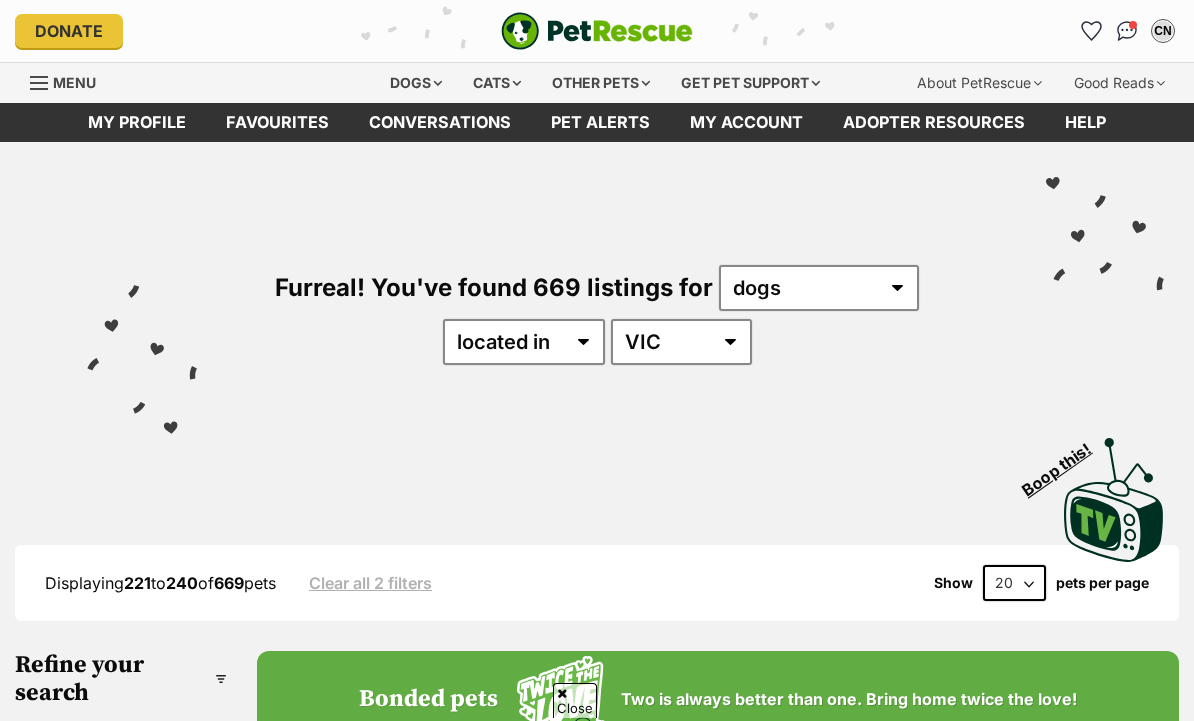 scroll, scrollTop: 297, scrollLeft: 0, axis: vertical 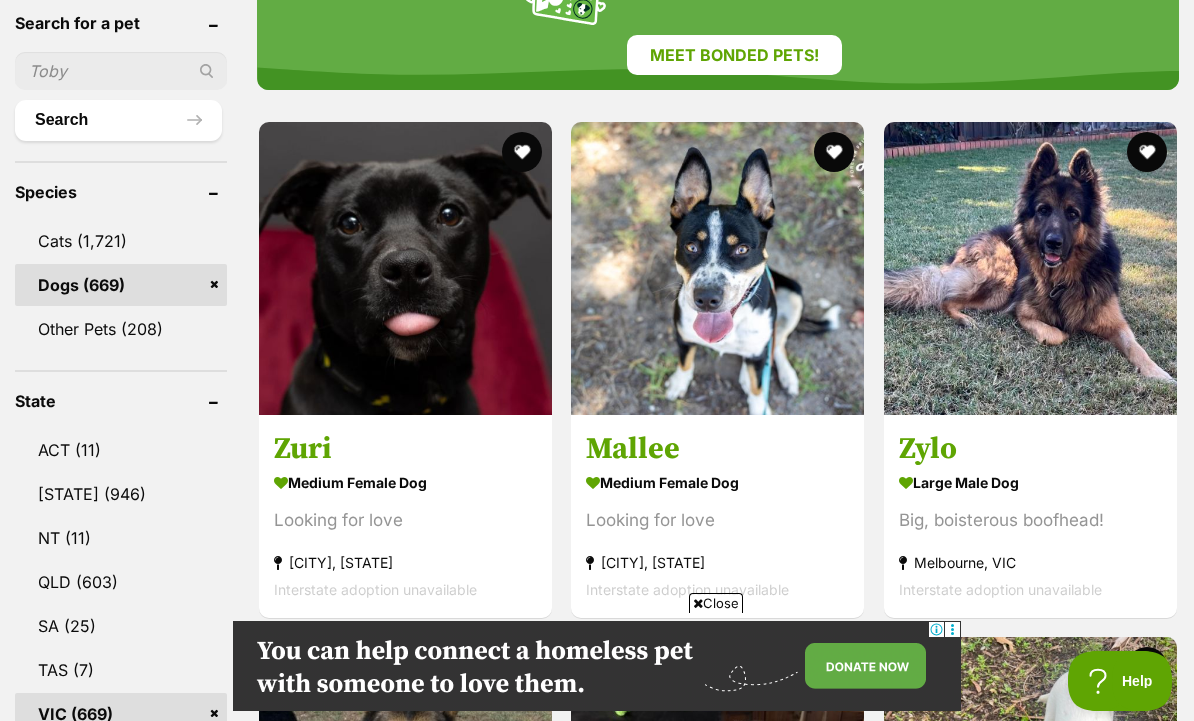 click on "medium female Dog" at bounding box center [405, 482] 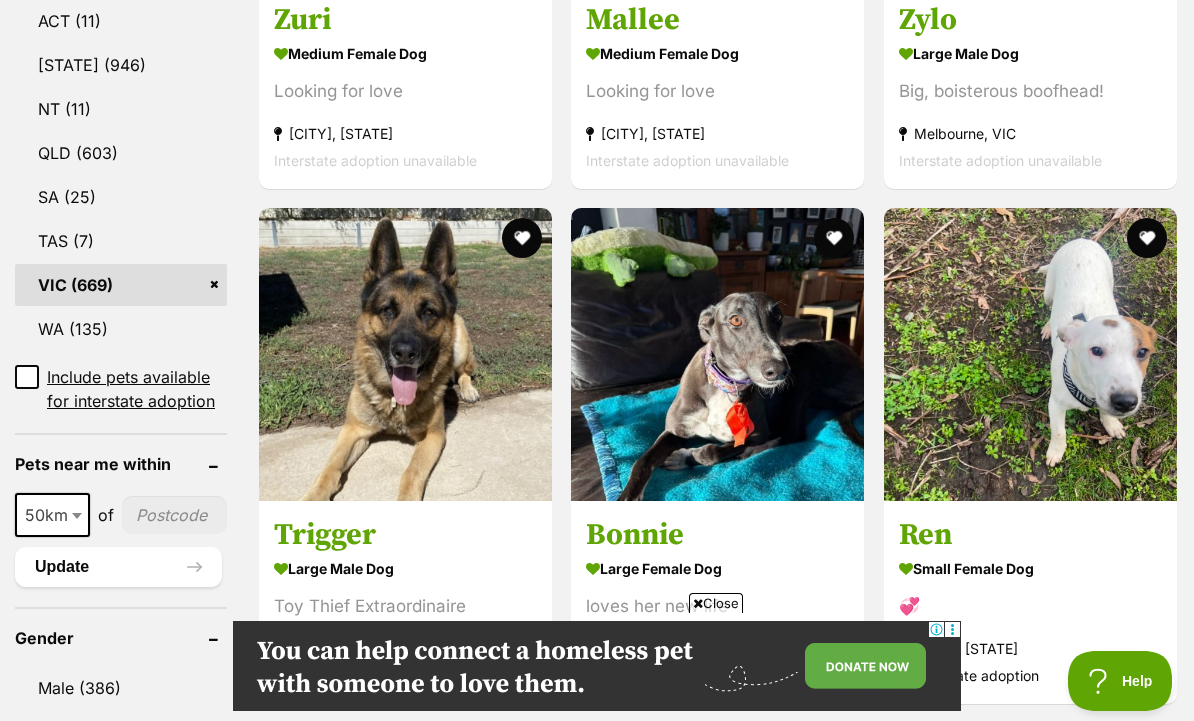 scroll, scrollTop: 1158, scrollLeft: 0, axis: vertical 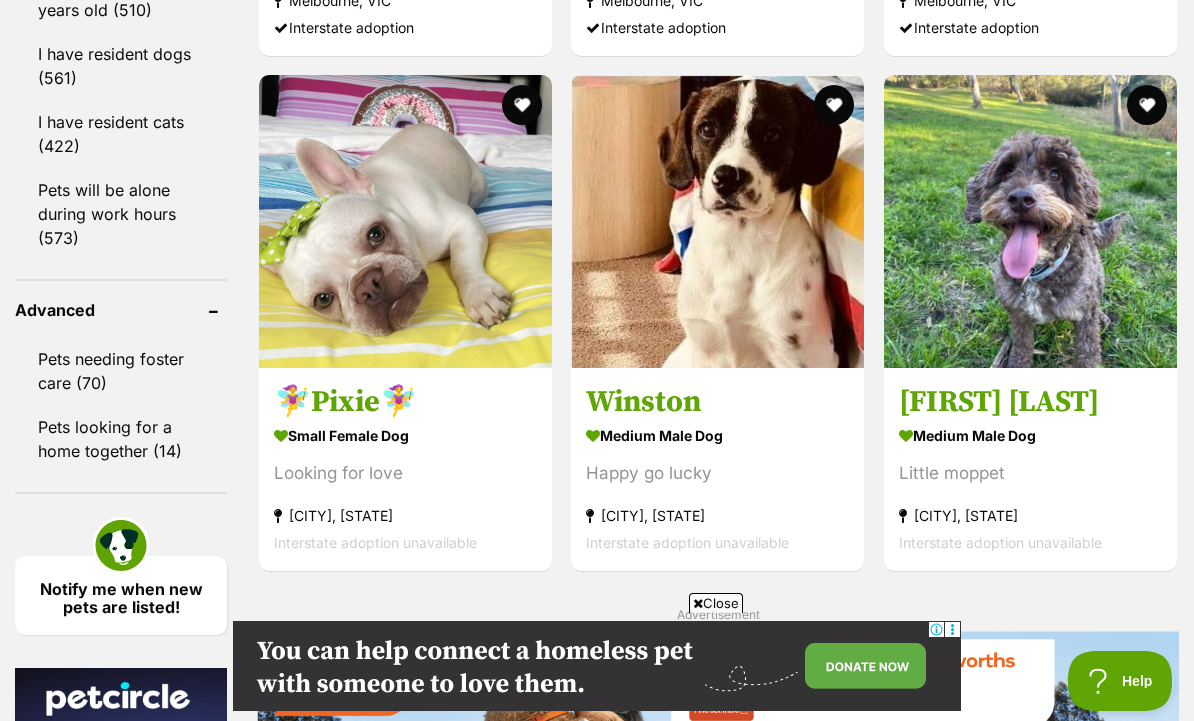 click on "Happy go lucky" at bounding box center (717, 473) 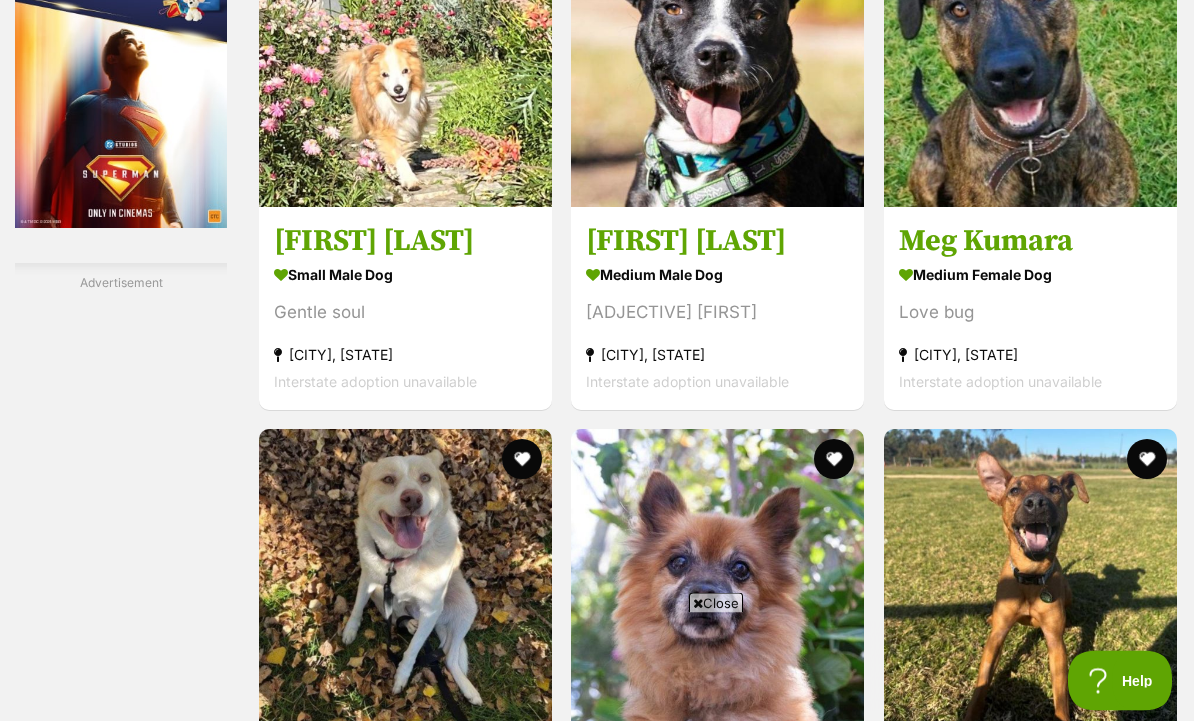 scroll, scrollTop: 0, scrollLeft: 0, axis: both 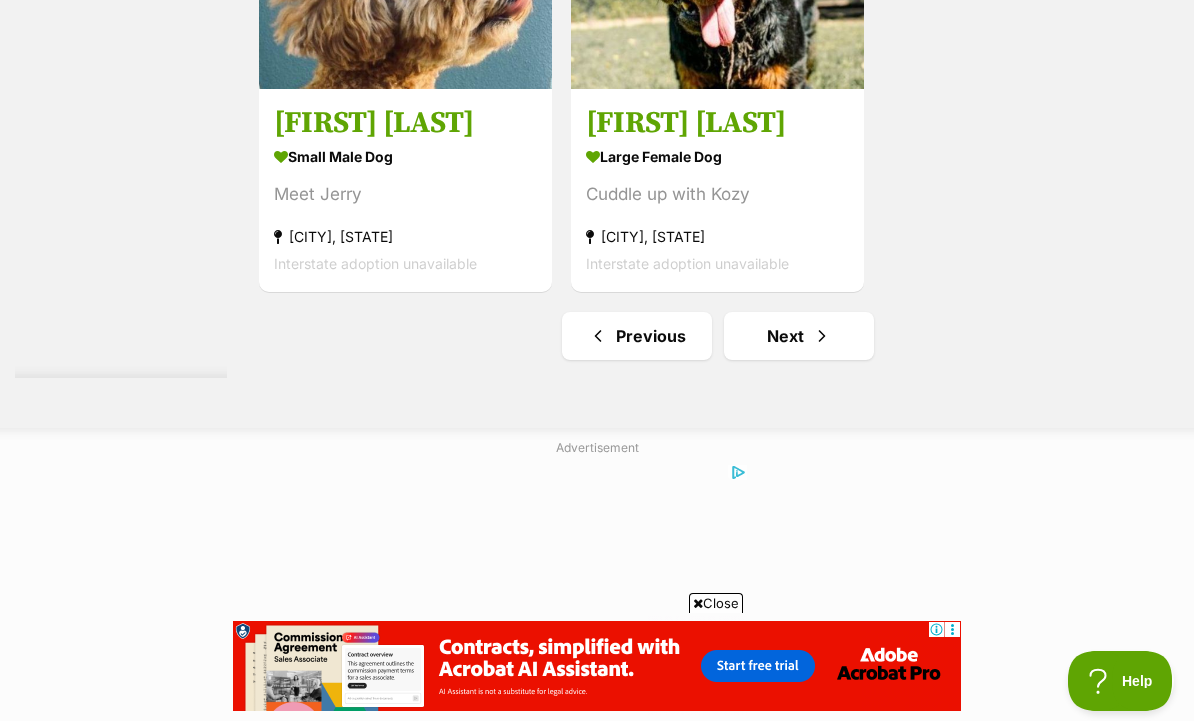 click on "Next" at bounding box center (799, 336) 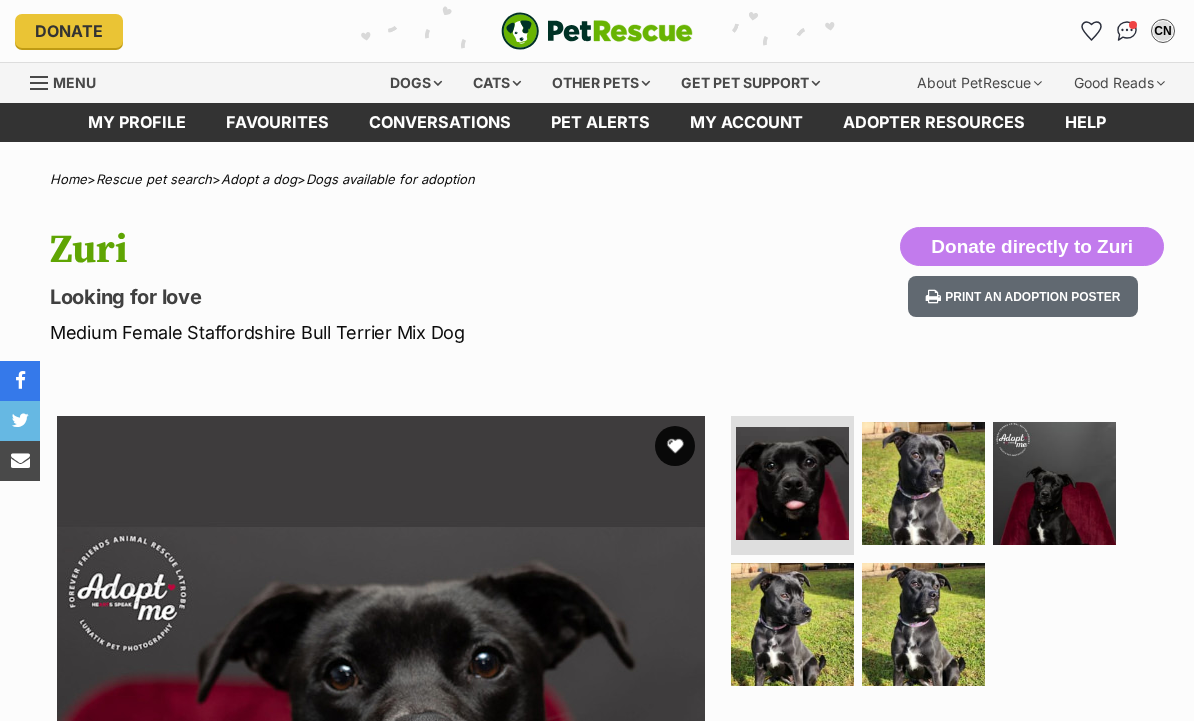 scroll, scrollTop: 0, scrollLeft: 0, axis: both 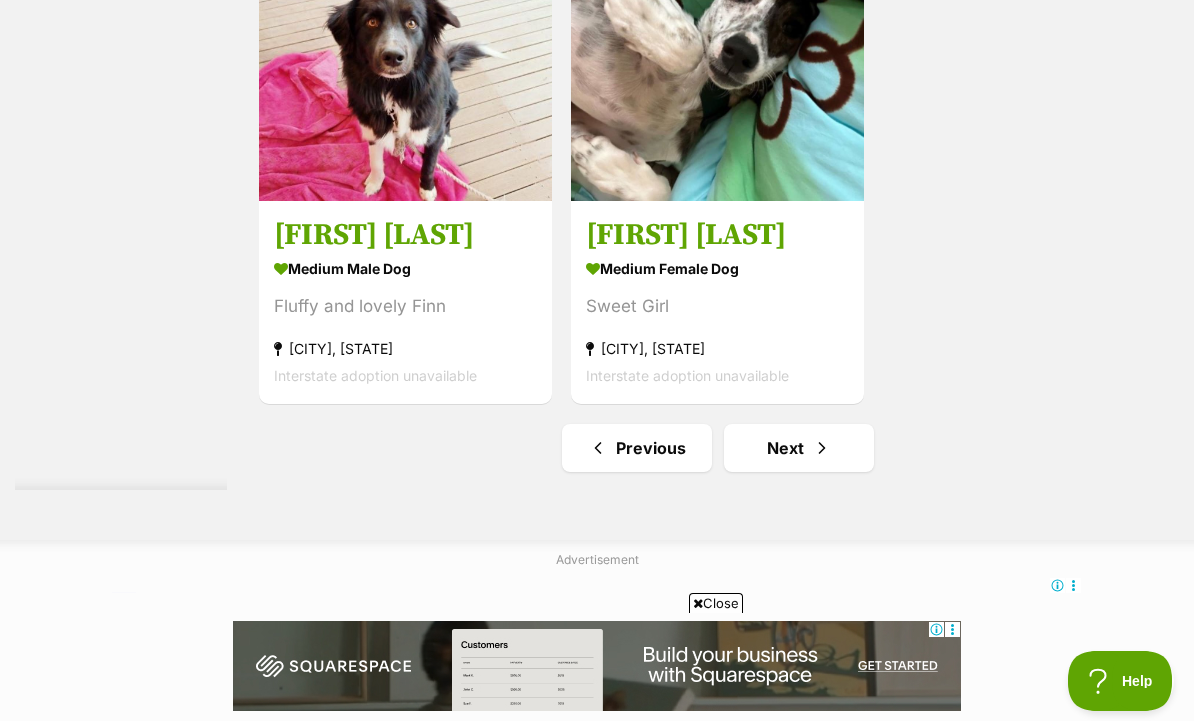 click on "Next" at bounding box center [799, 448] 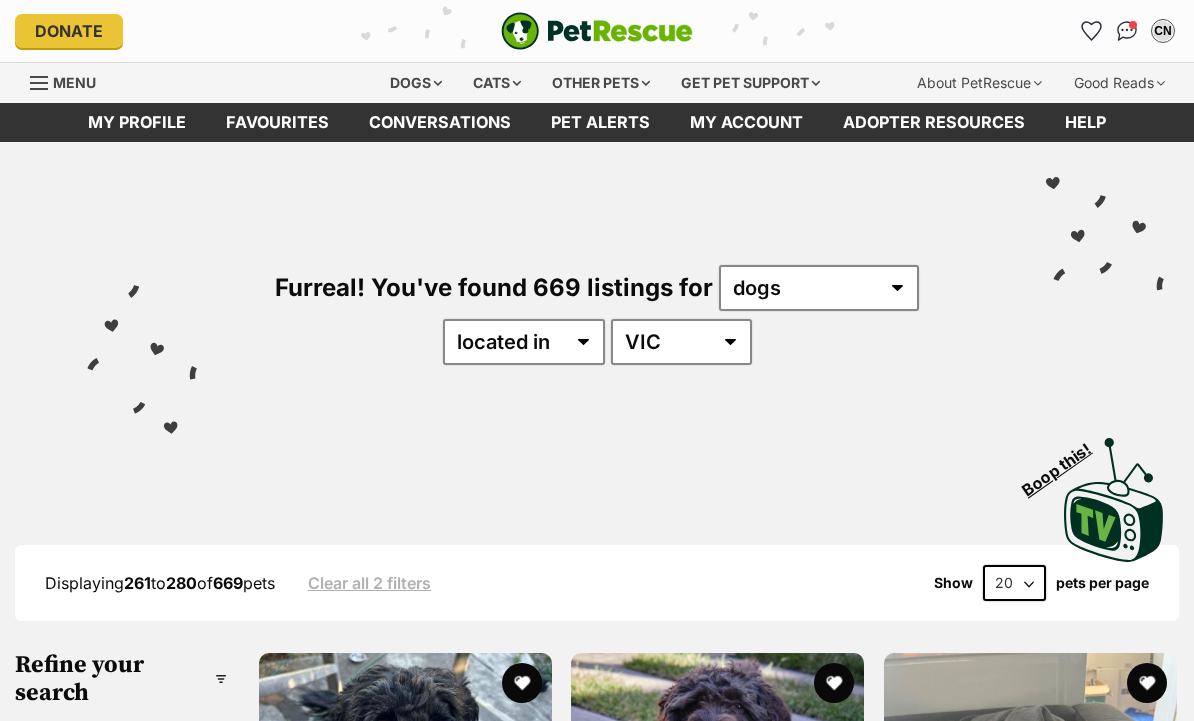 scroll, scrollTop: 0, scrollLeft: 0, axis: both 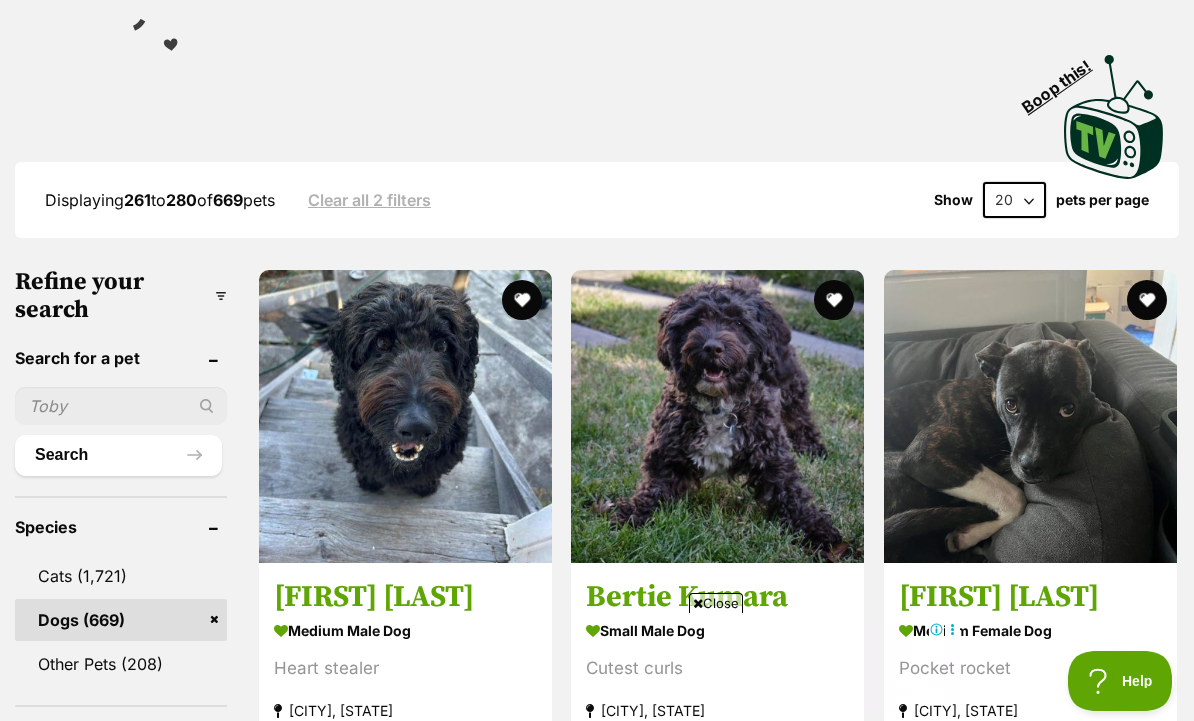 click on "medium male Dog" at bounding box center [405, 630] 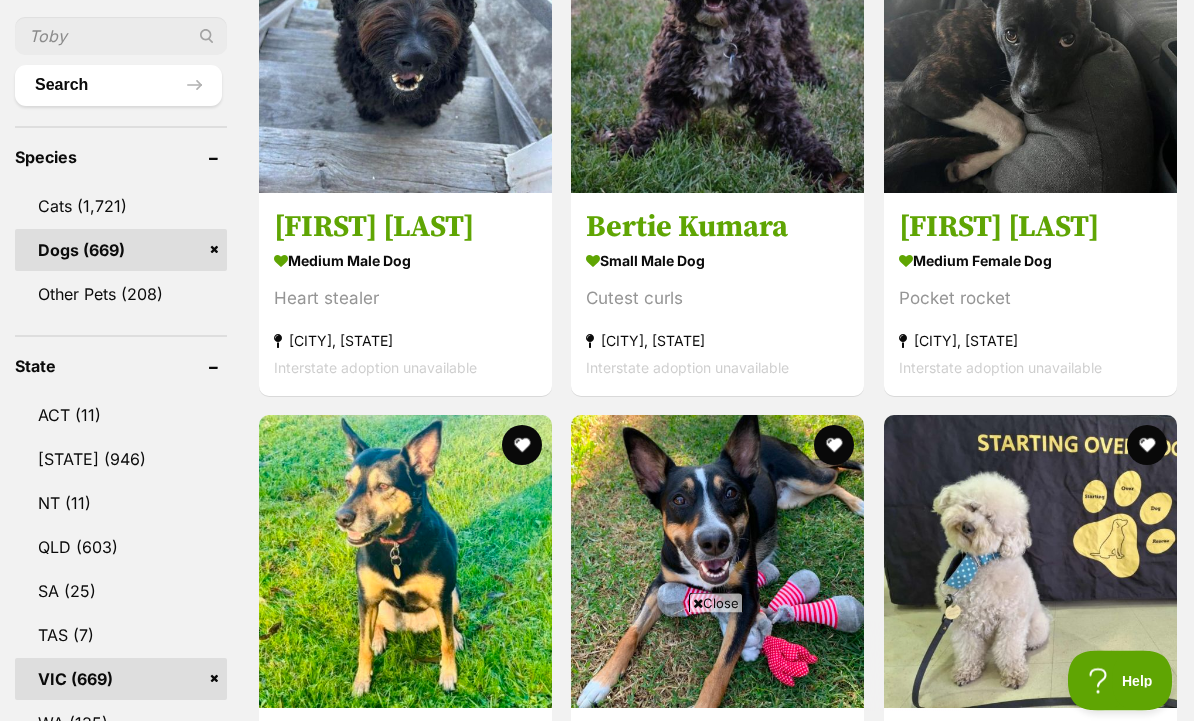 scroll, scrollTop: 811, scrollLeft: 0, axis: vertical 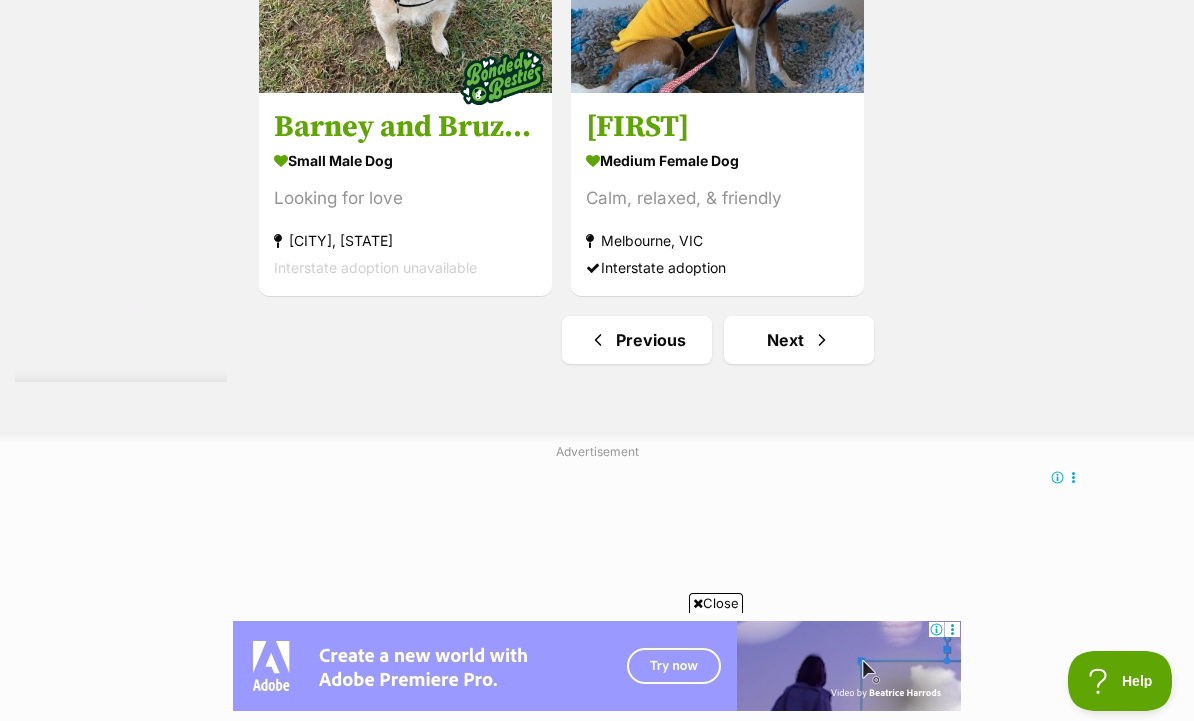 click on "Next" at bounding box center (799, 340) 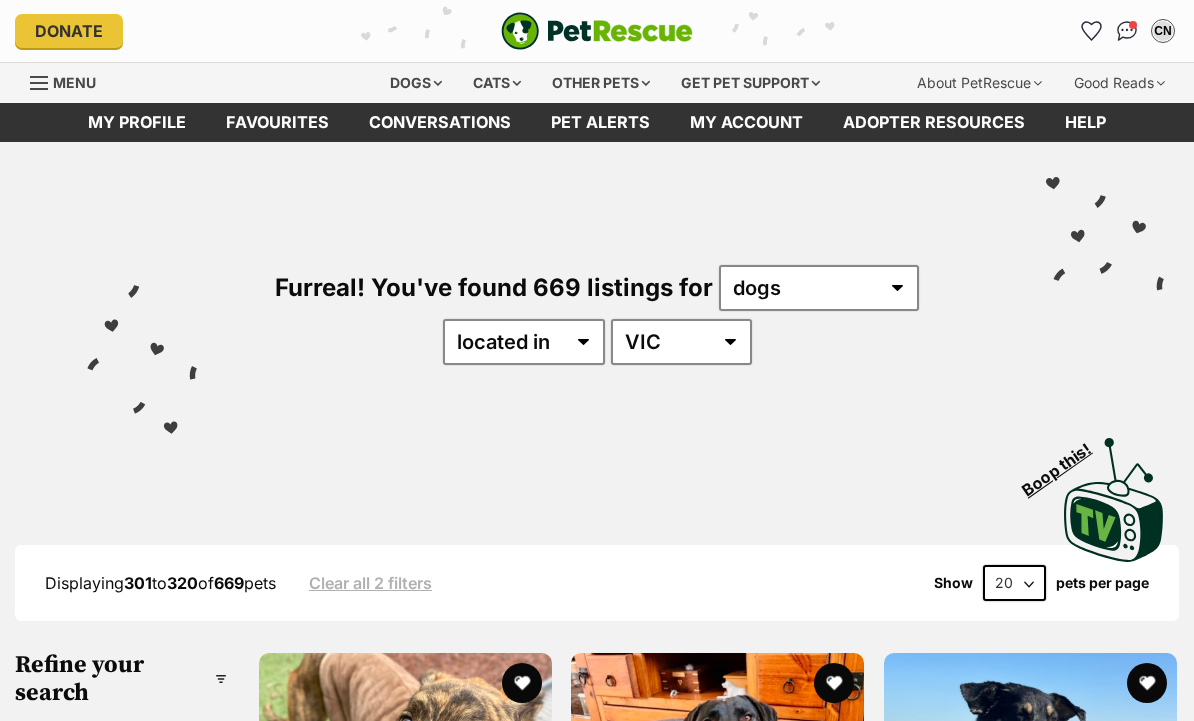 scroll, scrollTop: 0, scrollLeft: 0, axis: both 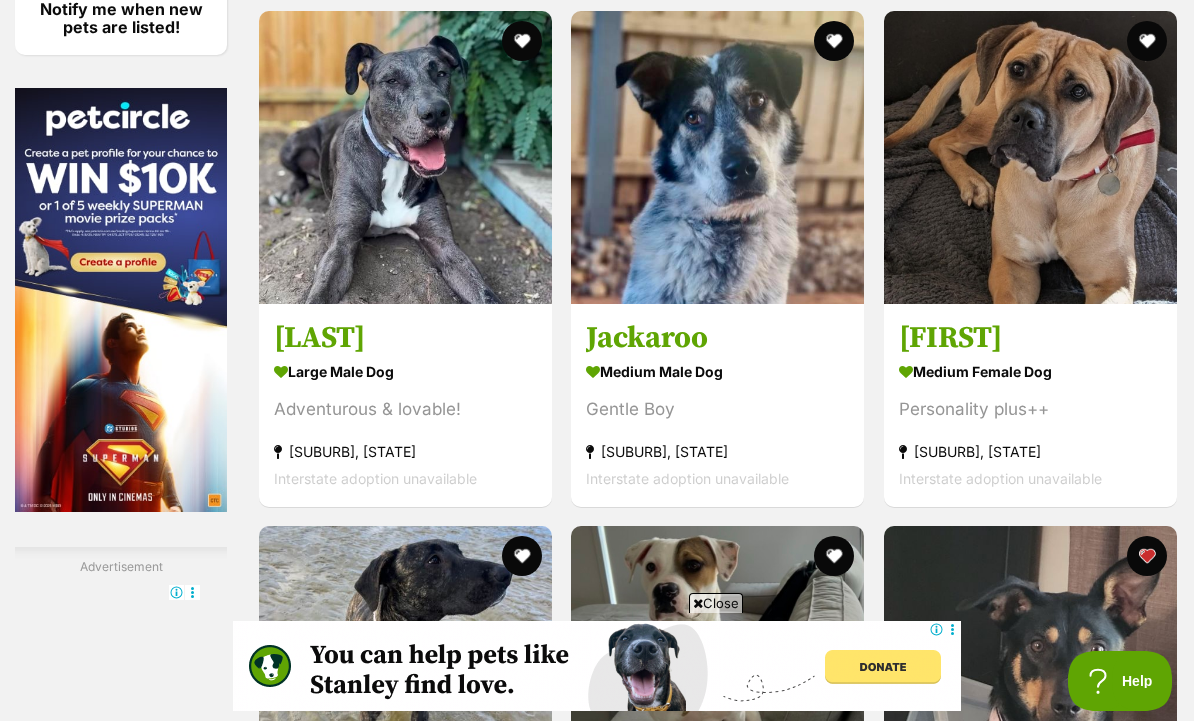 click on "medium male Dog" at bounding box center (717, 371) 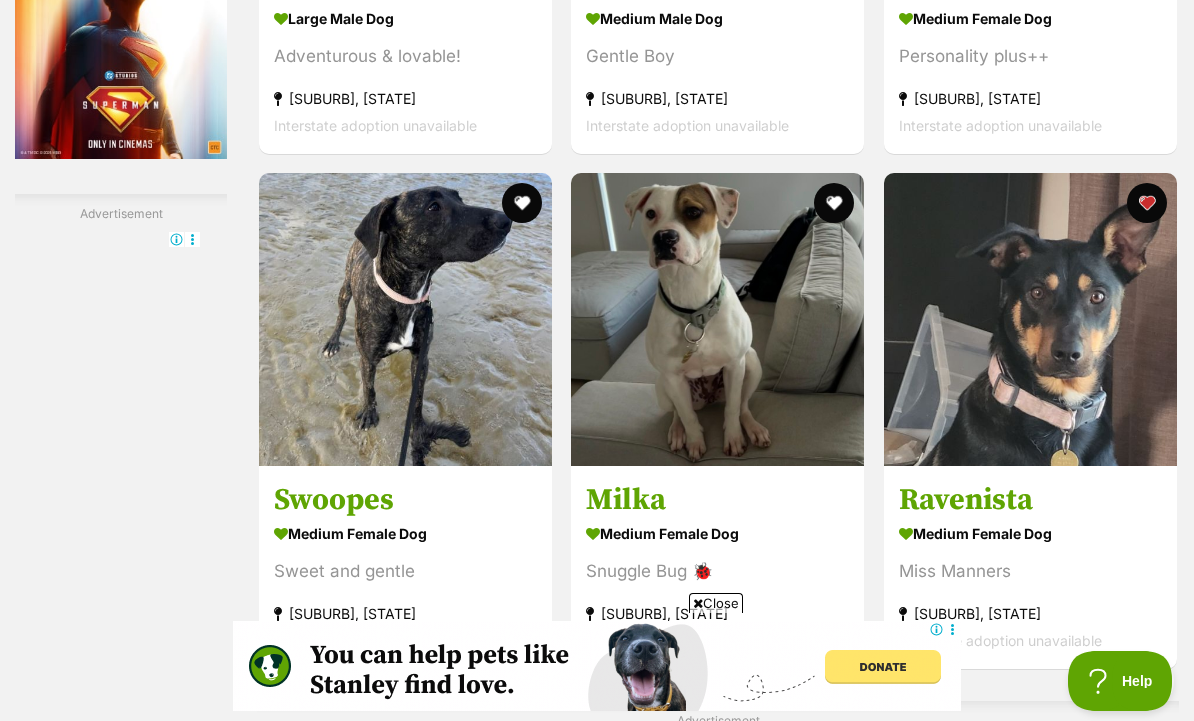 scroll, scrollTop: 3450, scrollLeft: 0, axis: vertical 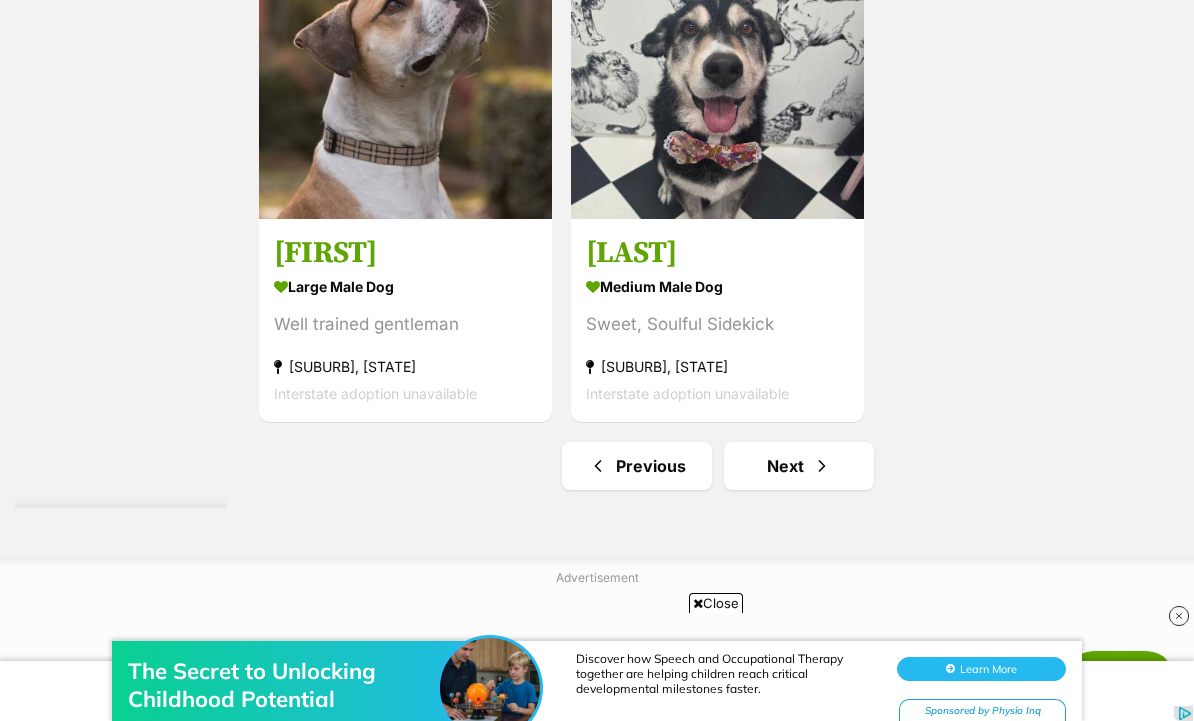 click on "Next" at bounding box center [799, 466] 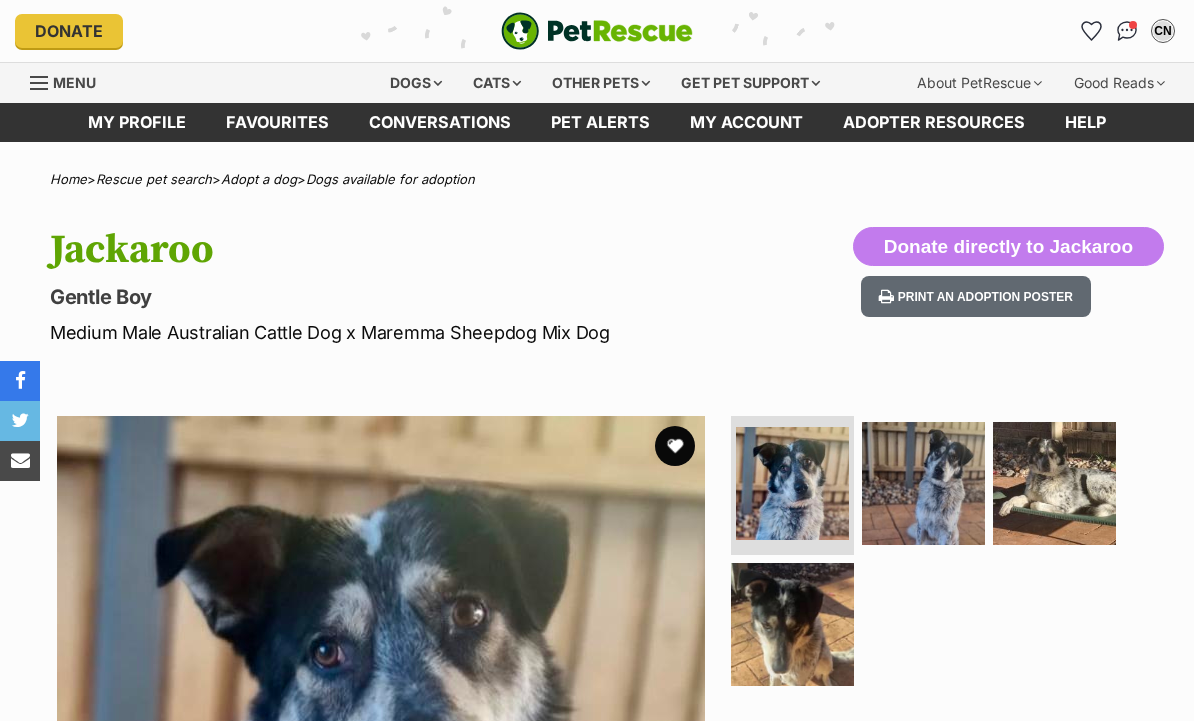 scroll, scrollTop: 0, scrollLeft: 0, axis: both 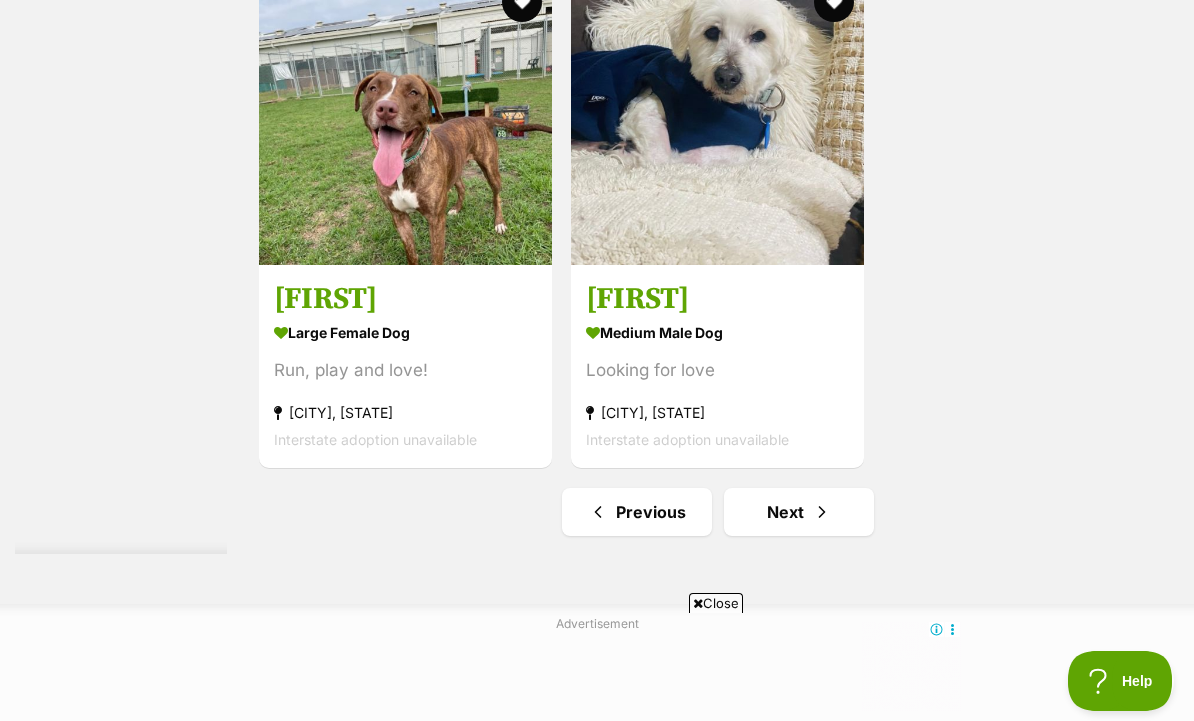click on "Next" at bounding box center [799, 512] 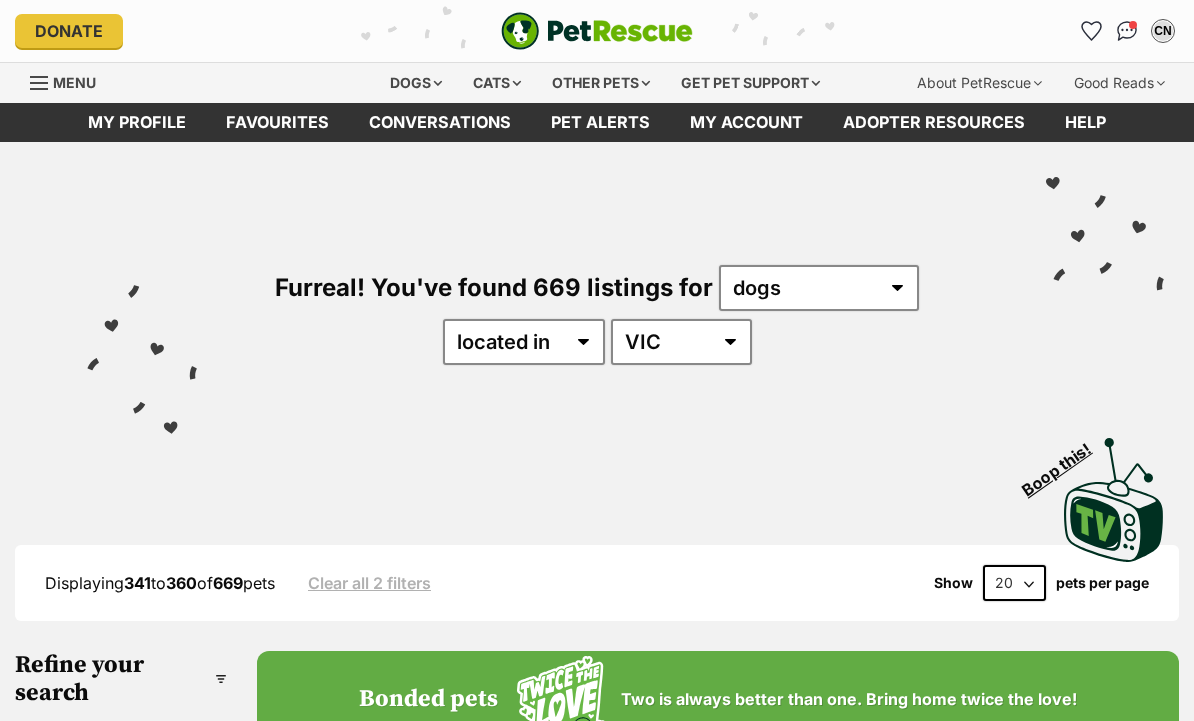 scroll, scrollTop: 0, scrollLeft: 0, axis: both 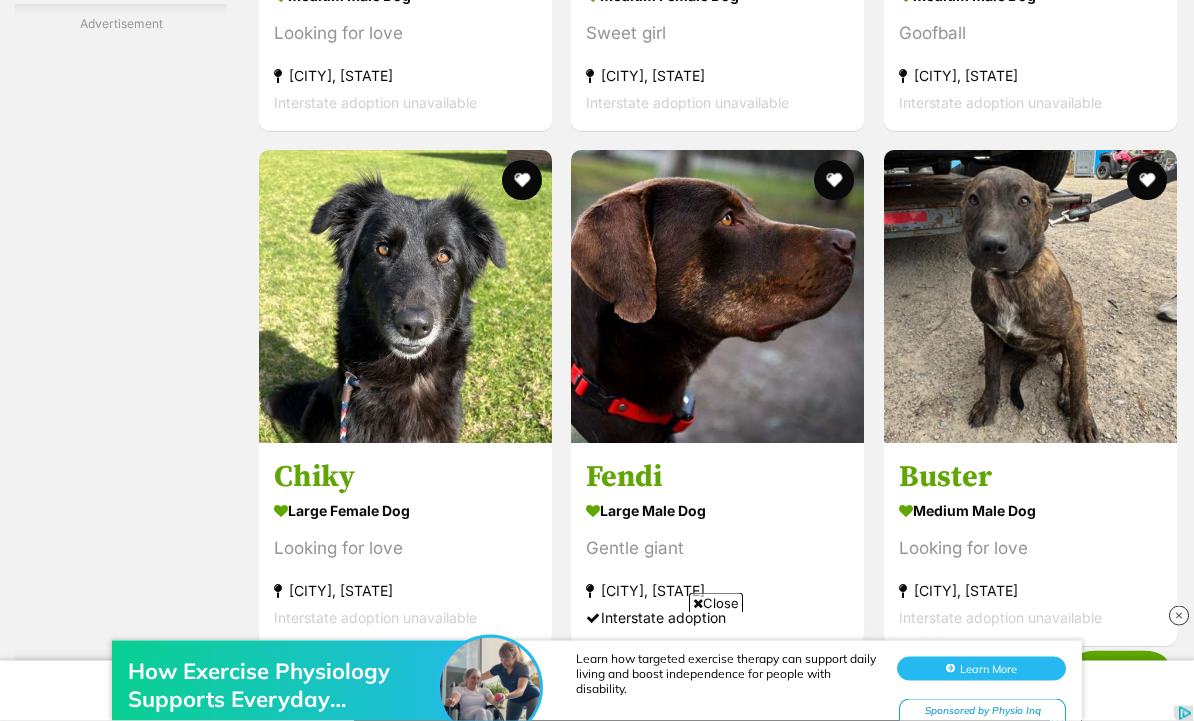 click on "large female Dog" at bounding box center [405, 510] 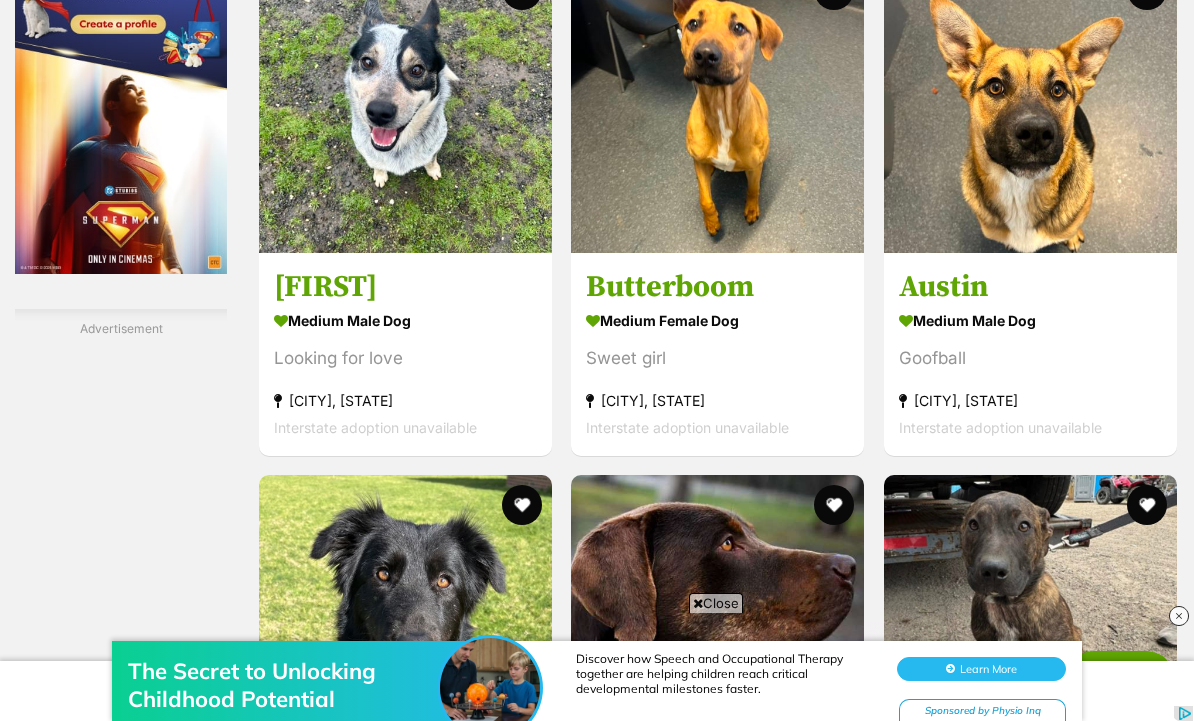 scroll, scrollTop: 0, scrollLeft: 0, axis: both 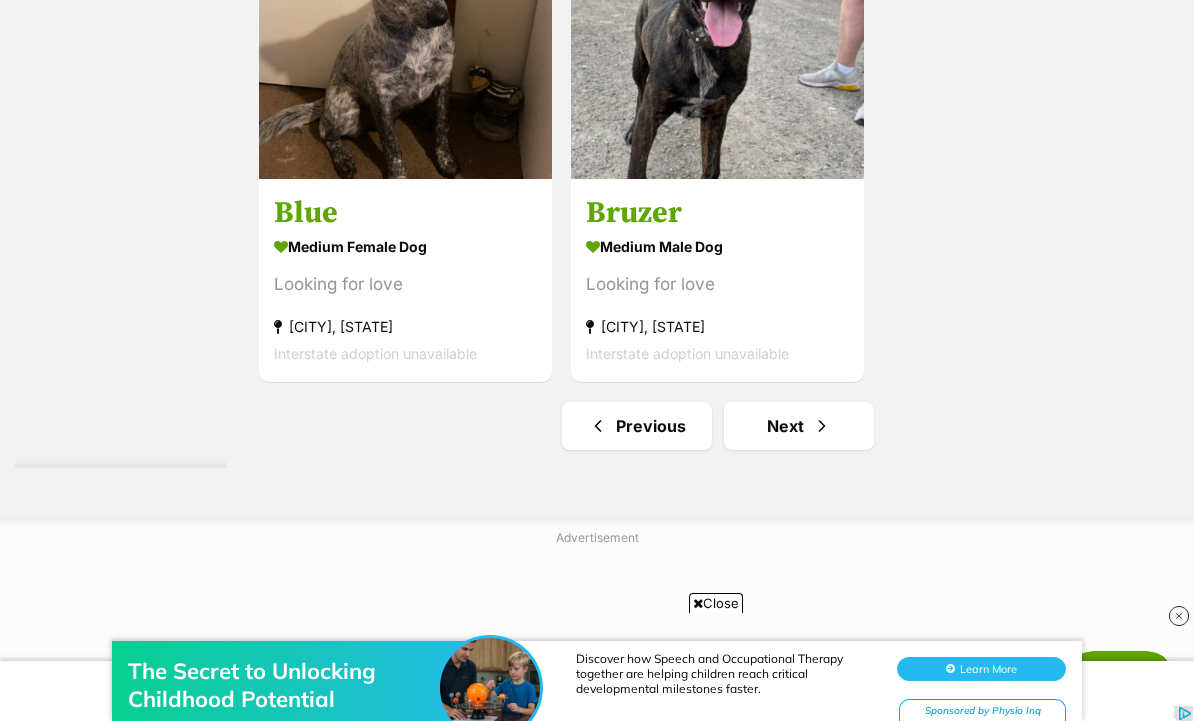 click on "Next" at bounding box center (799, 426) 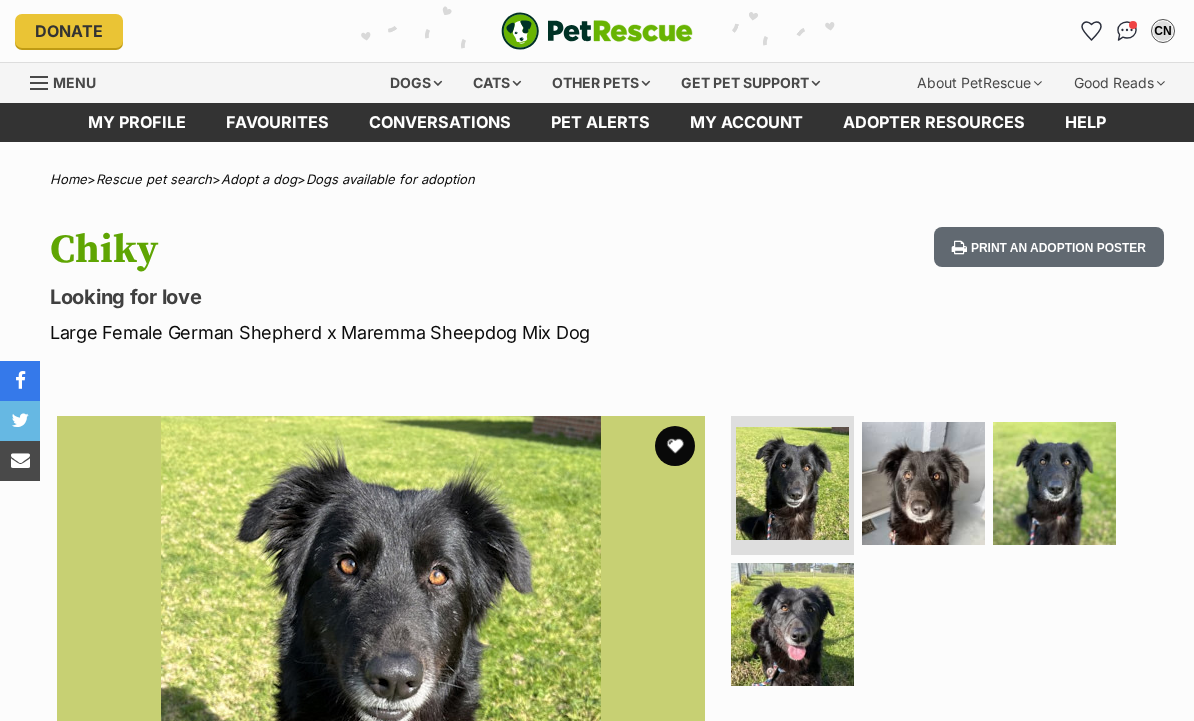 scroll, scrollTop: 0, scrollLeft: 0, axis: both 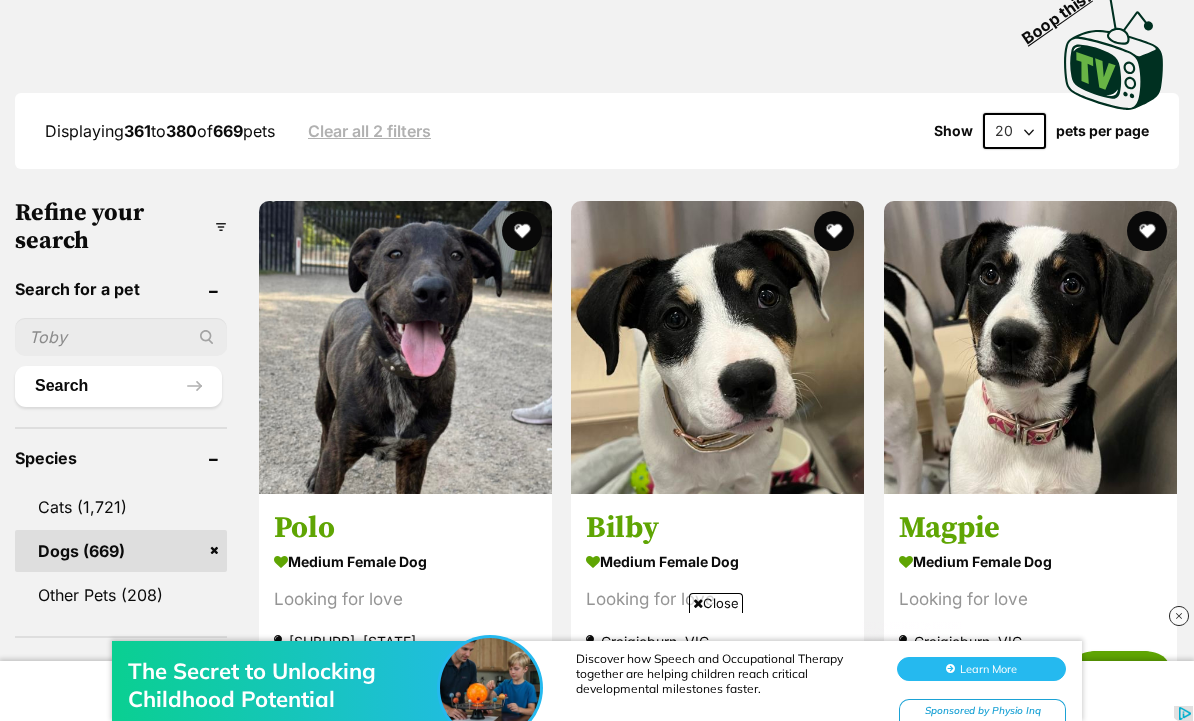 click on "medium female Dog" at bounding box center (717, 561) 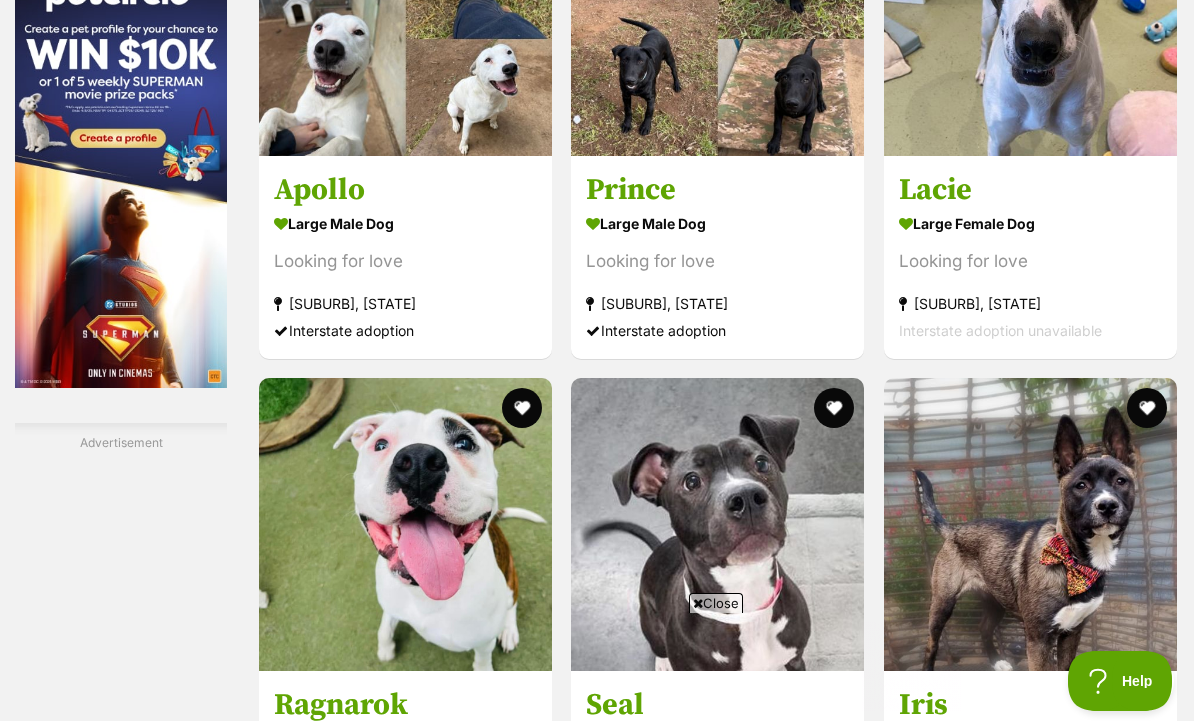 scroll, scrollTop: 0, scrollLeft: 0, axis: both 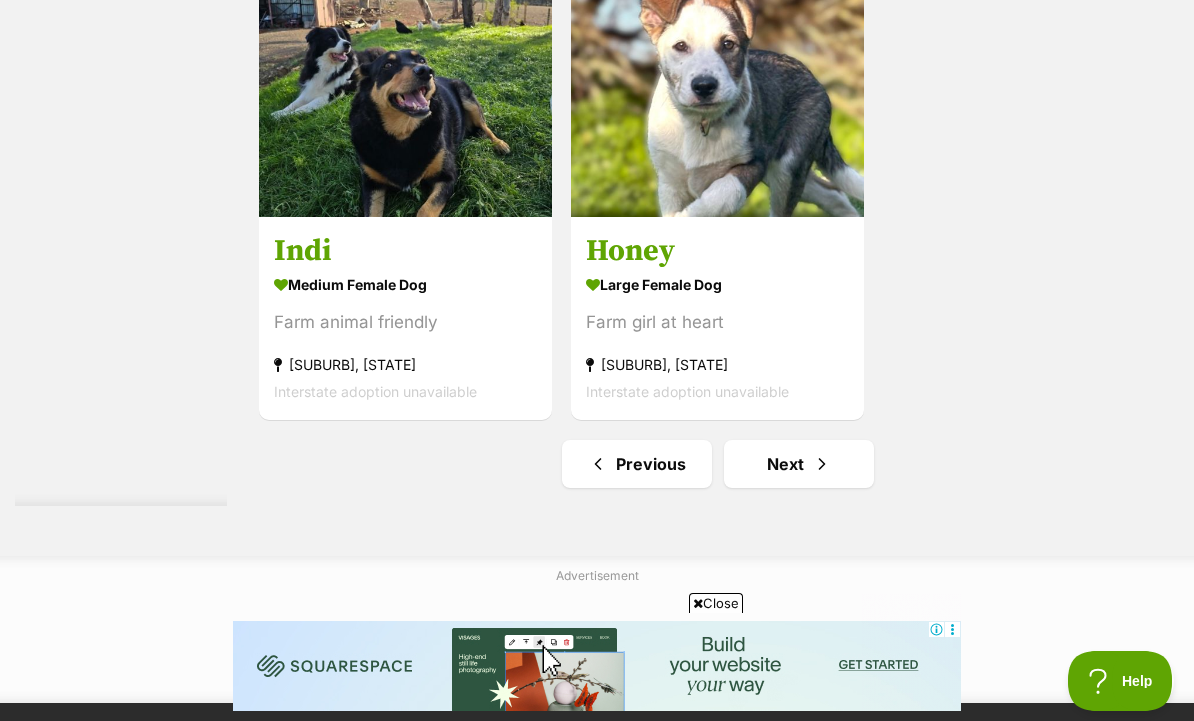 click at bounding box center [822, 464] 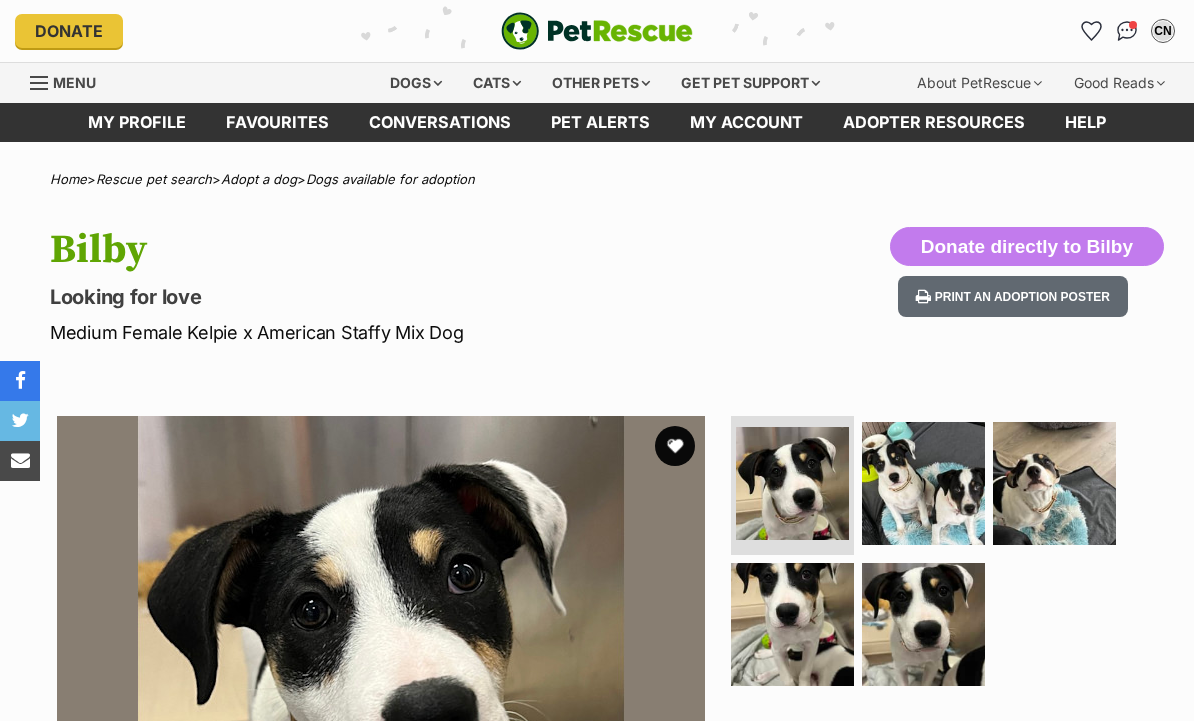 scroll, scrollTop: 0, scrollLeft: 0, axis: both 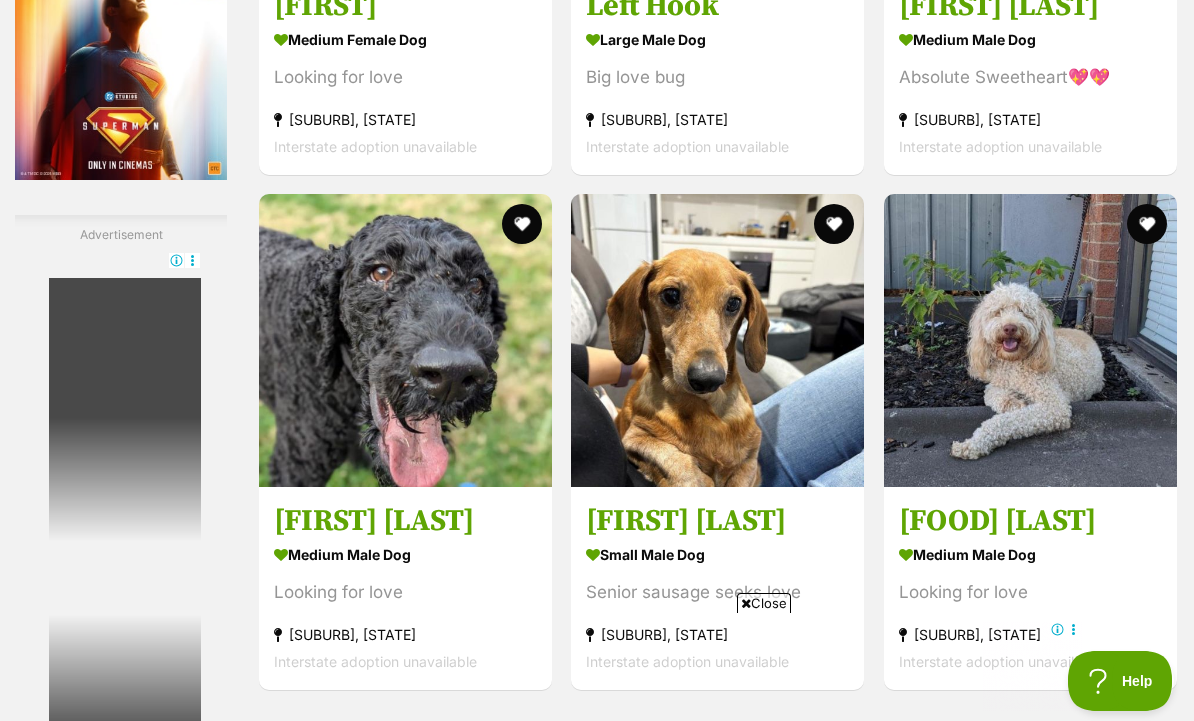 click on "Arthur Russelton" at bounding box center (405, 521) 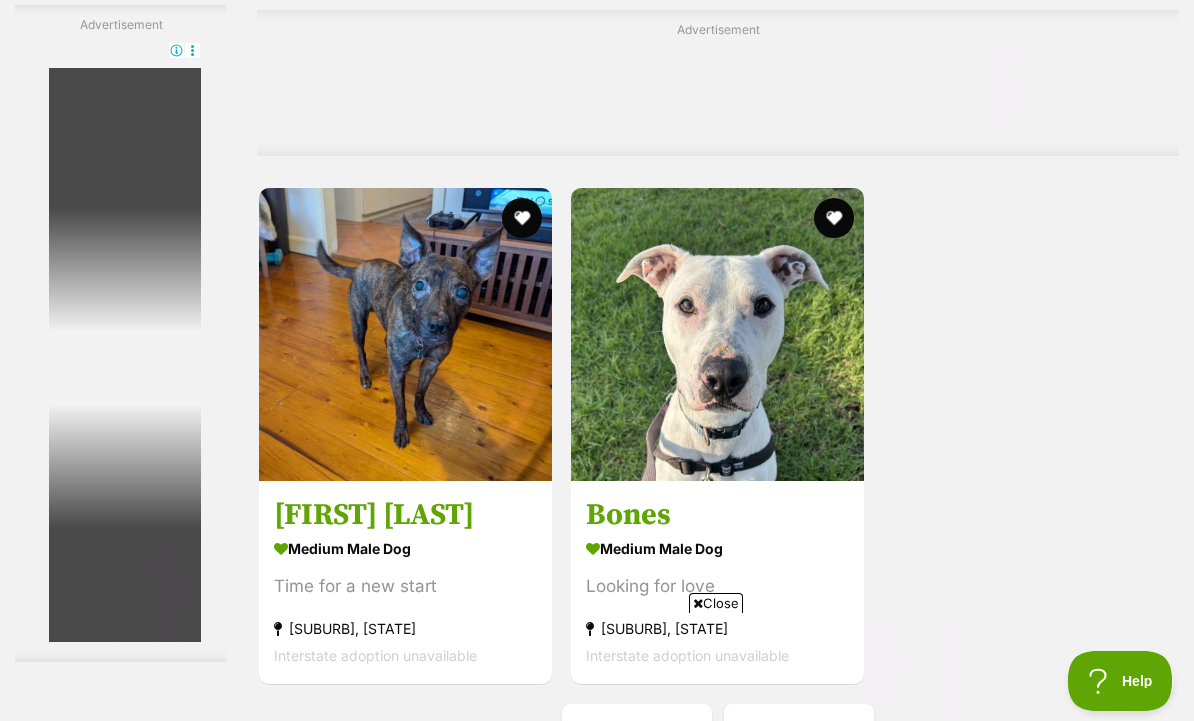 scroll, scrollTop: 4318, scrollLeft: 0, axis: vertical 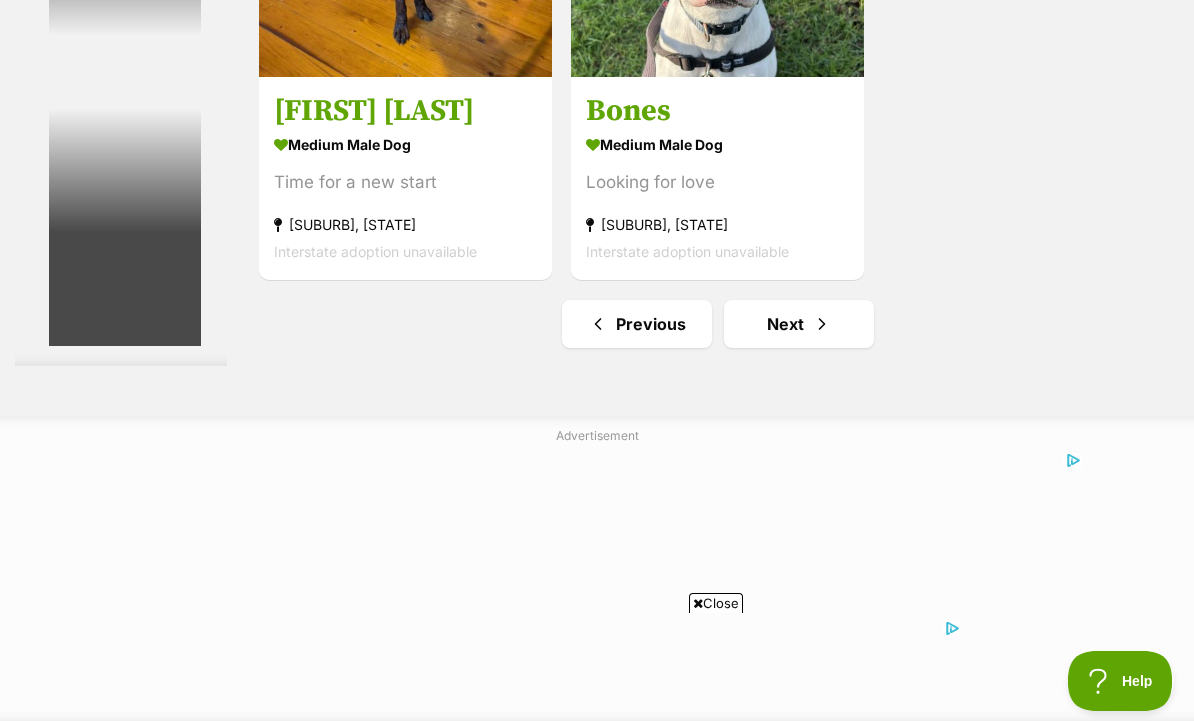 click on "Next" at bounding box center (799, 324) 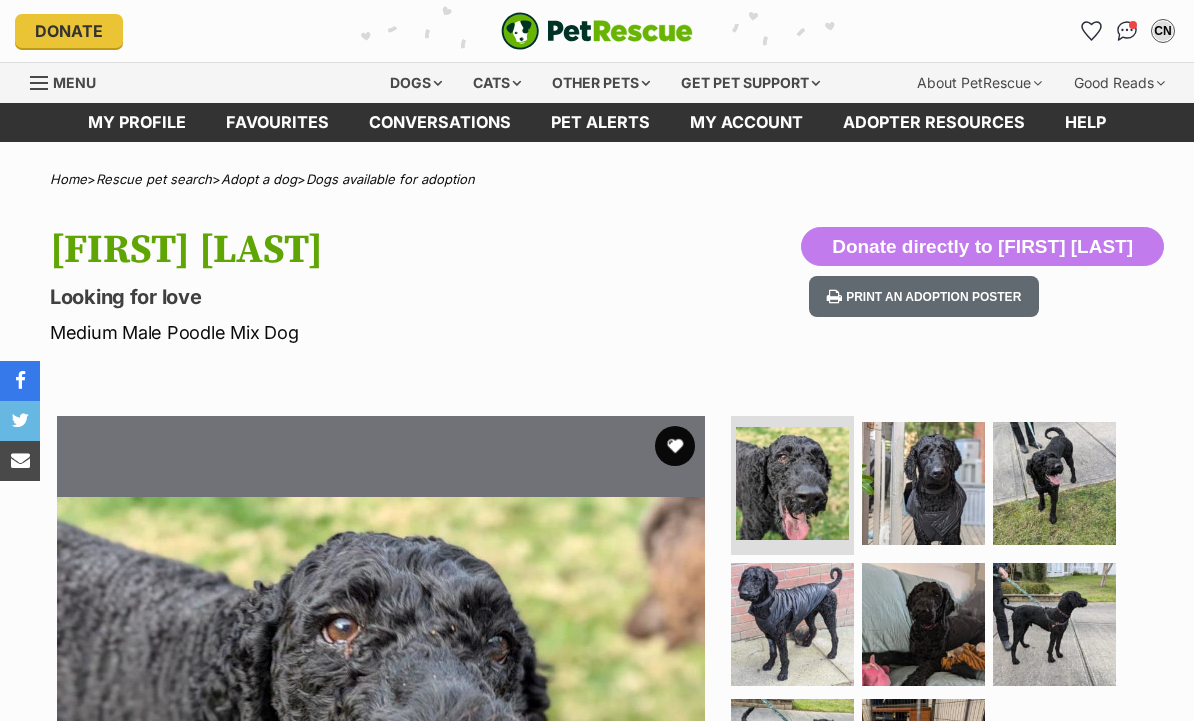 scroll, scrollTop: 0, scrollLeft: 0, axis: both 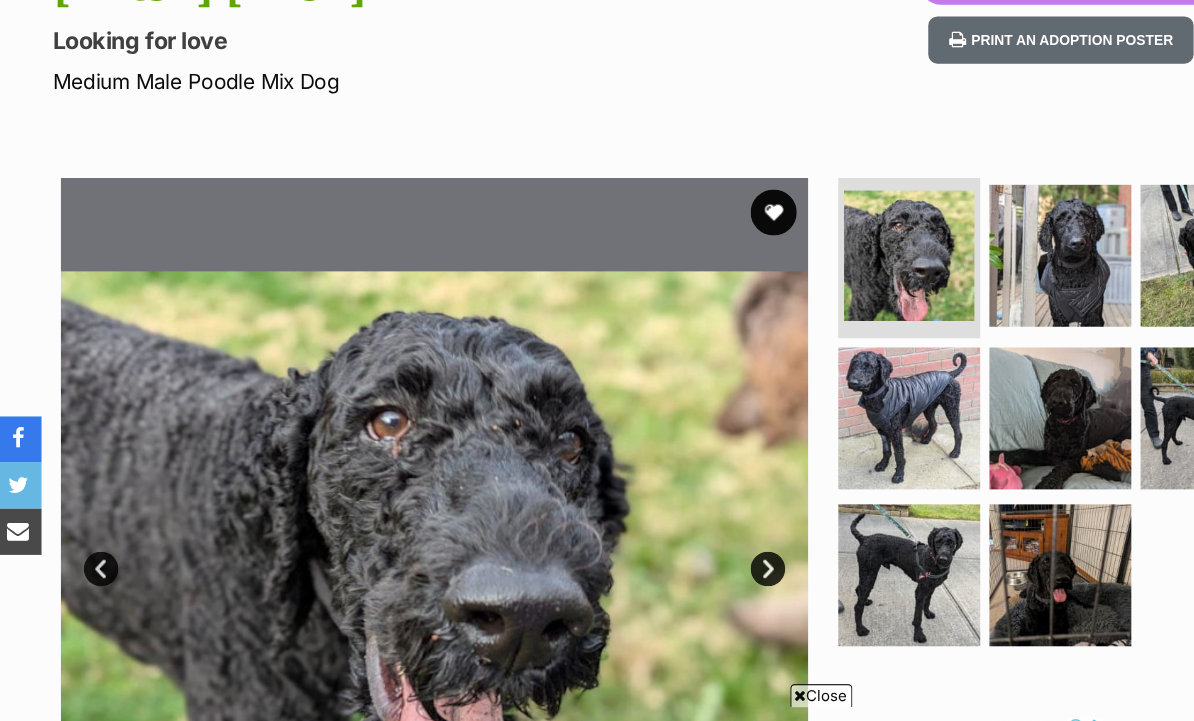 click at bounding box center (923, 221) 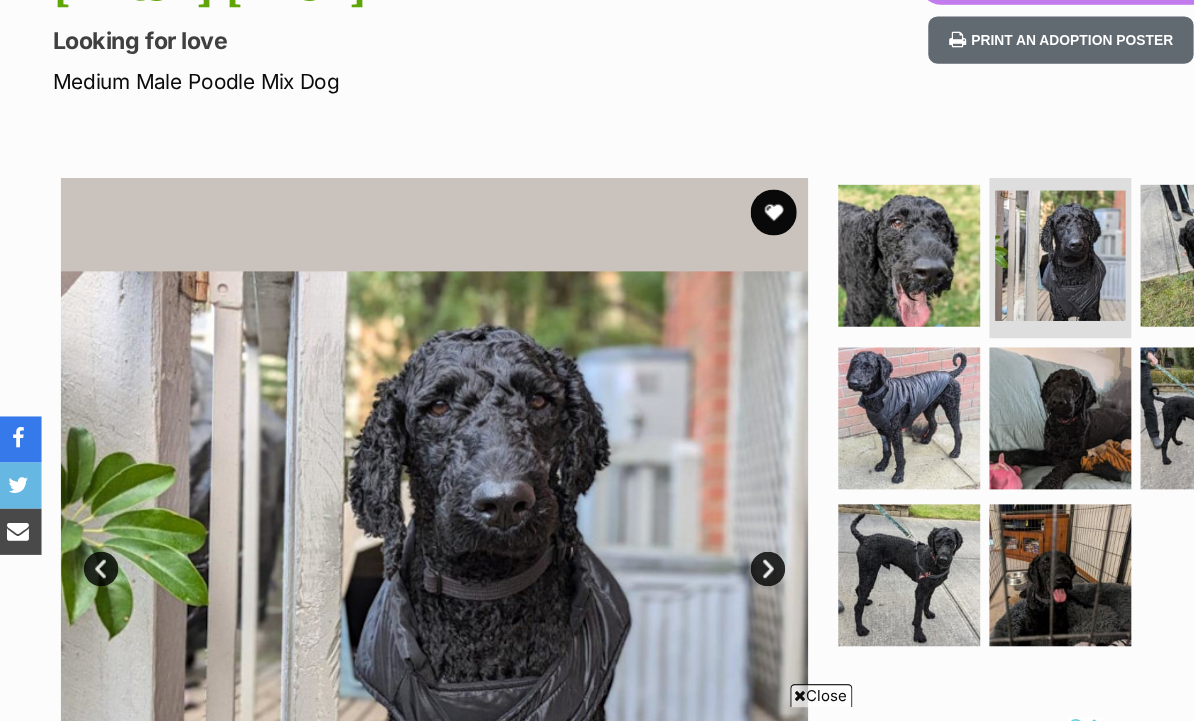 scroll, scrollTop: 0, scrollLeft: 0, axis: both 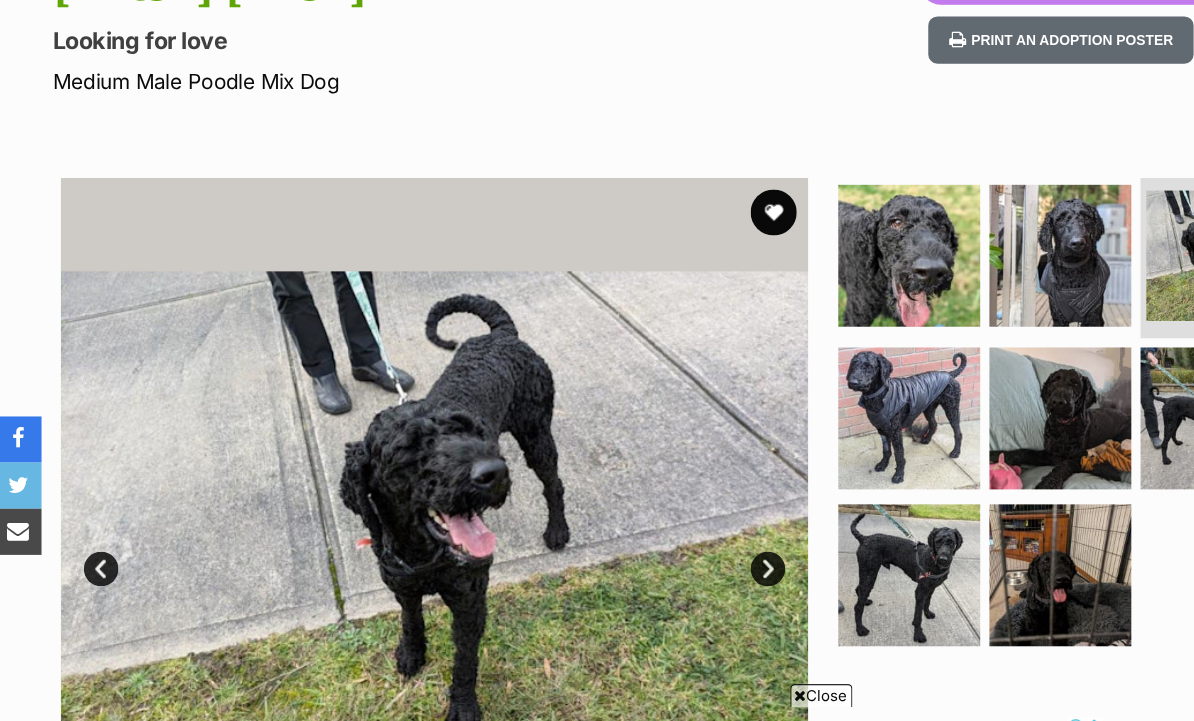click at bounding box center (792, 362) 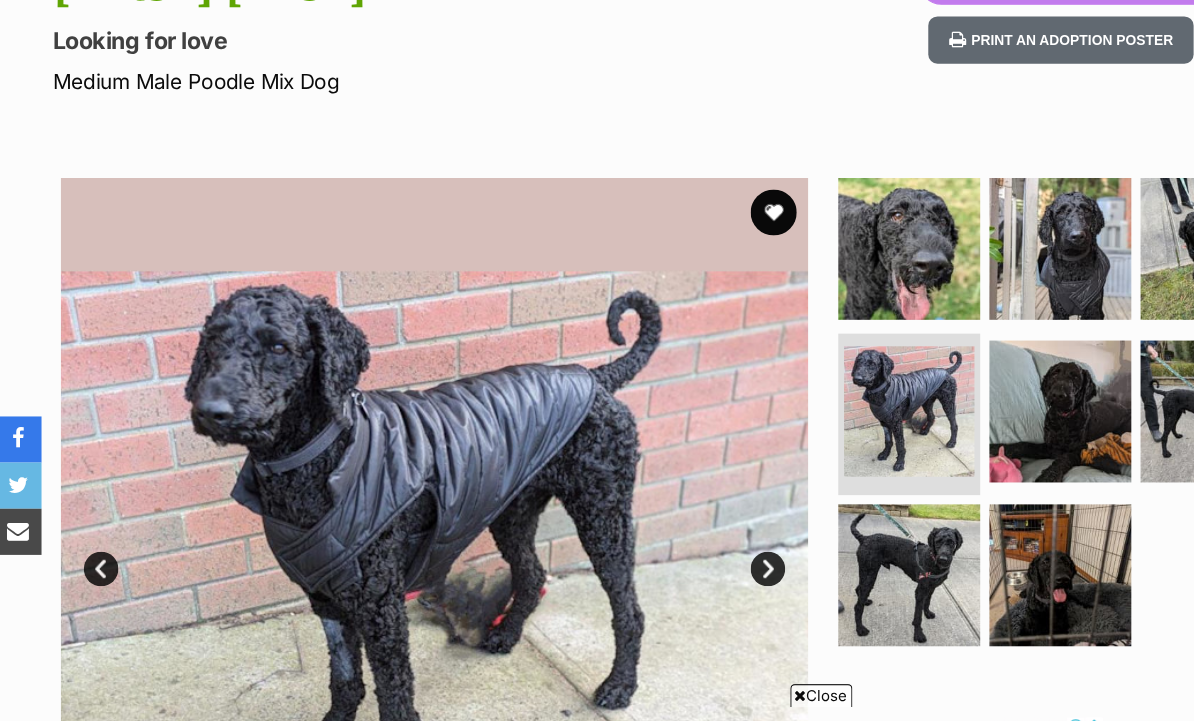 click at bounding box center [792, 498] 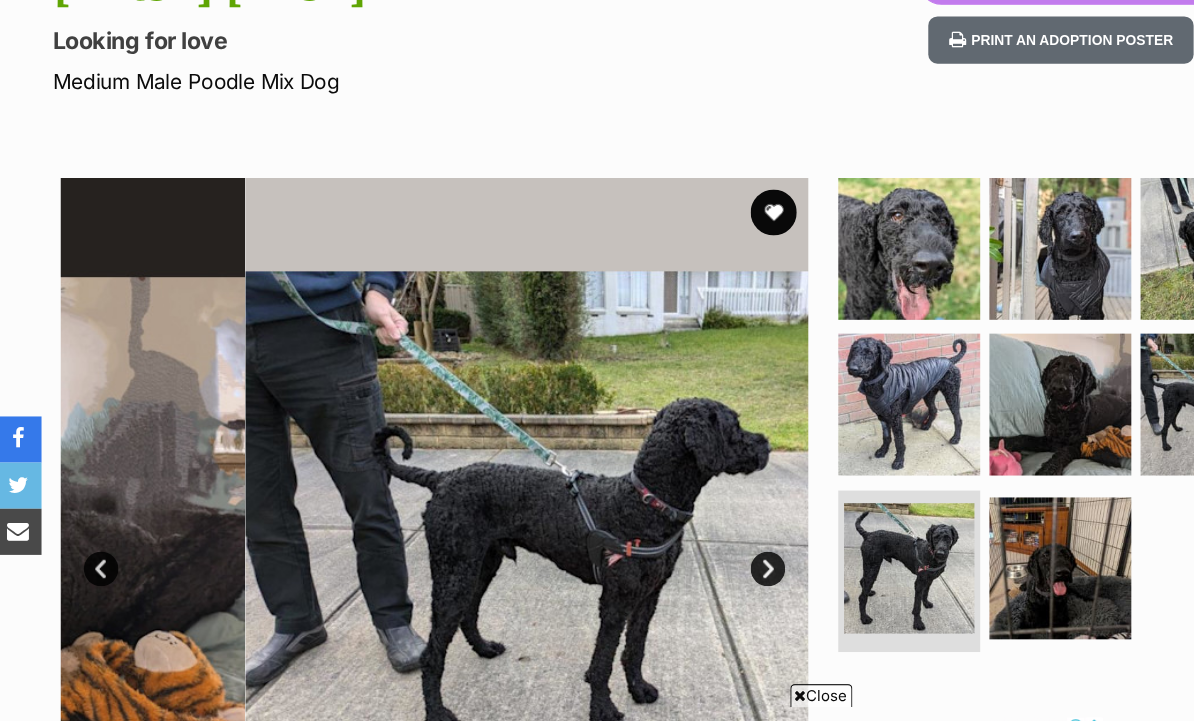 scroll, scrollTop: 0, scrollLeft: 0, axis: both 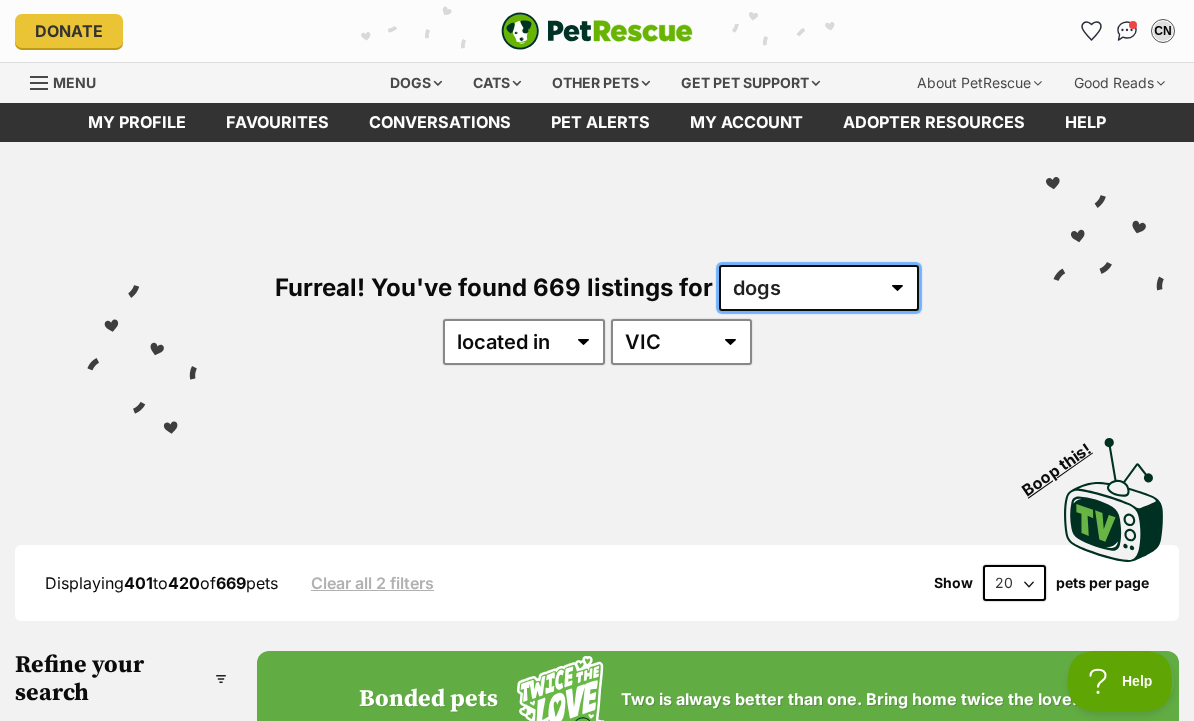 click on "any type of pet
cats
dogs
other pets" at bounding box center (819, 288) 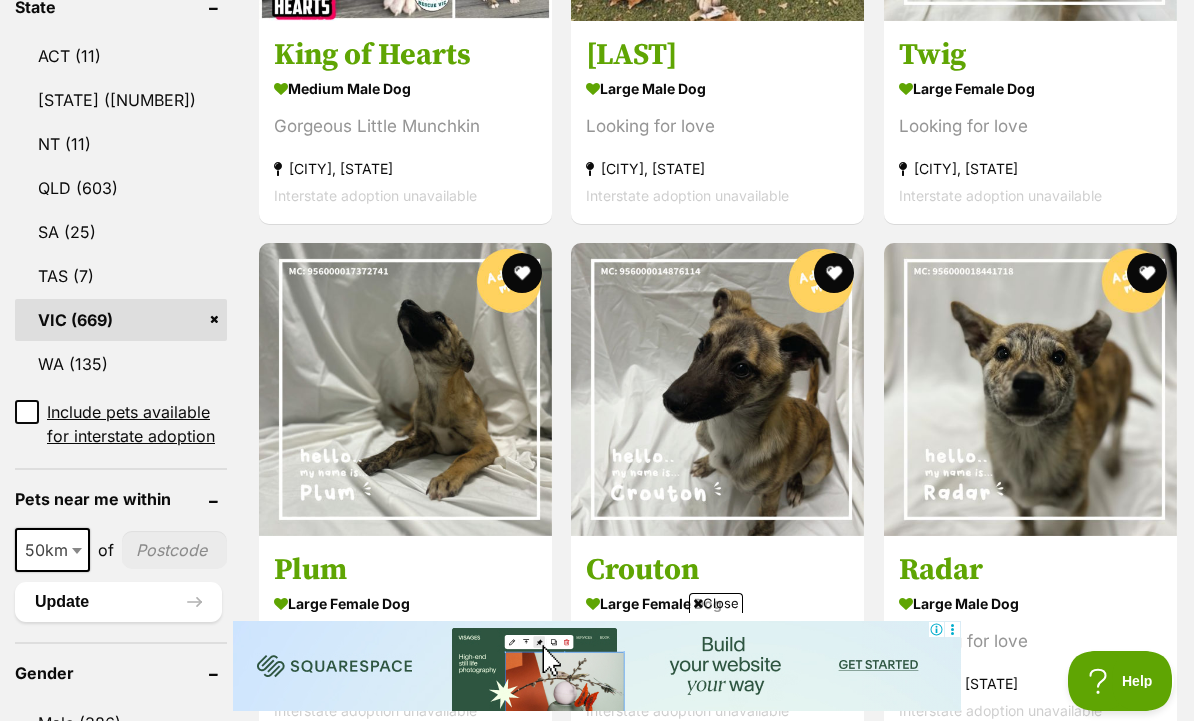 scroll, scrollTop: 1249, scrollLeft: 0, axis: vertical 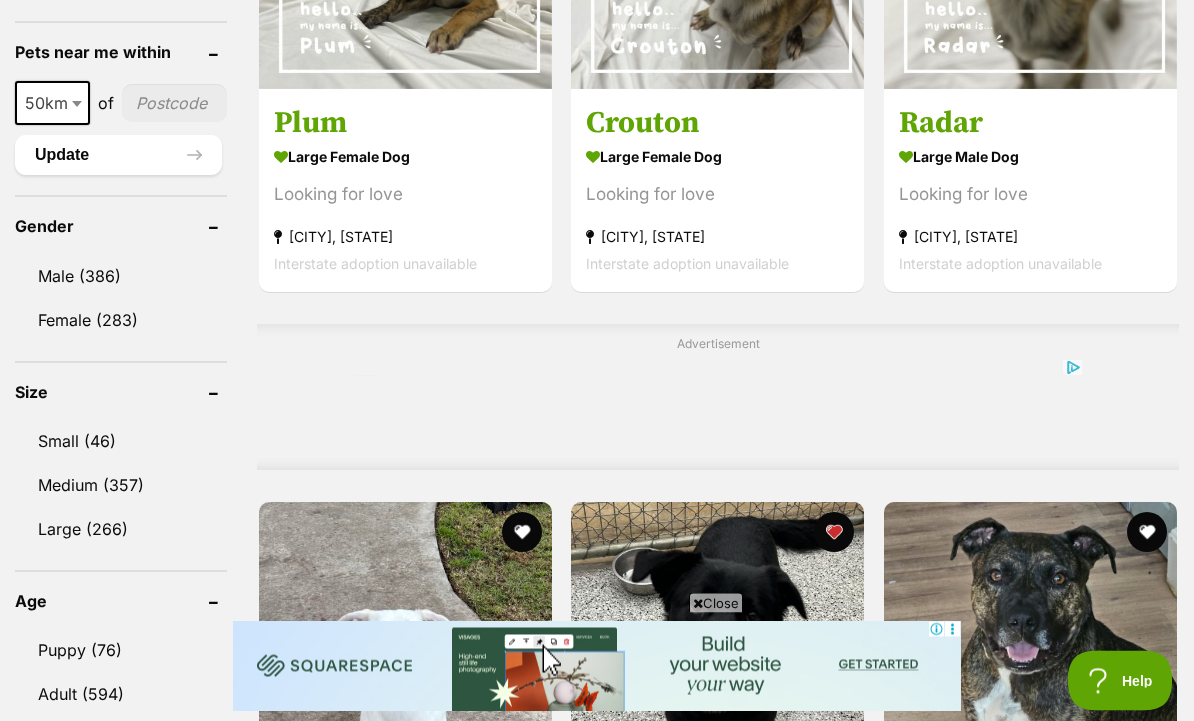 click on "Female (283)" at bounding box center [121, 321] 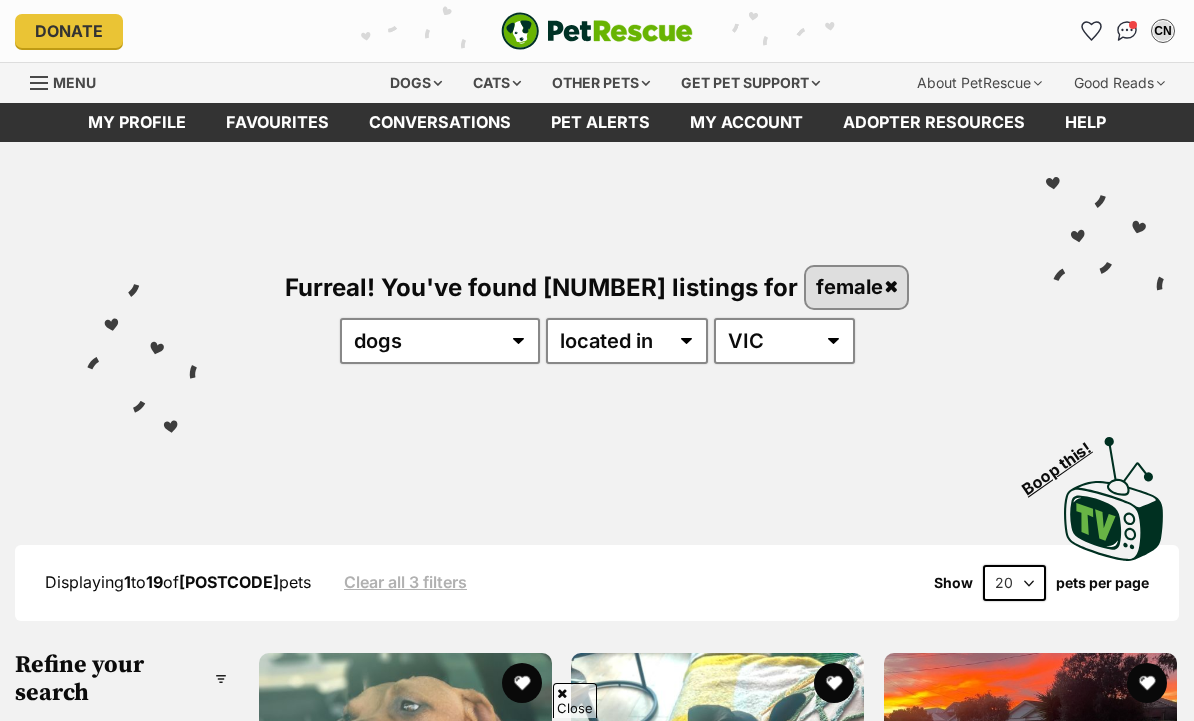 scroll, scrollTop: 371, scrollLeft: 0, axis: vertical 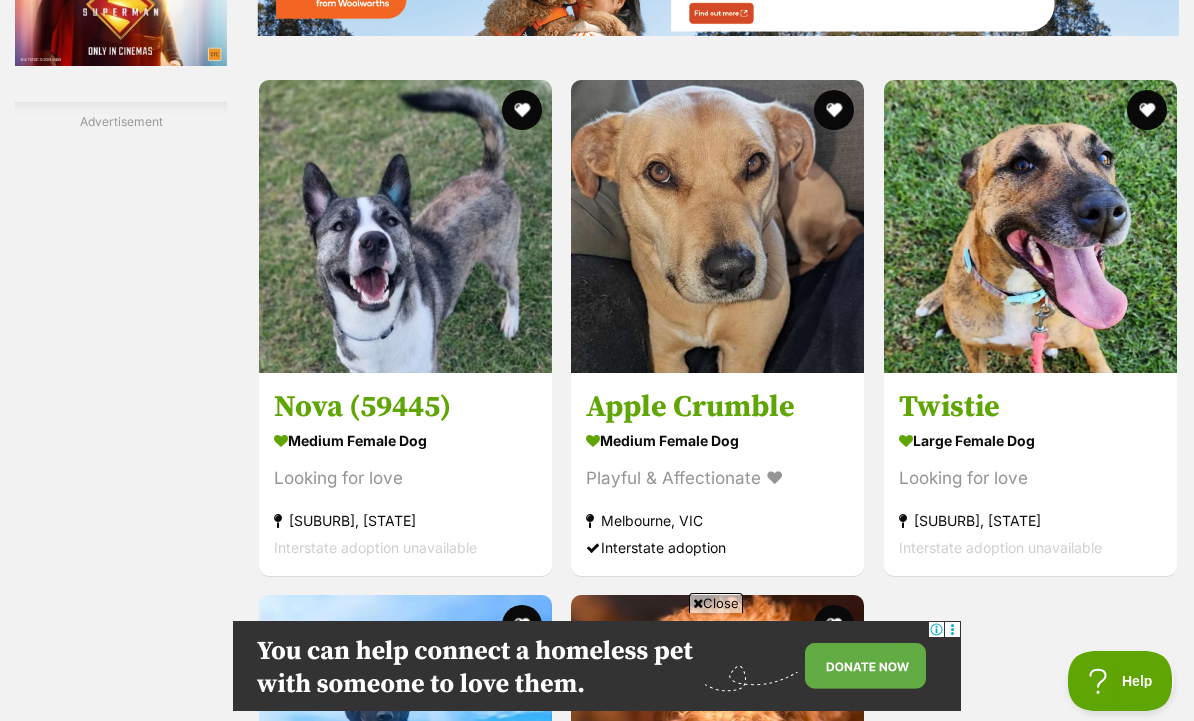 click at bounding box center (717, 226) 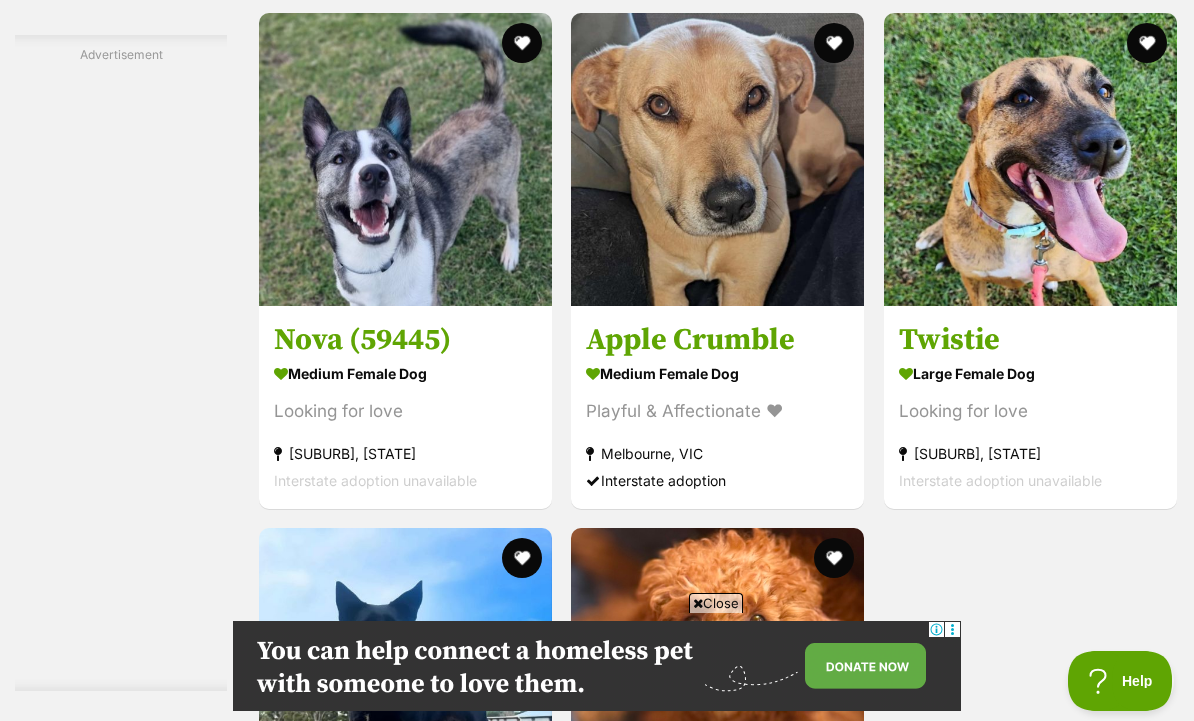 scroll, scrollTop: 0, scrollLeft: 0, axis: both 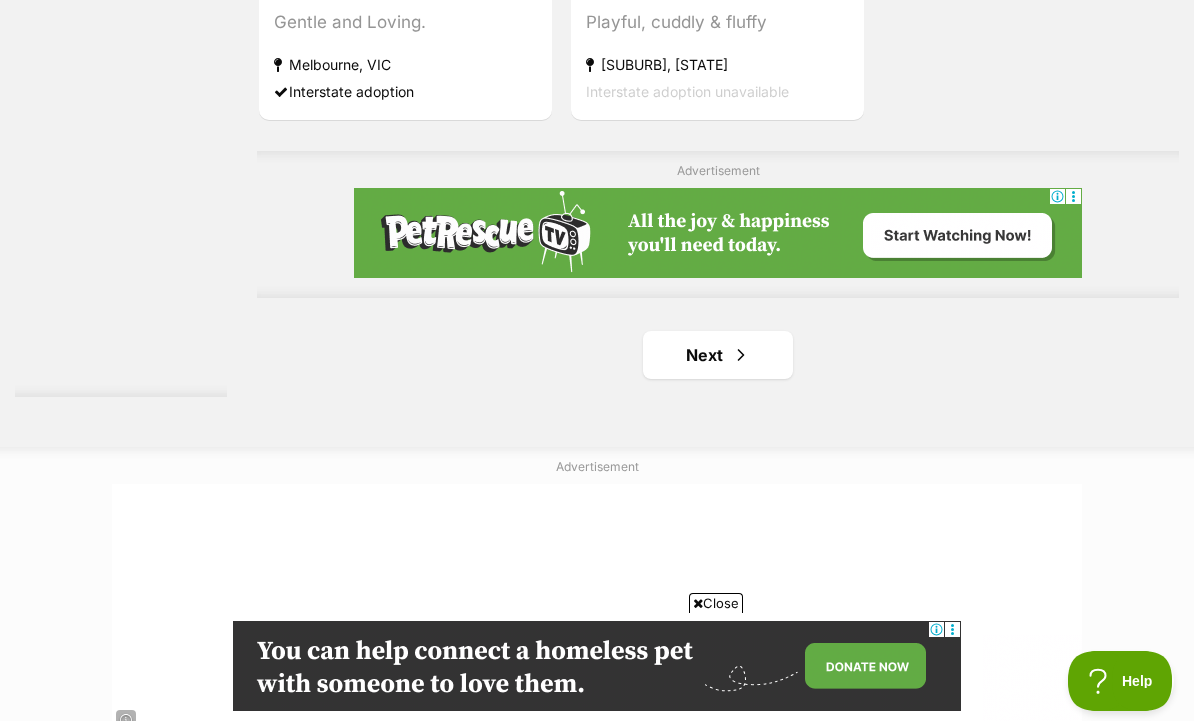 click on "Next" at bounding box center (718, 355) 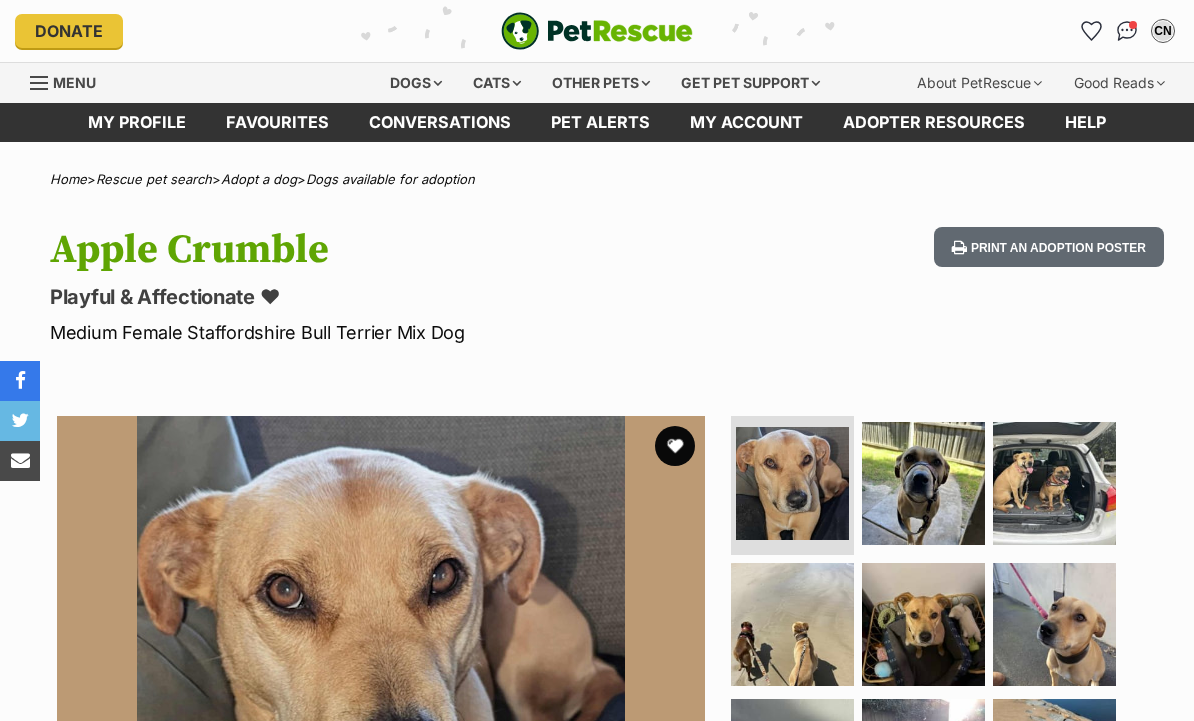 scroll, scrollTop: 0, scrollLeft: 0, axis: both 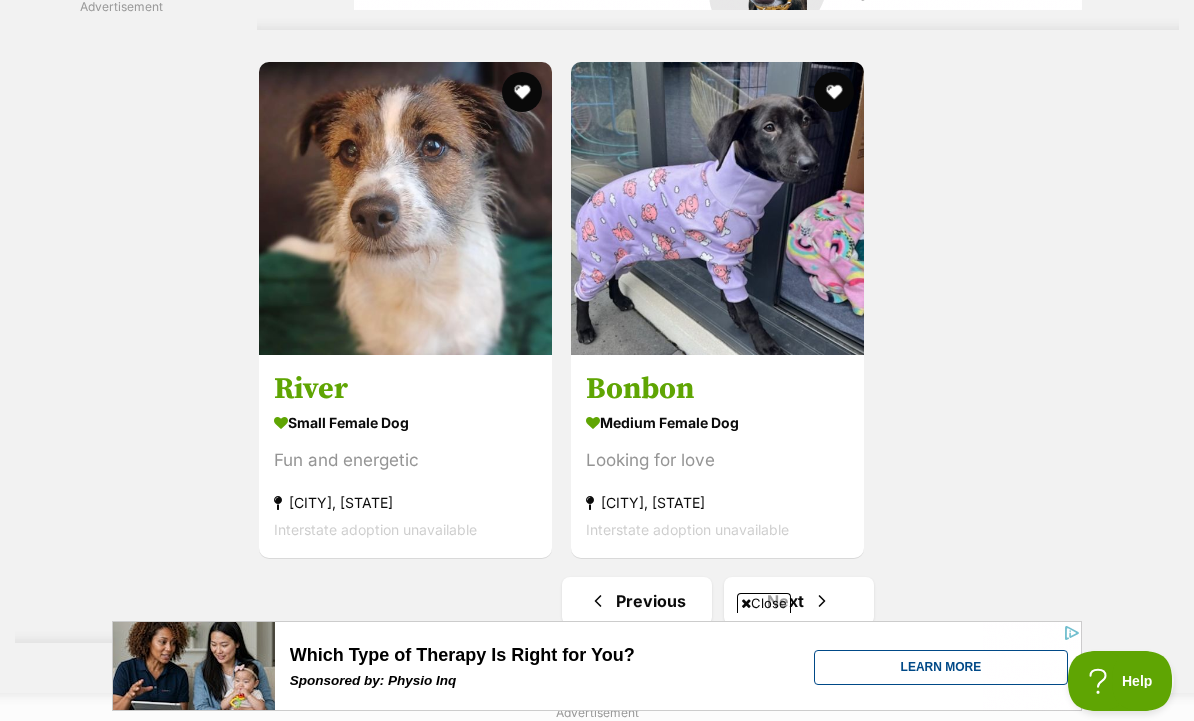 click on "small female Dog
Fun and energetic
Dromana, VIC
Interstate adoption unavailable" at bounding box center [405, 474] 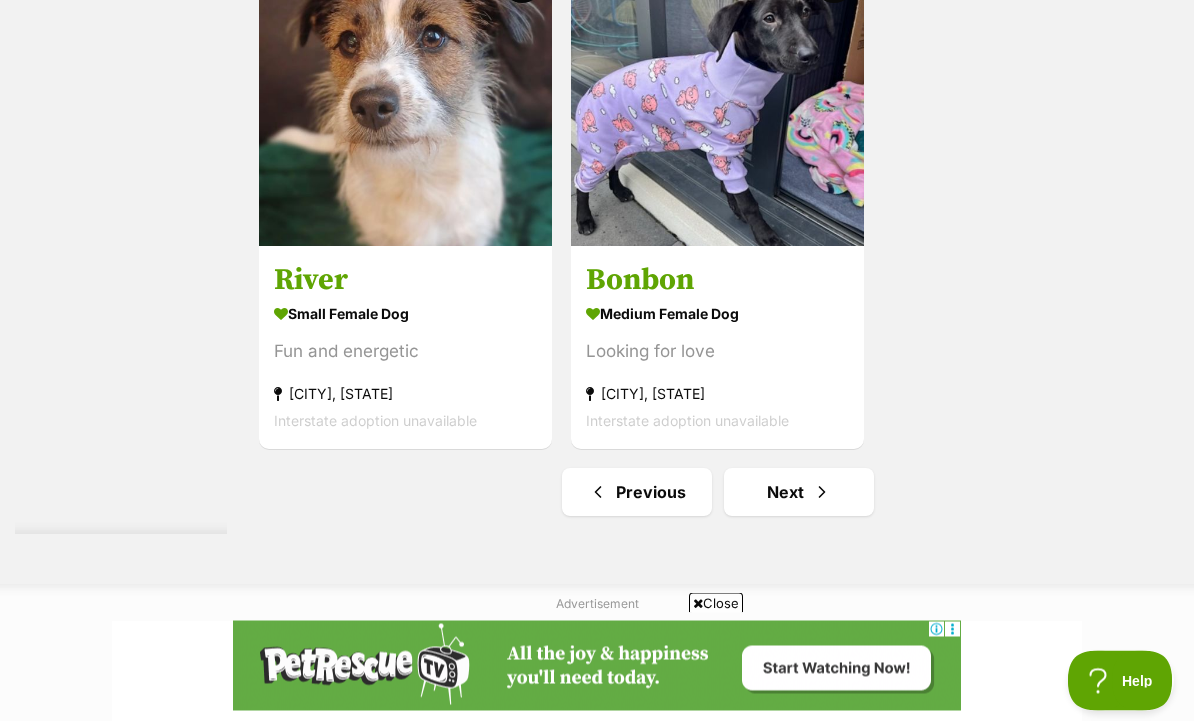 scroll, scrollTop: 4360, scrollLeft: 0, axis: vertical 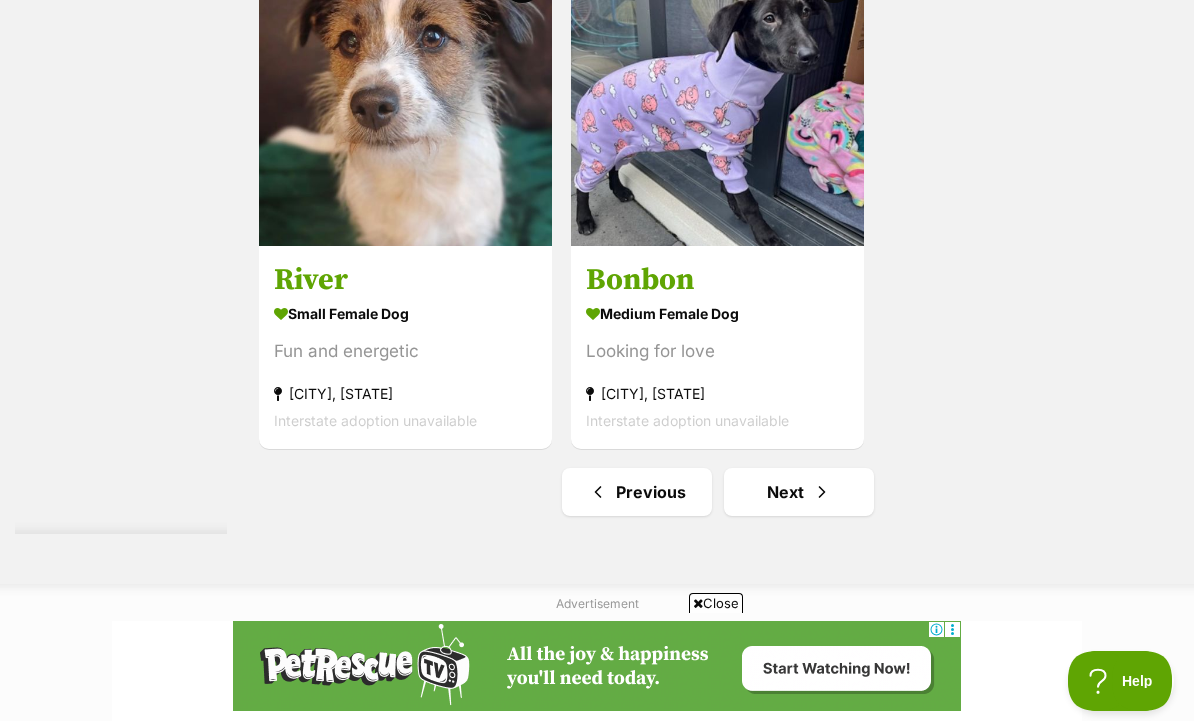 click on "Next" at bounding box center [799, 492] 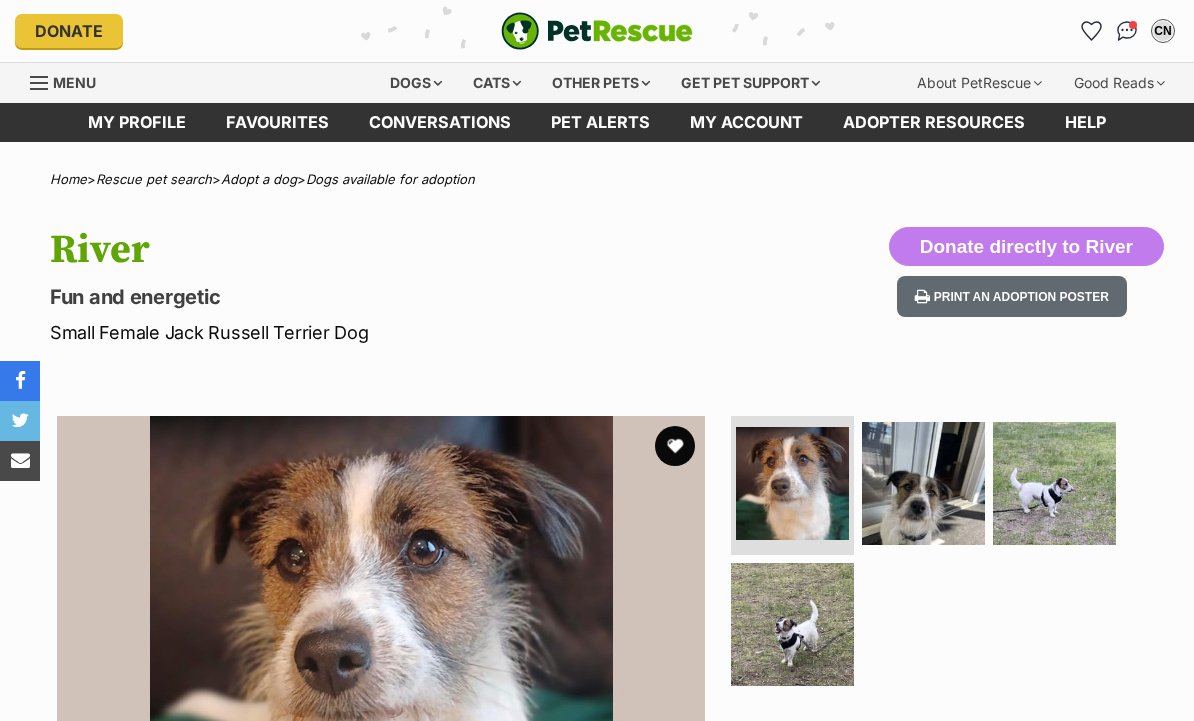 scroll, scrollTop: 0, scrollLeft: 0, axis: both 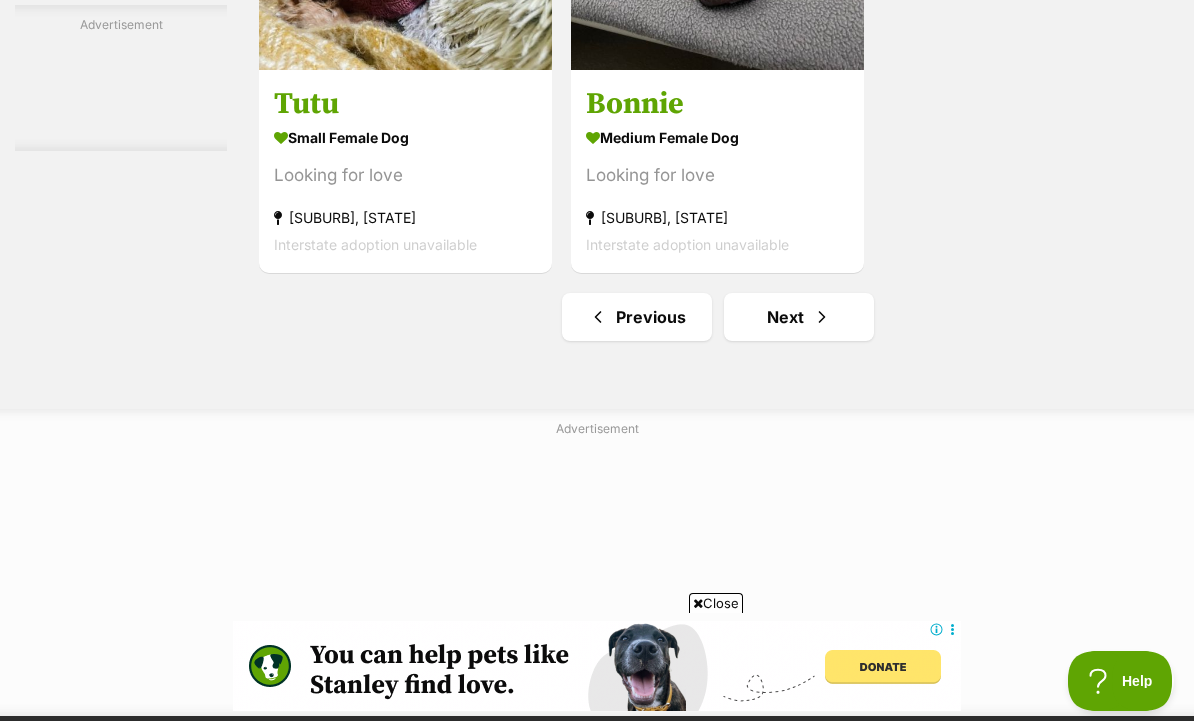 click on "Next" at bounding box center (799, 317) 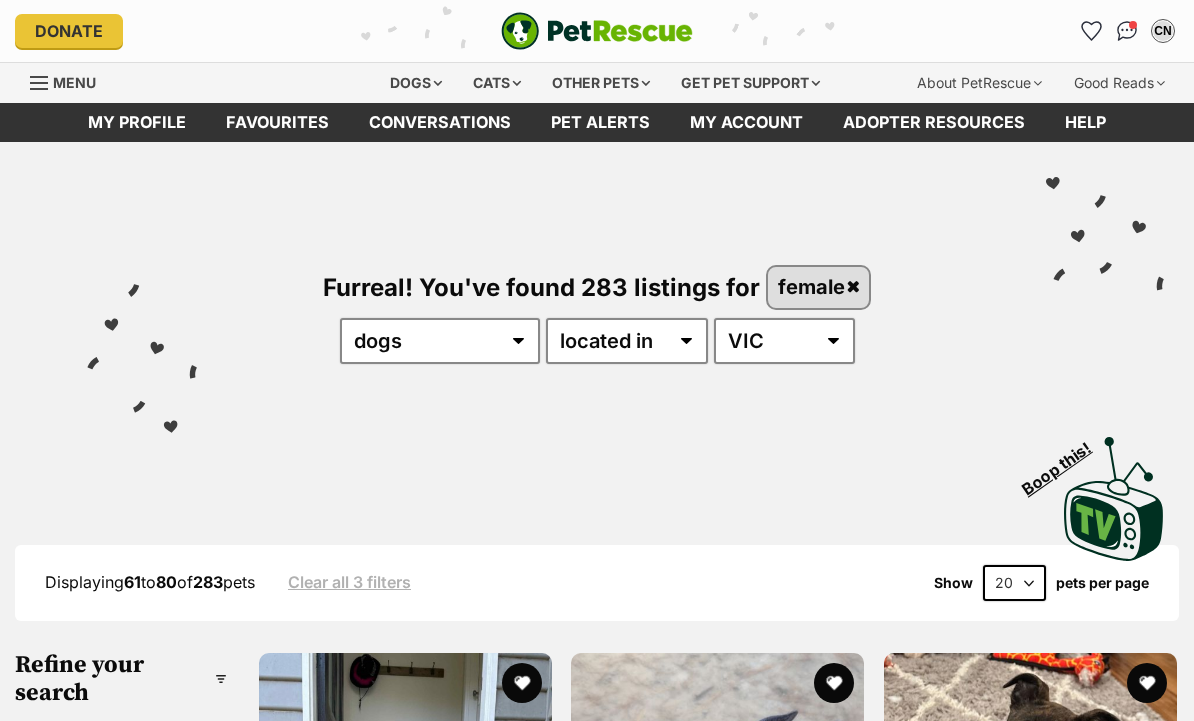 scroll, scrollTop: 0, scrollLeft: 0, axis: both 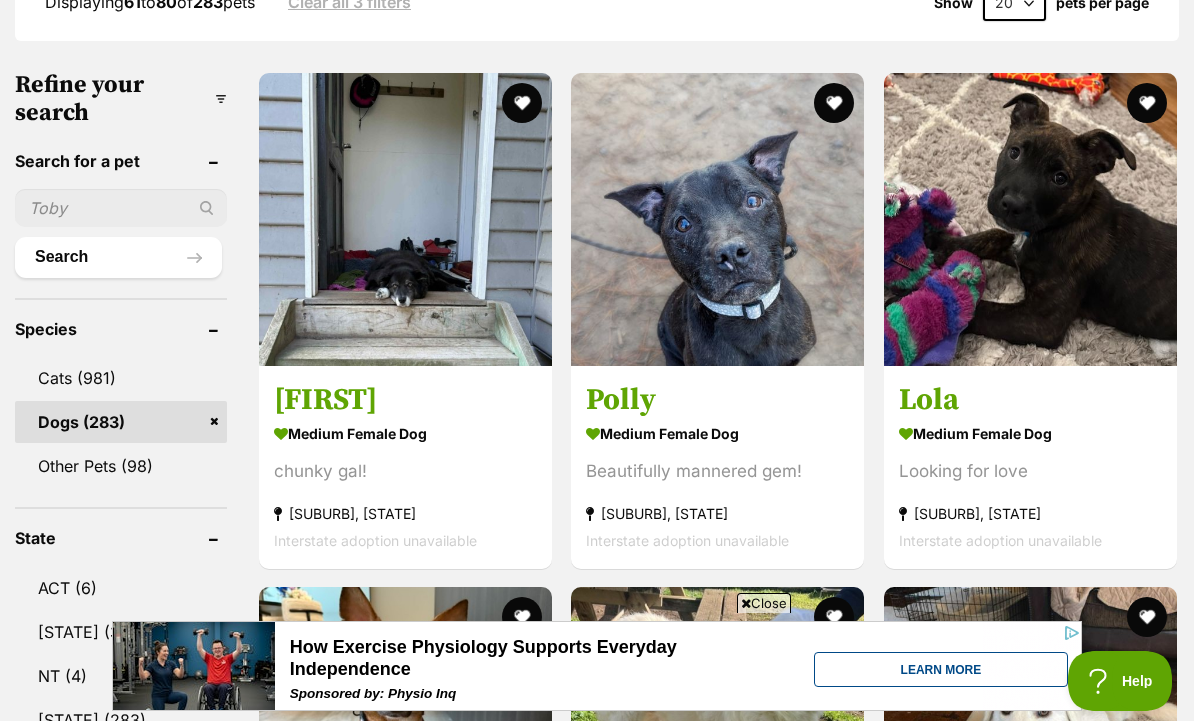 click on "Looking for love" at bounding box center [1030, 470] 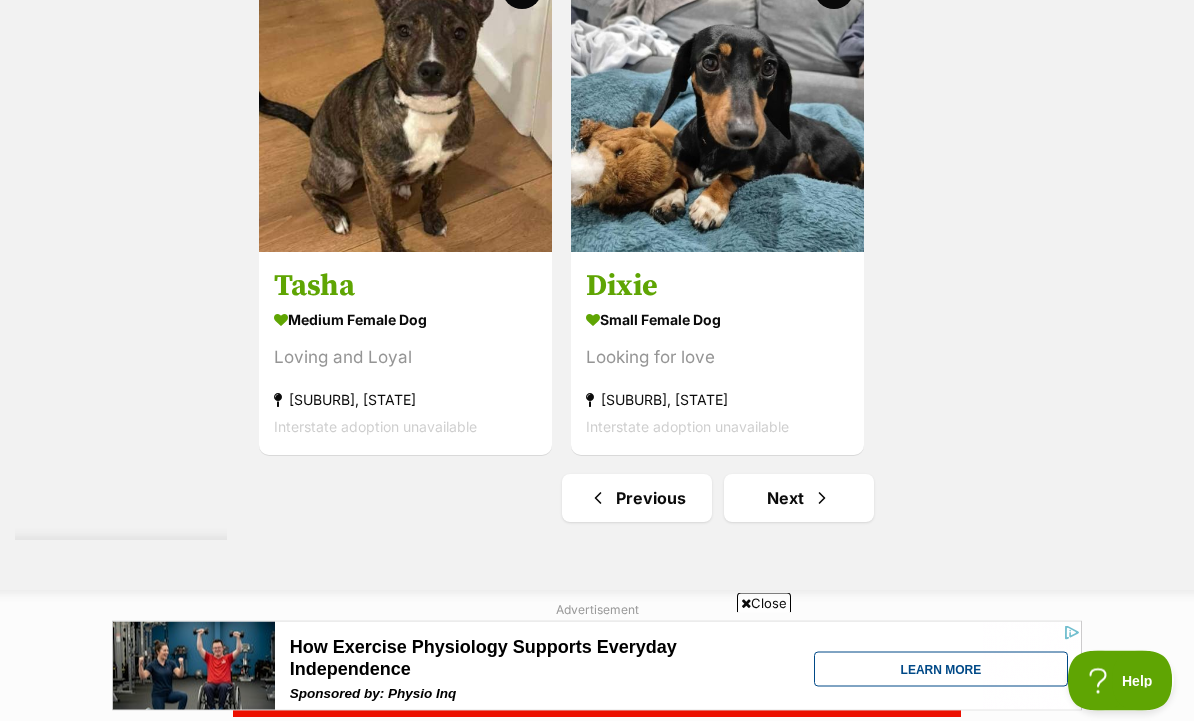 scroll, scrollTop: 4354, scrollLeft: 0, axis: vertical 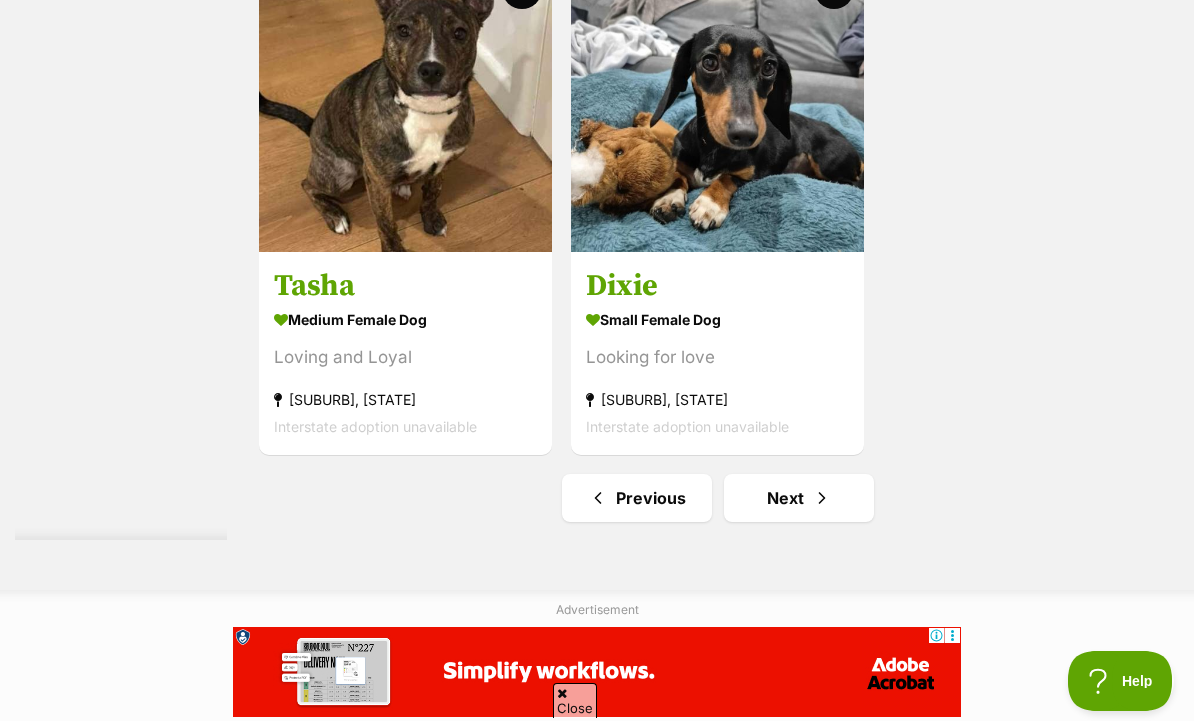 click on "Next" at bounding box center [799, 498] 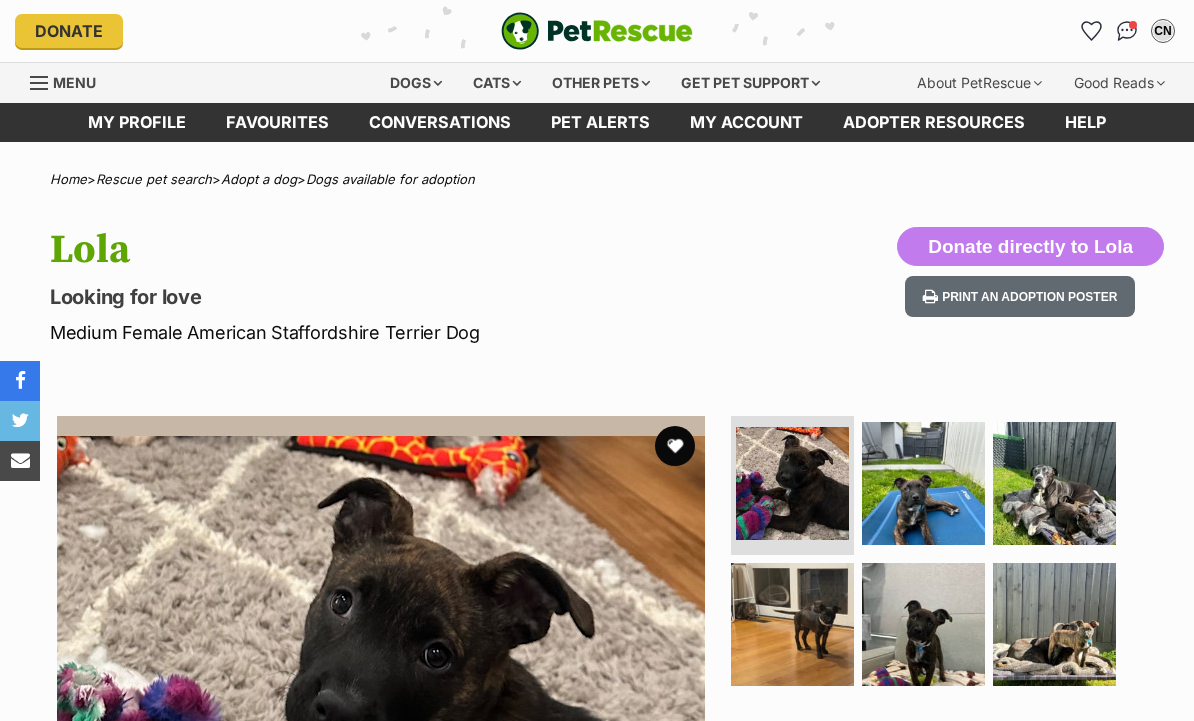 scroll, scrollTop: 0, scrollLeft: 0, axis: both 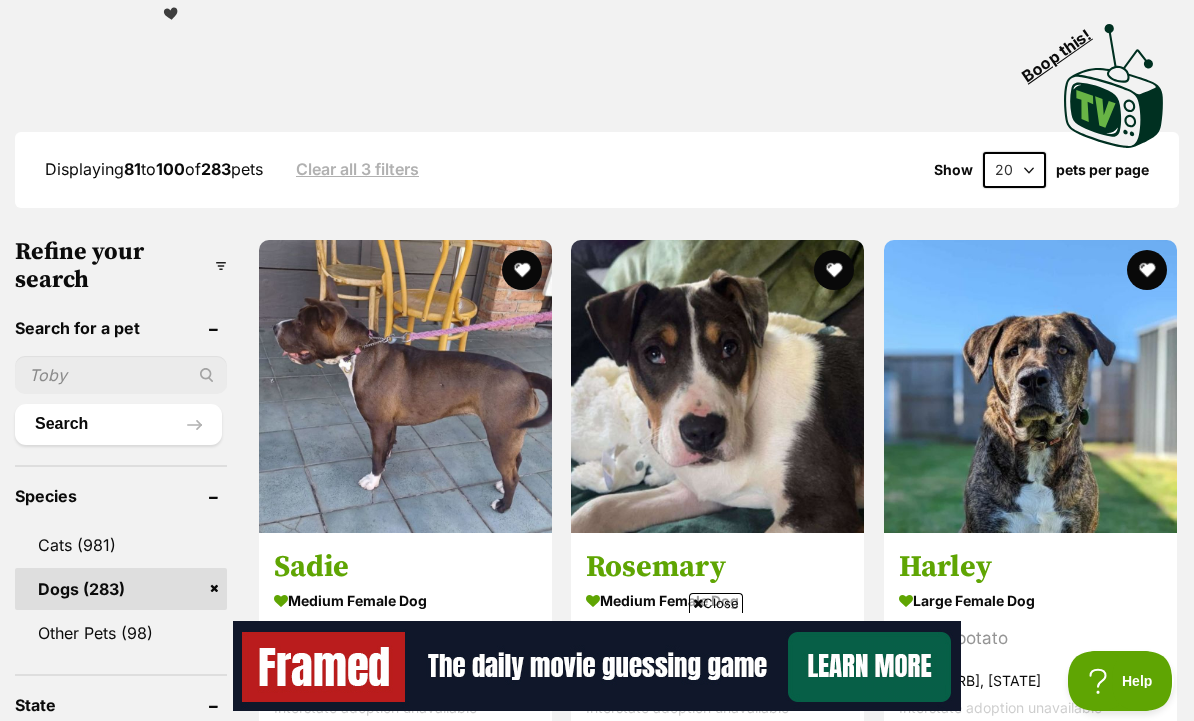 click on "medium female Dog" at bounding box center [717, 599] 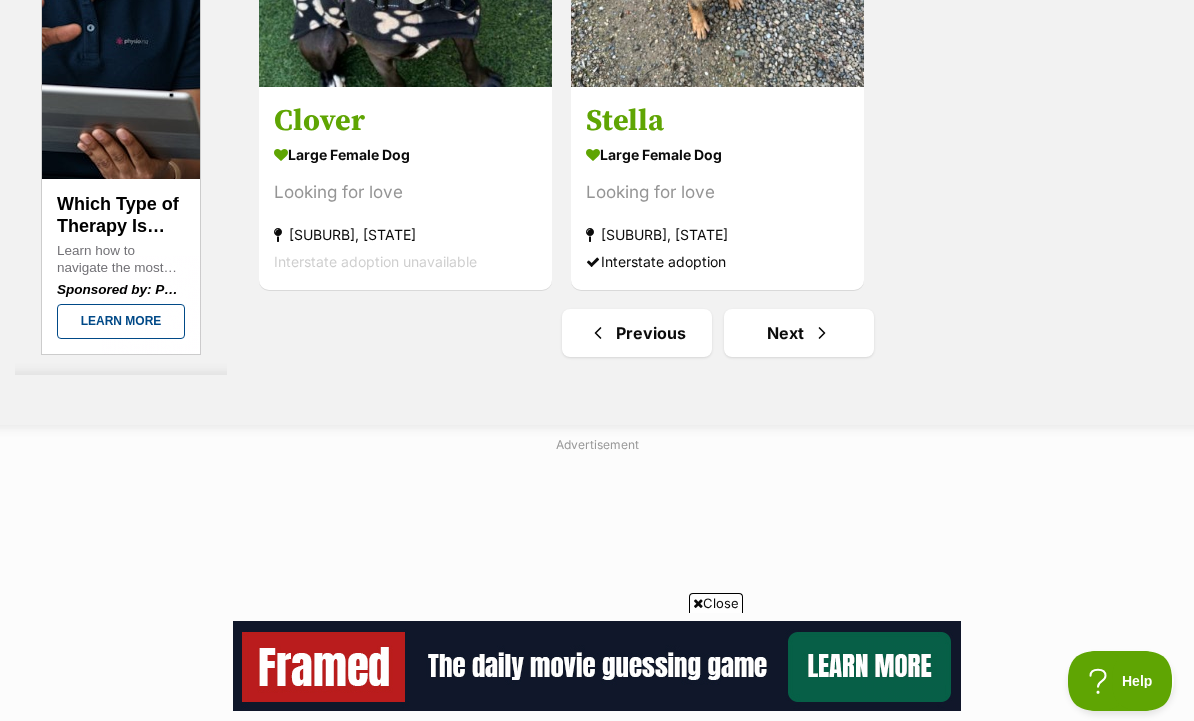 scroll, scrollTop: 4504, scrollLeft: 0, axis: vertical 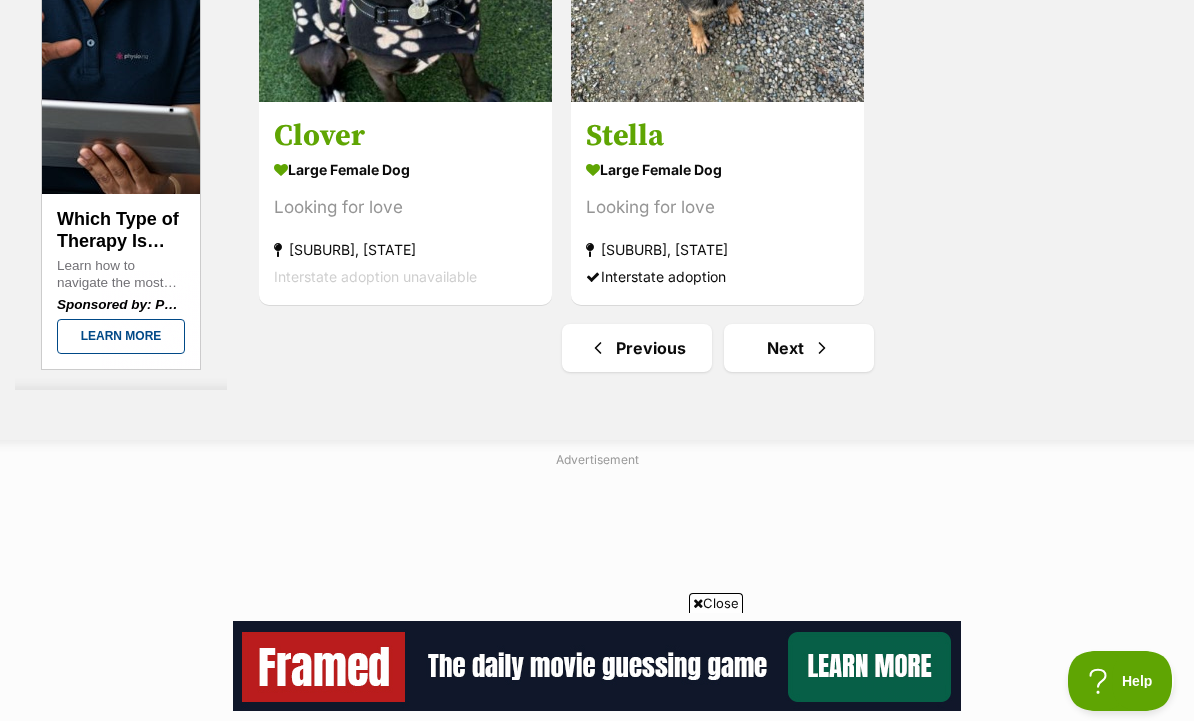 click on "Next" at bounding box center [799, 348] 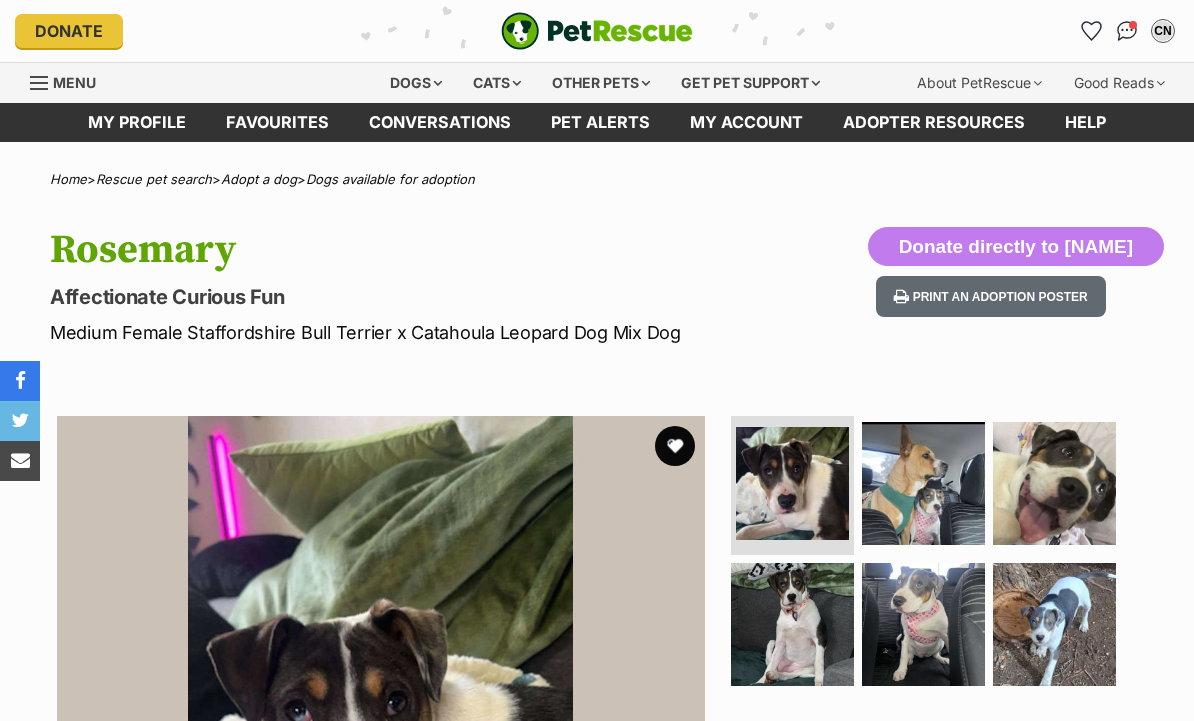 scroll, scrollTop: 0, scrollLeft: 0, axis: both 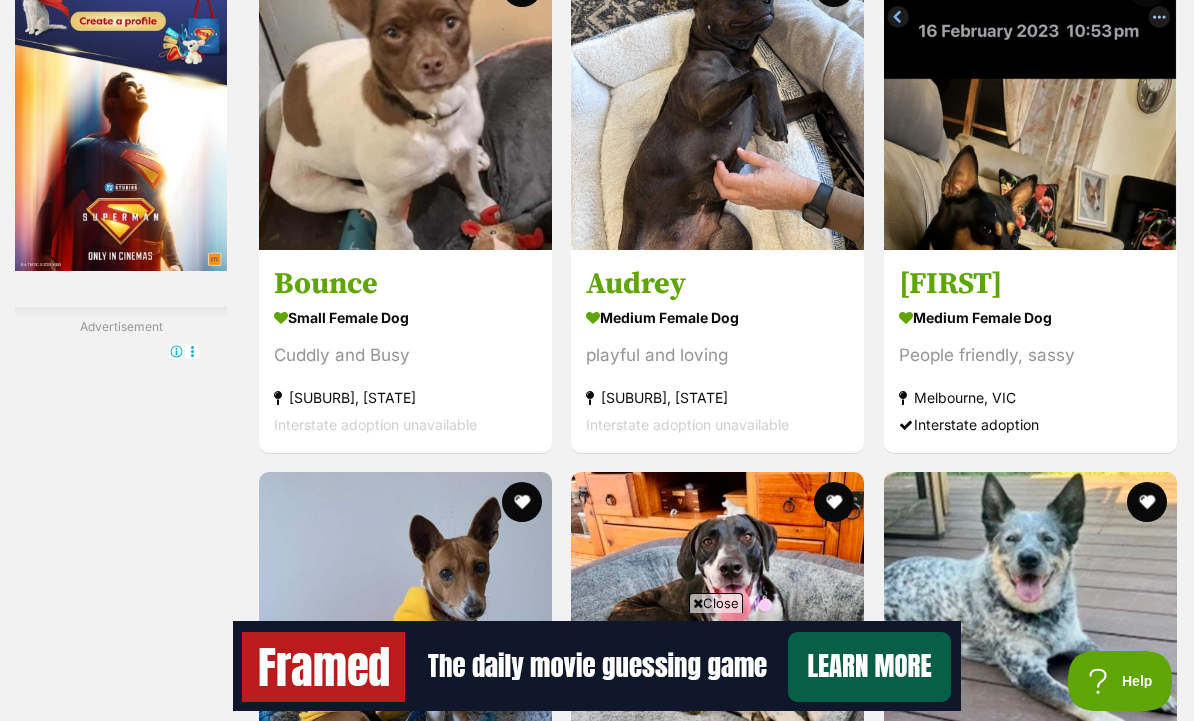 click on "small female Dog
Cuddly and Busy
Ballarat, VIC
Interstate adoption unavailable" at bounding box center [405, 370] 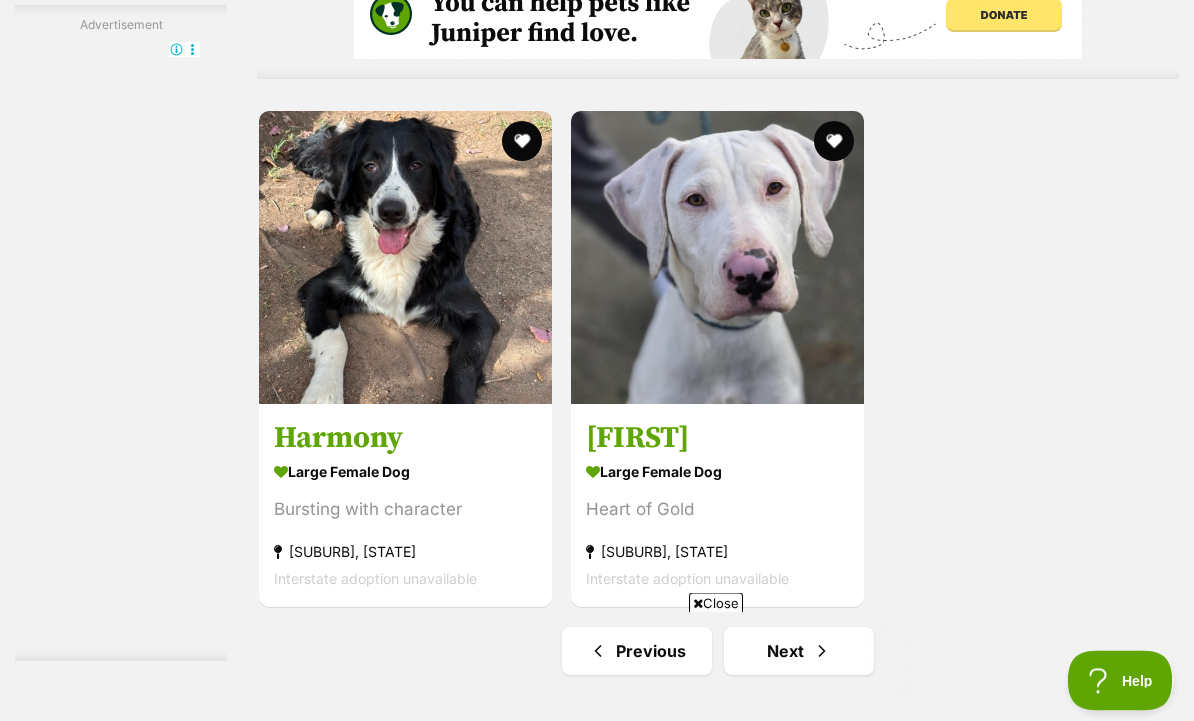 scroll, scrollTop: 4433, scrollLeft: 0, axis: vertical 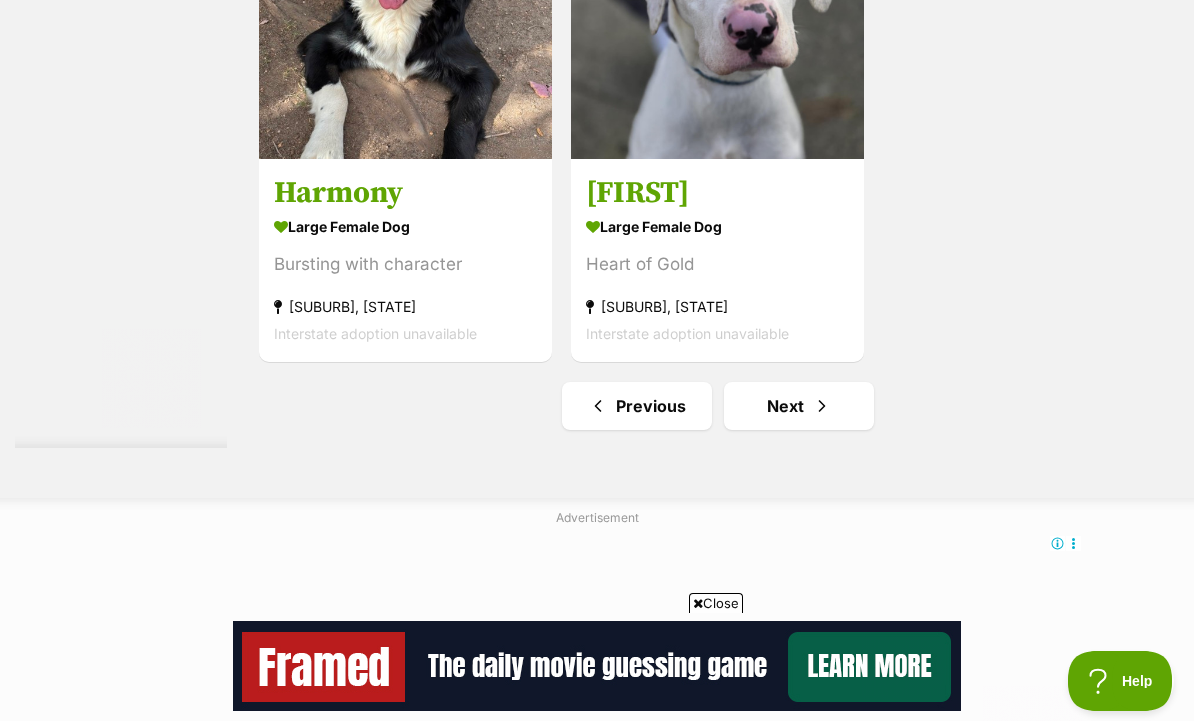 click at bounding box center [822, 406] 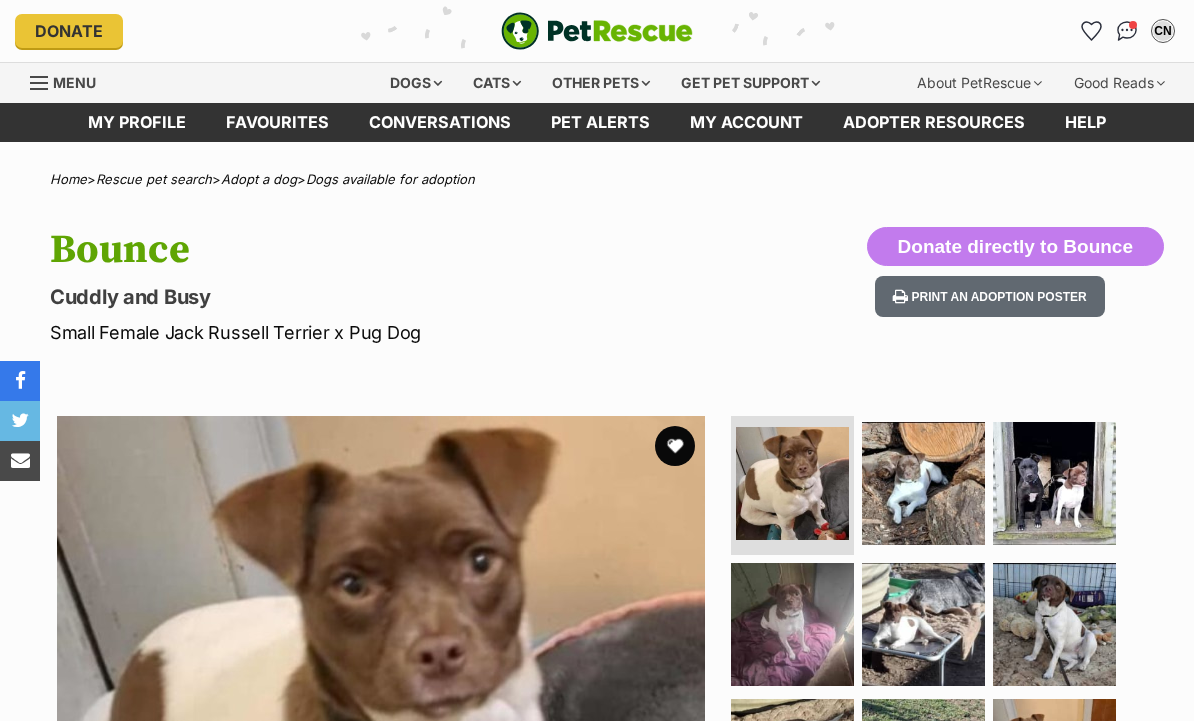 scroll, scrollTop: 0, scrollLeft: 0, axis: both 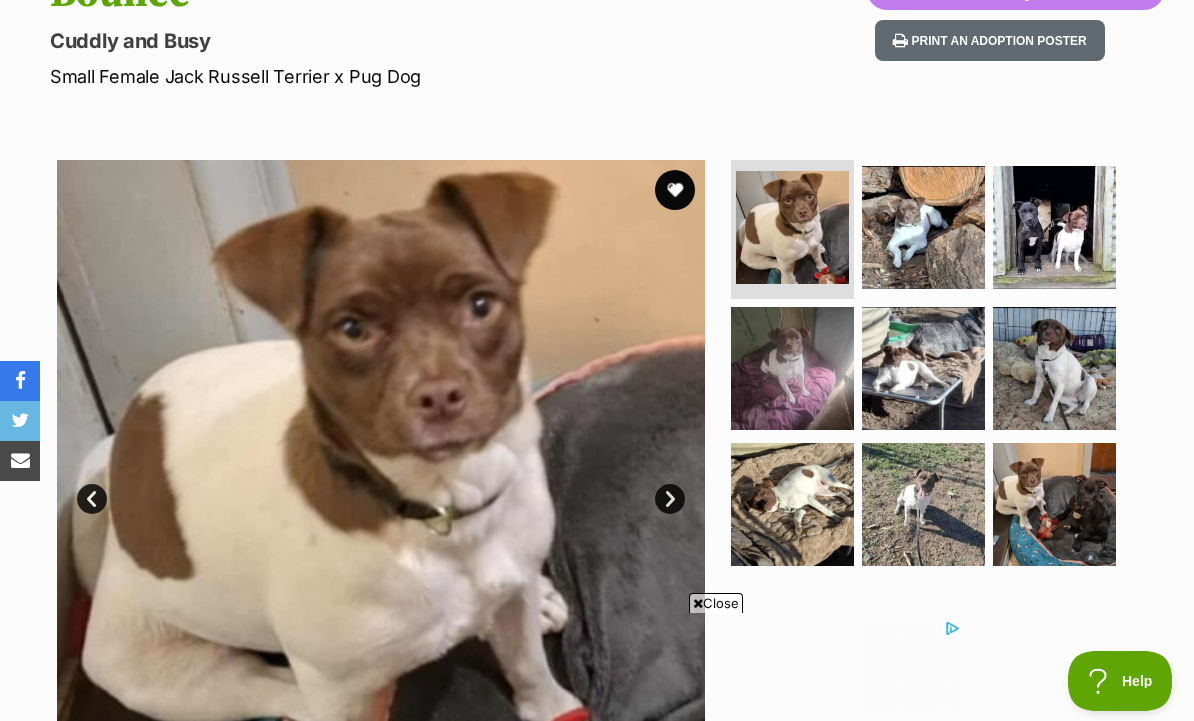 click at bounding box center (923, 227) 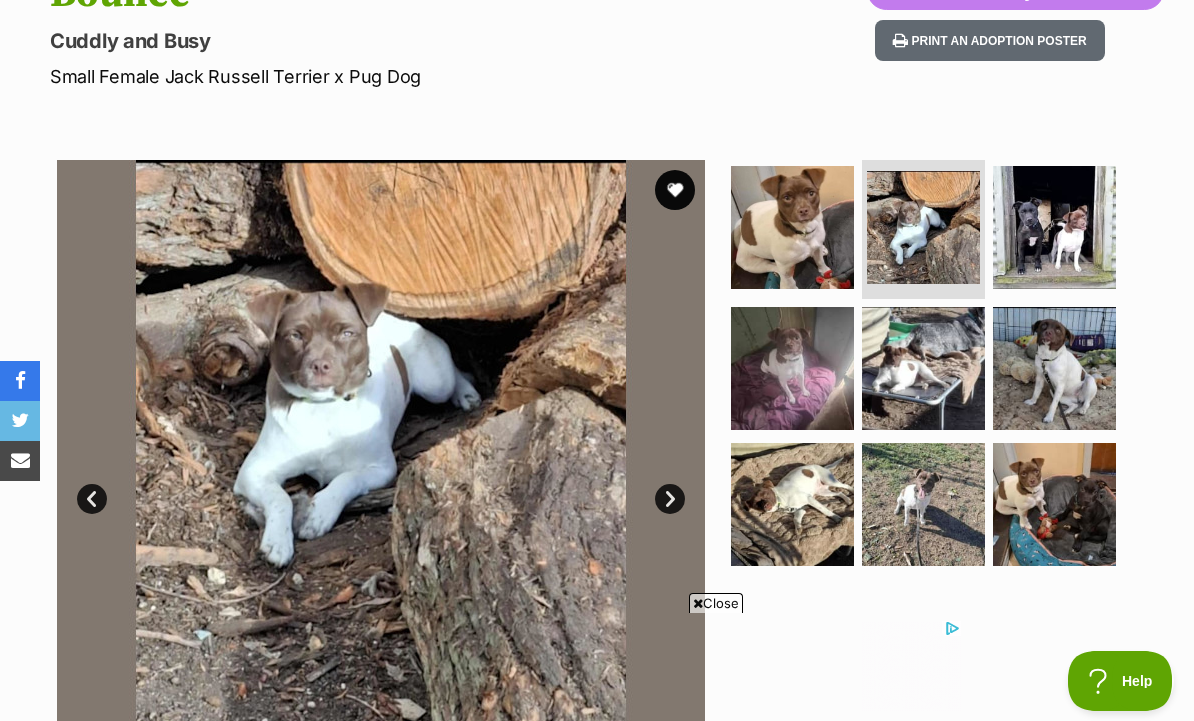 scroll, scrollTop: 0, scrollLeft: 0, axis: both 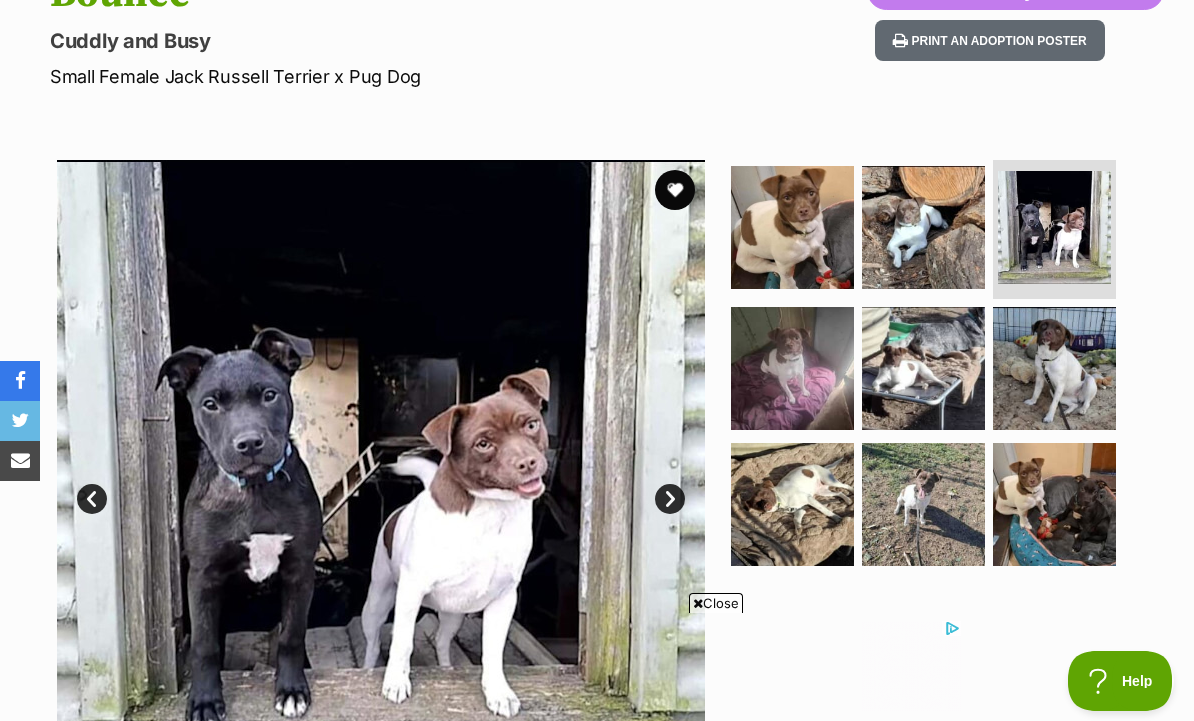 click at bounding box center [1054, 368] 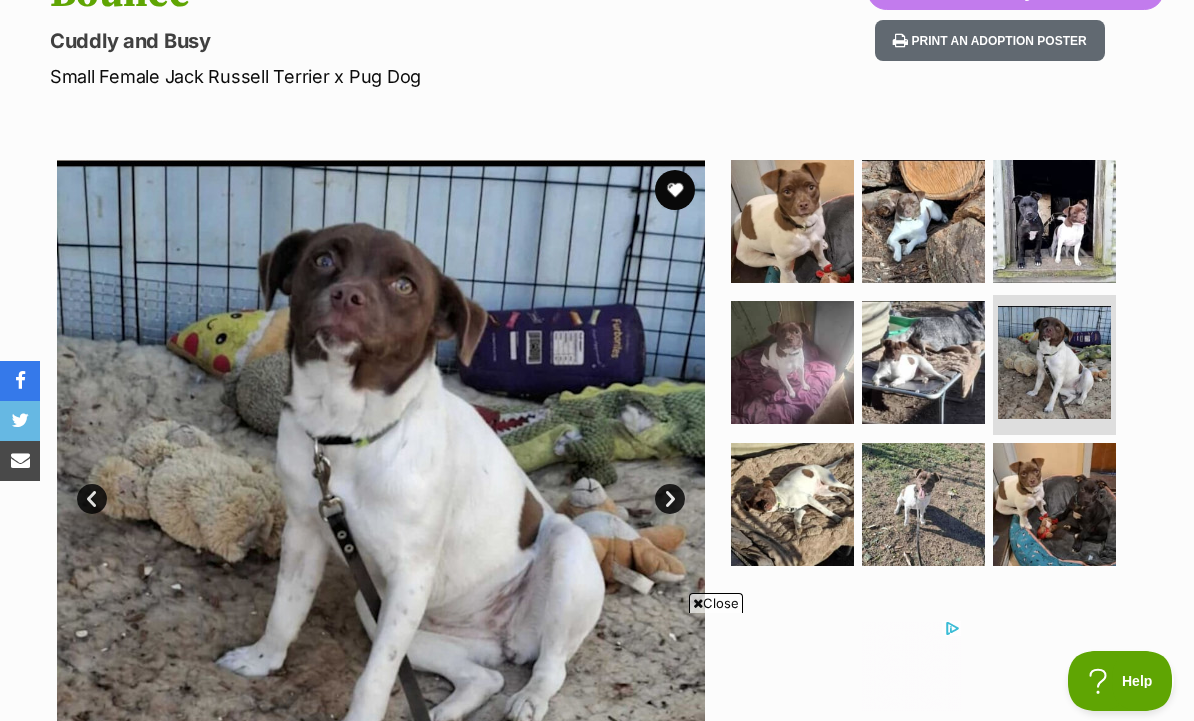 click at bounding box center (1054, 504) 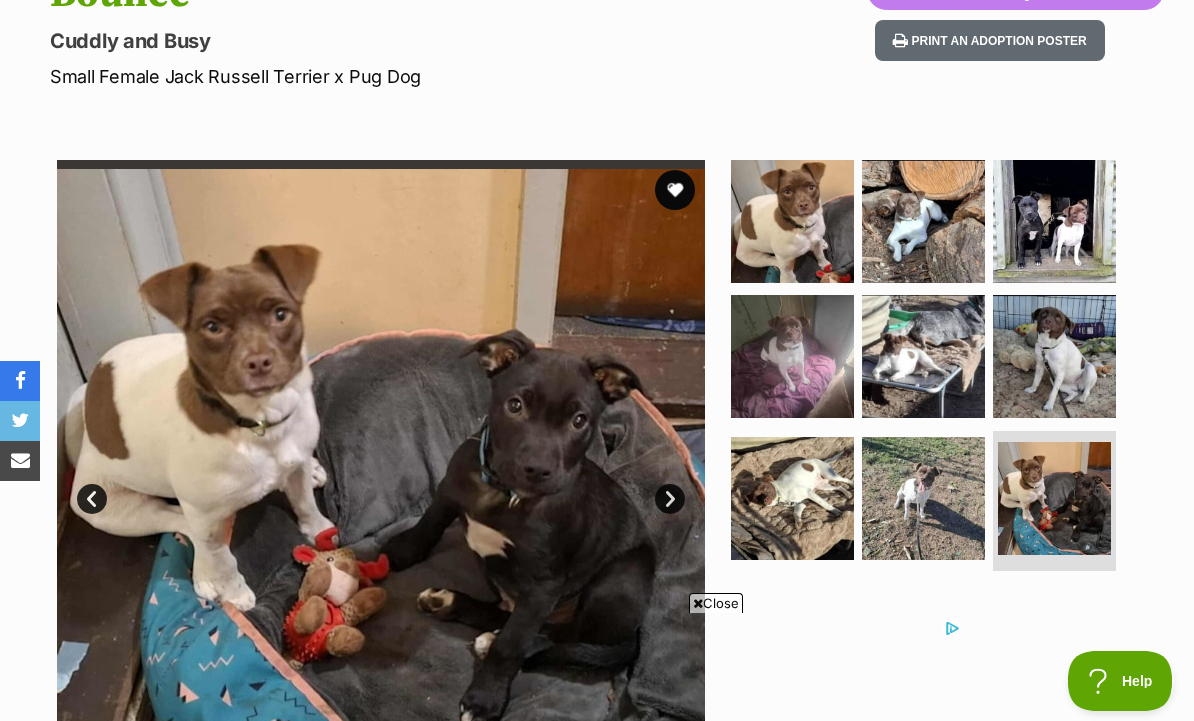 click at bounding box center (792, 356) 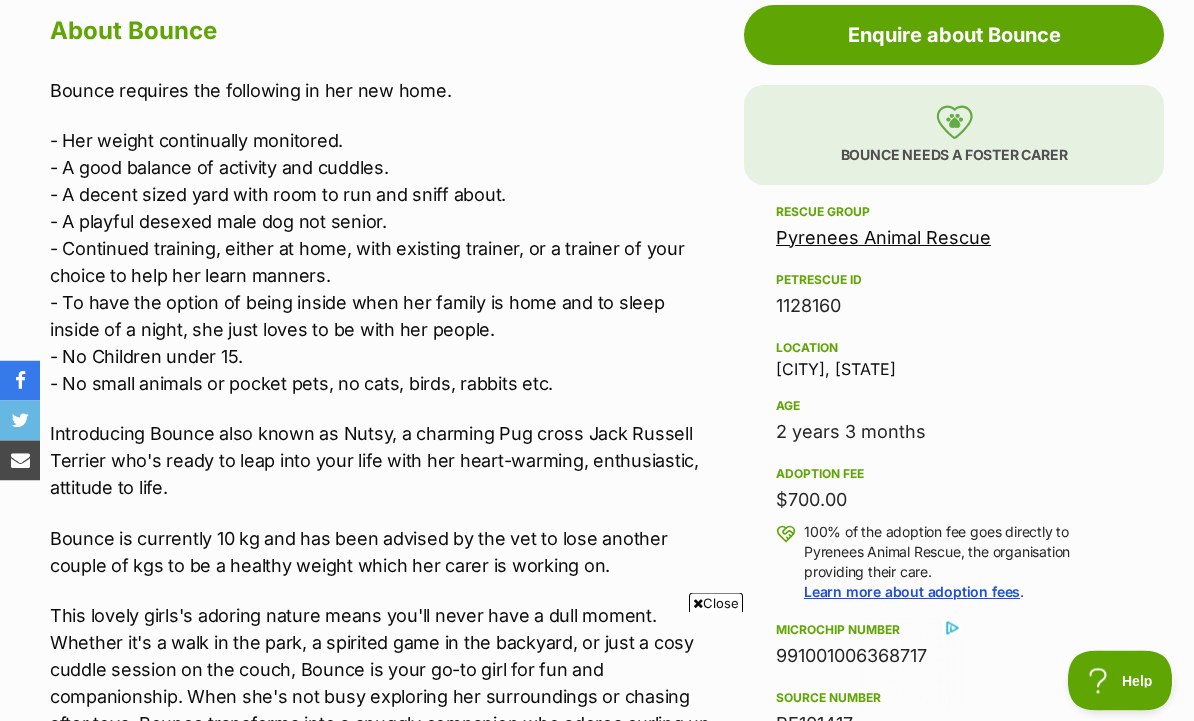 scroll, scrollTop: 1135, scrollLeft: 0, axis: vertical 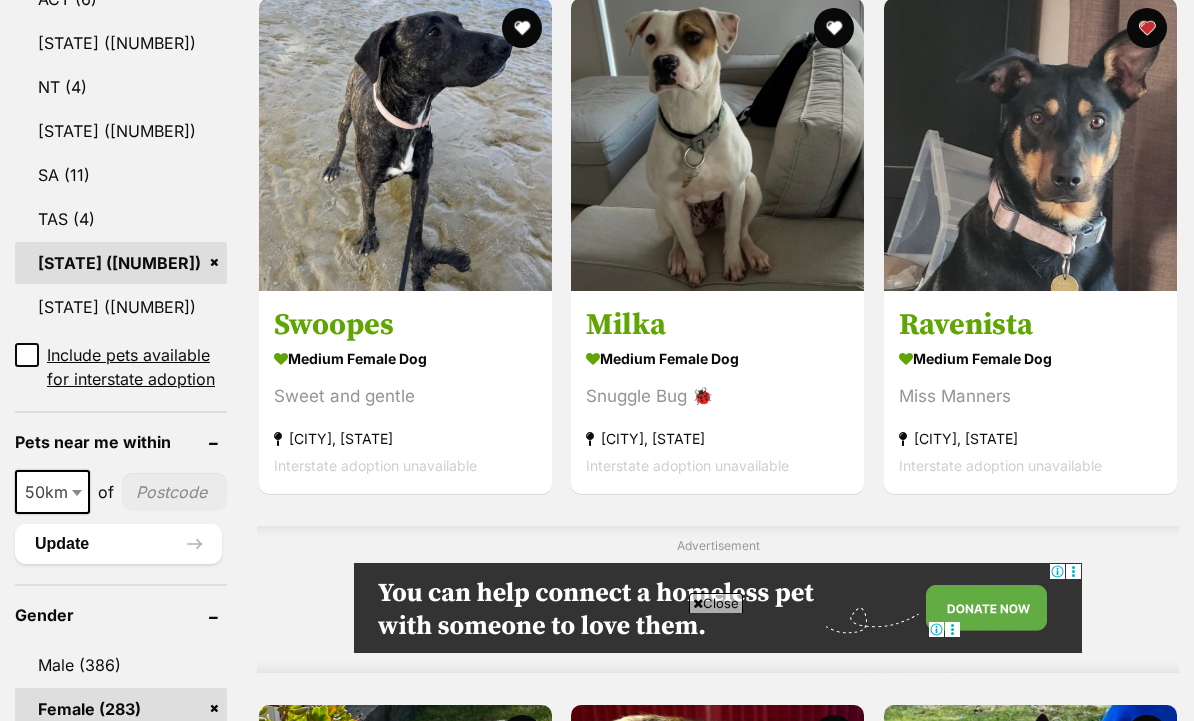 click on "medium female Dog
Miss Manners
Shepparton, VIC
Interstate adoption unavailable" at bounding box center [1030, 411] 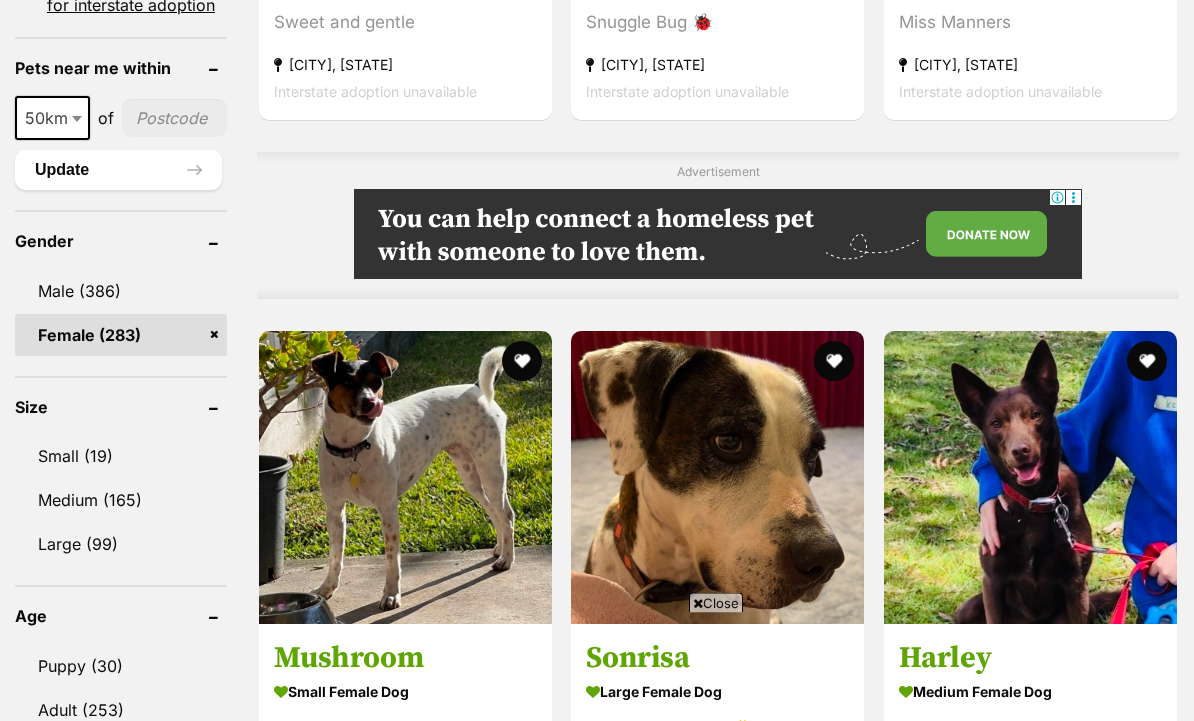 scroll, scrollTop: 1551, scrollLeft: 0, axis: vertical 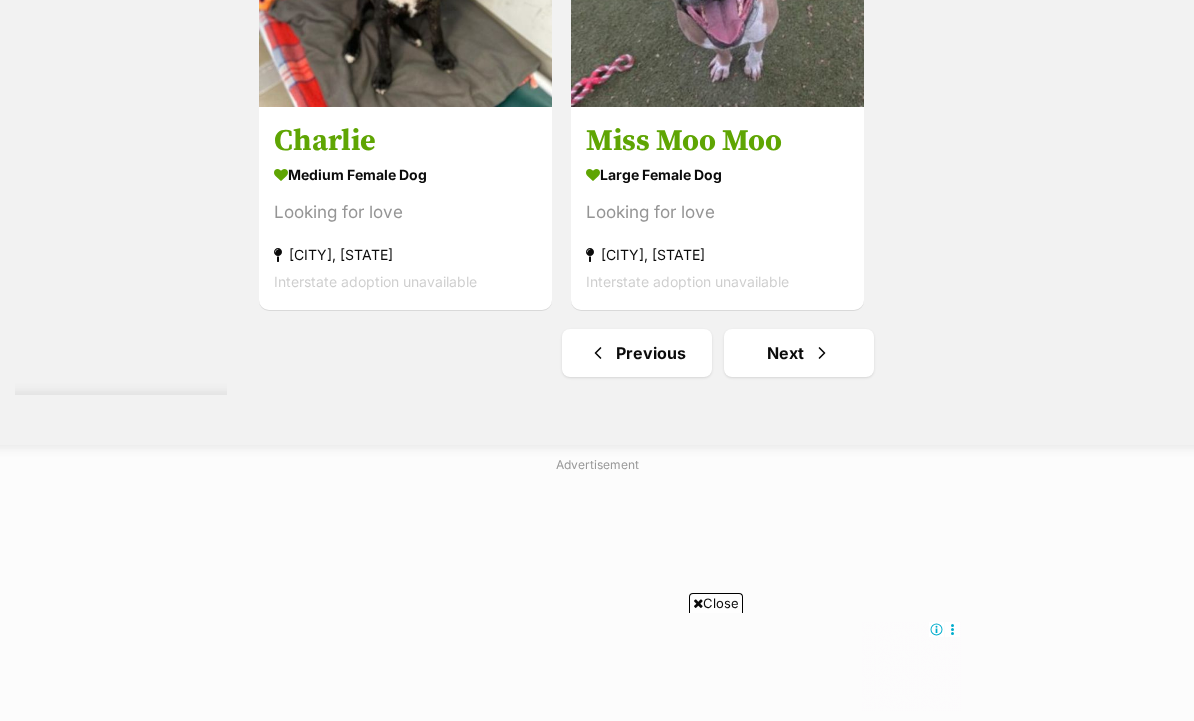click on "Next" at bounding box center (799, 353) 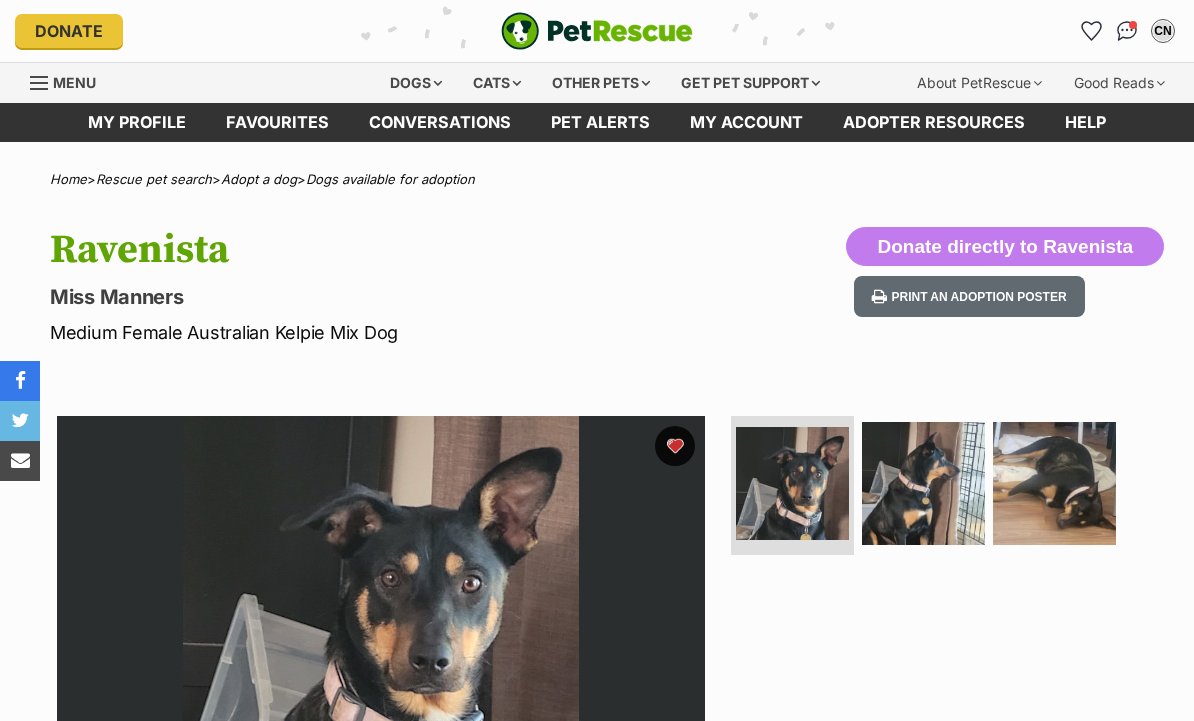 scroll, scrollTop: 0, scrollLeft: 0, axis: both 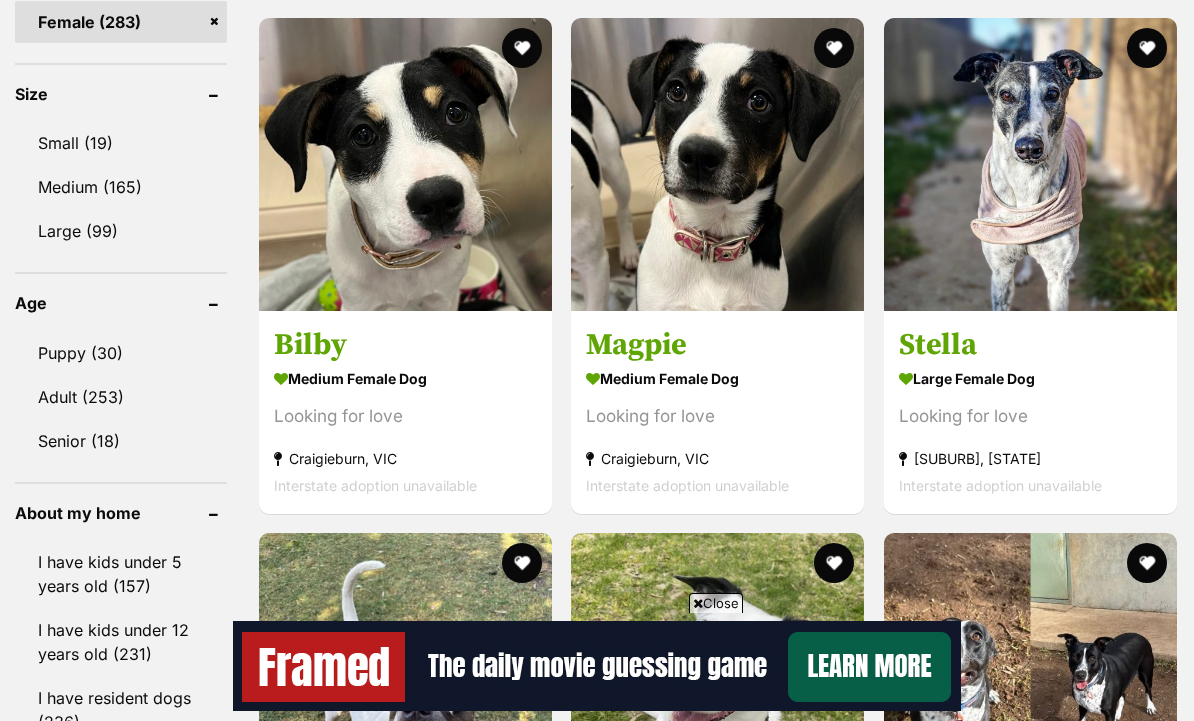 click on "medium female Dog" at bounding box center (717, 378) 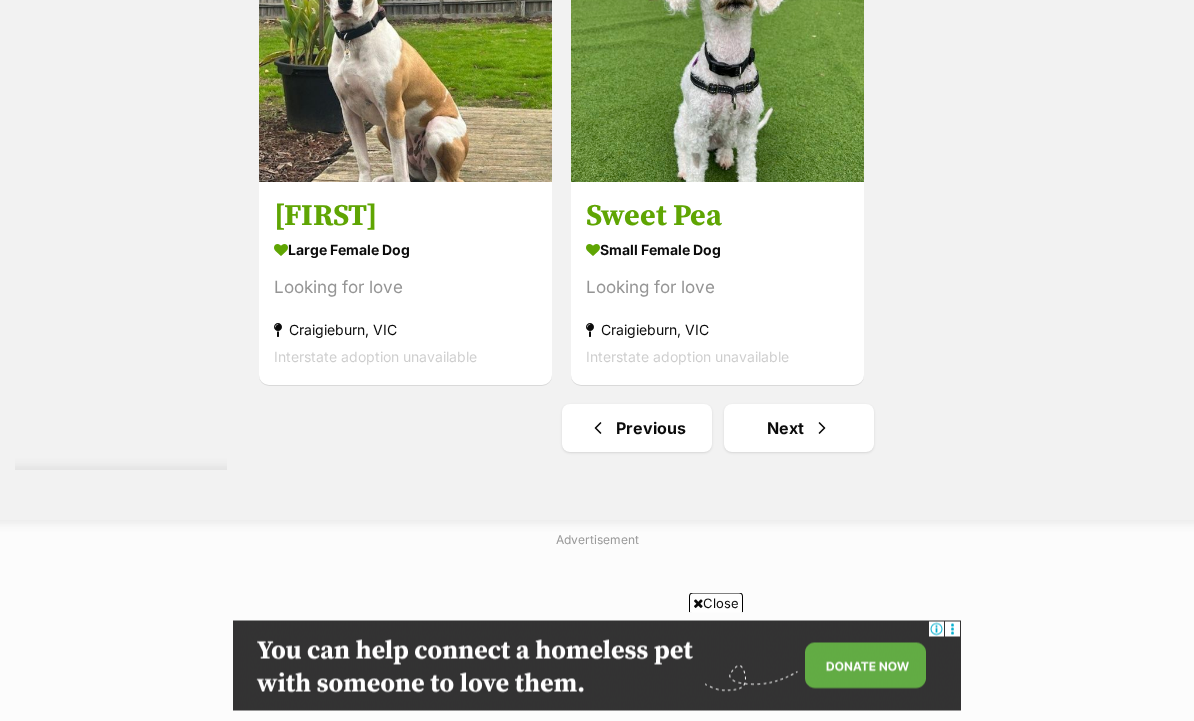 scroll, scrollTop: 4424, scrollLeft: 0, axis: vertical 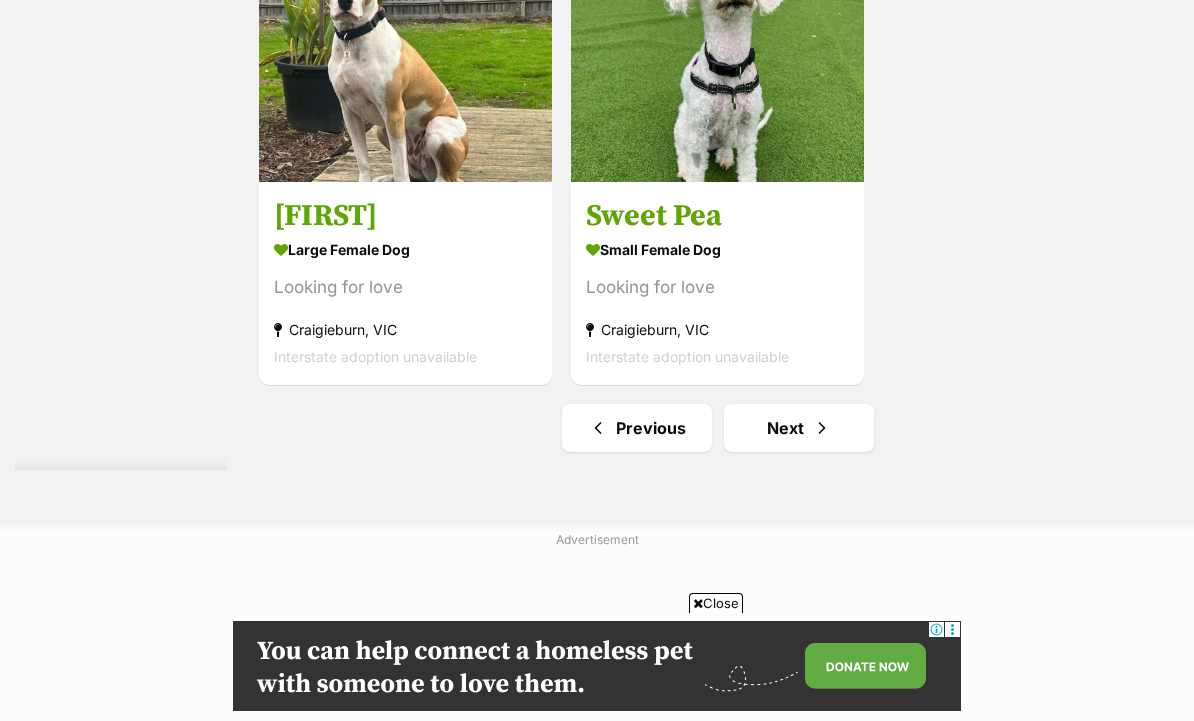 click on "Next" at bounding box center [799, 428] 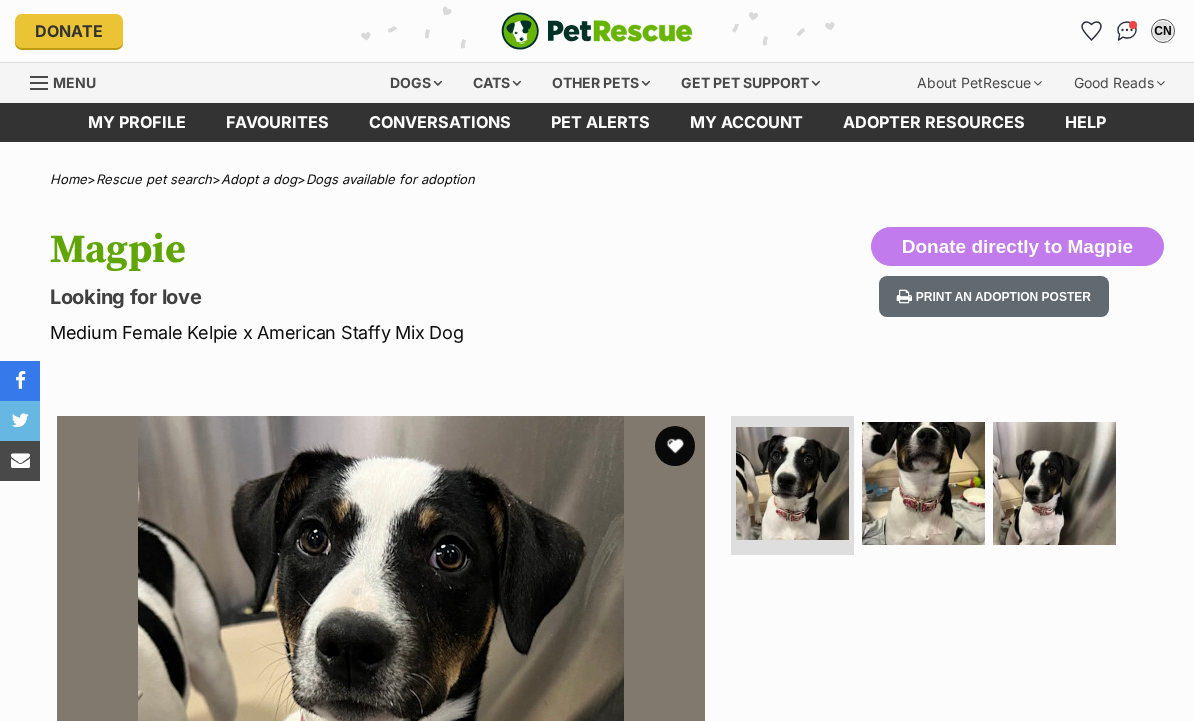 scroll, scrollTop: 0, scrollLeft: 0, axis: both 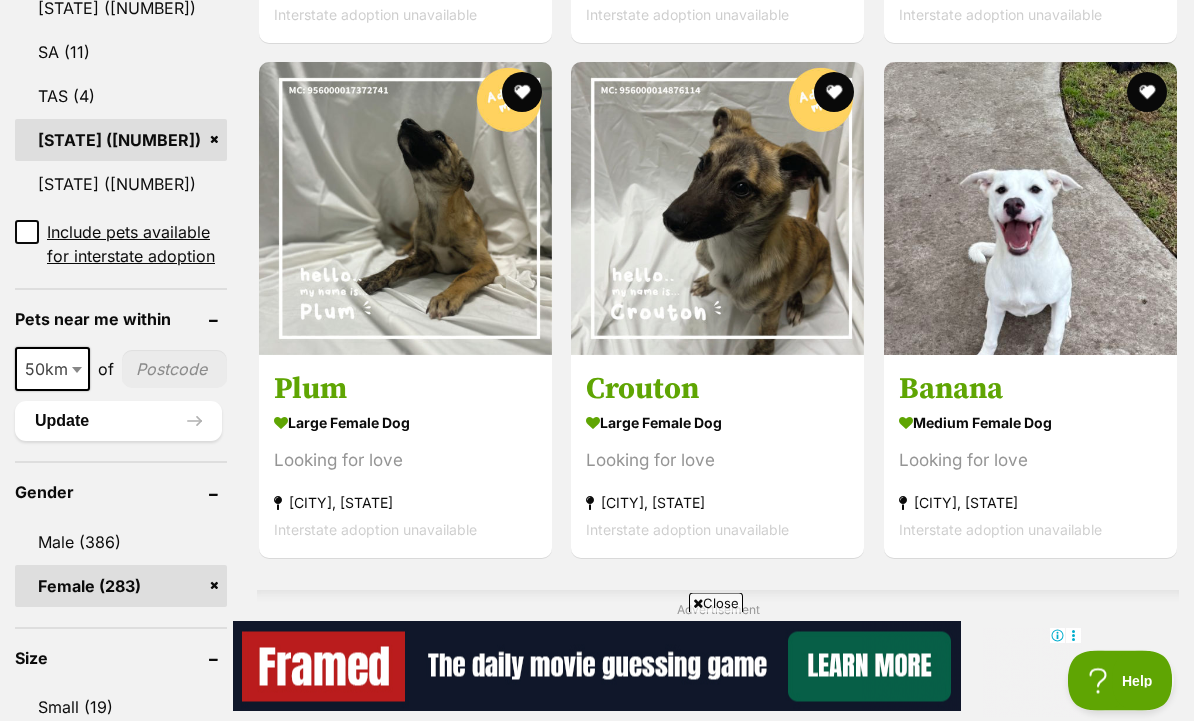 click on "large female Dog" at bounding box center (405, 423) 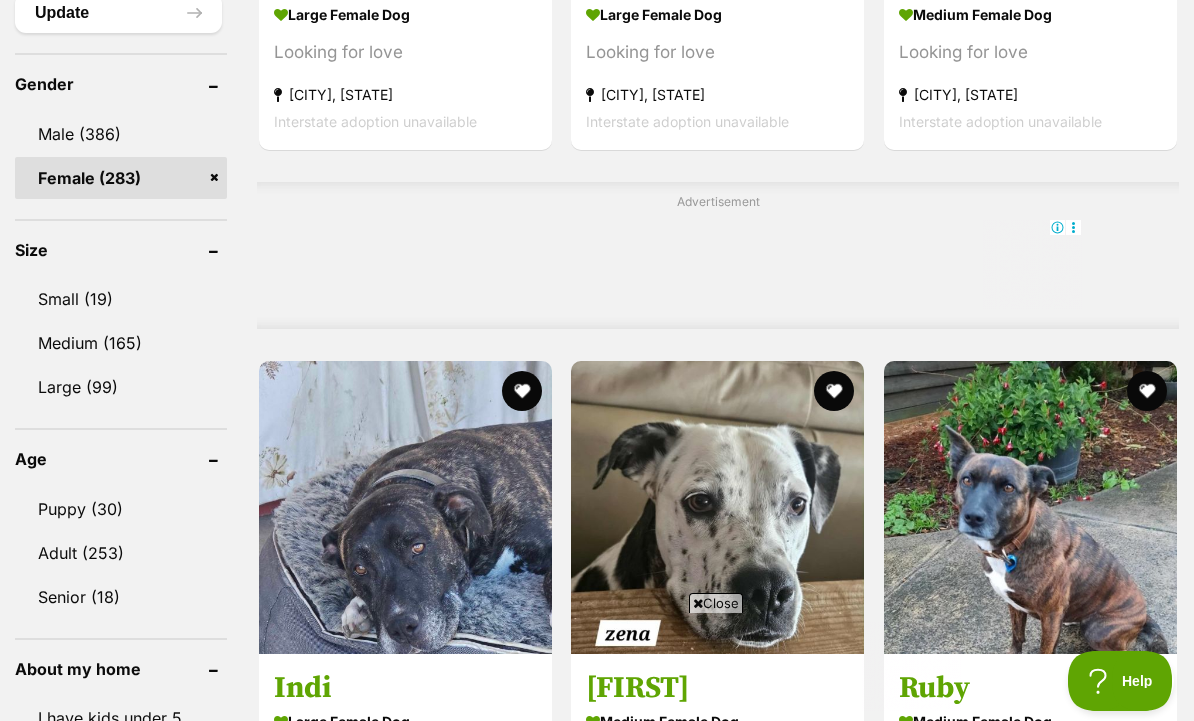 scroll, scrollTop: 0, scrollLeft: 0, axis: both 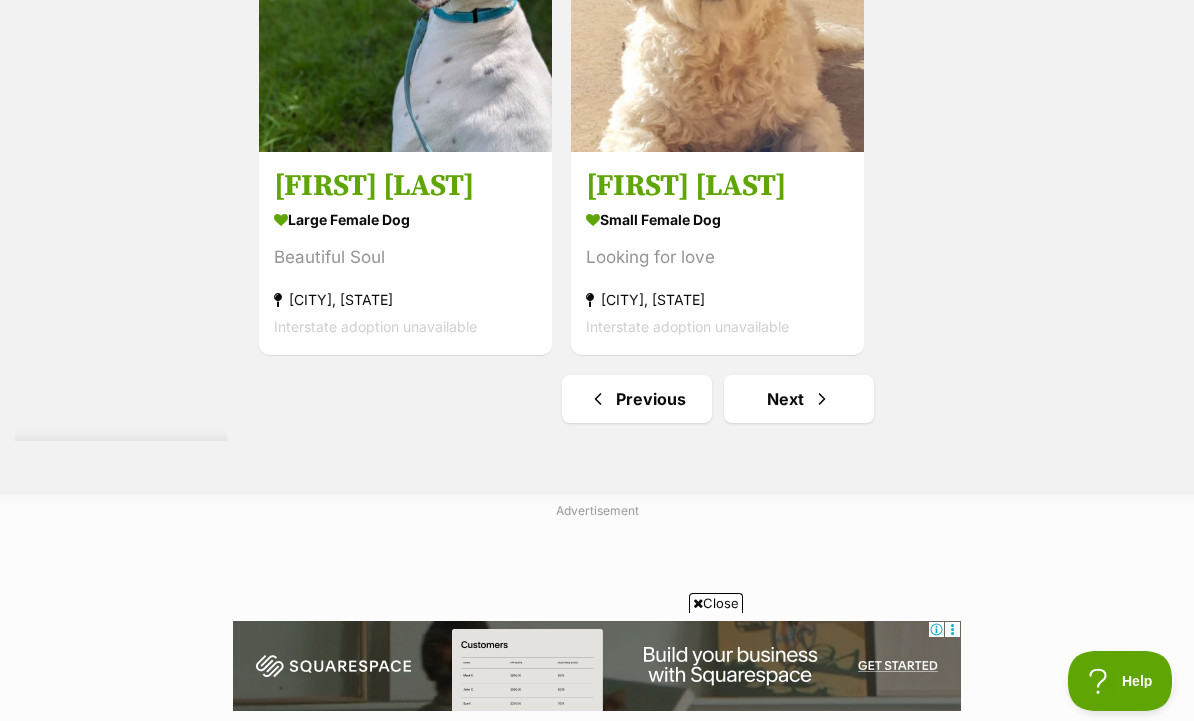 click on "Next" at bounding box center [799, 399] 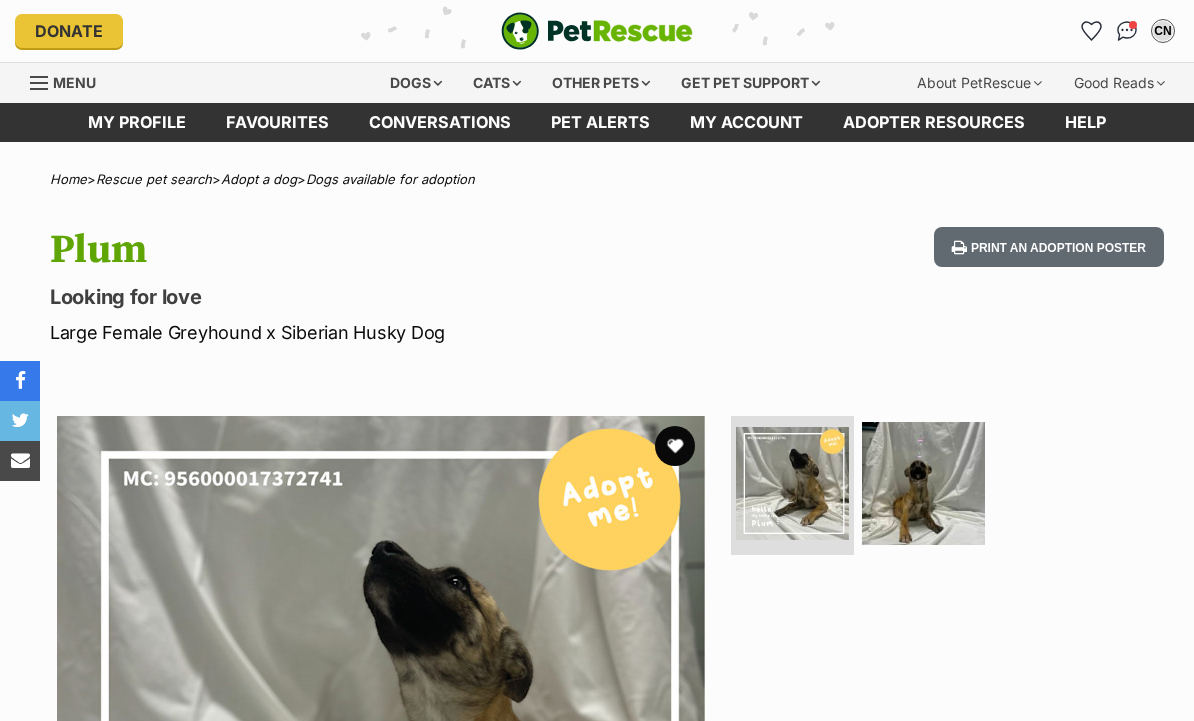 scroll, scrollTop: 0, scrollLeft: 0, axis: both 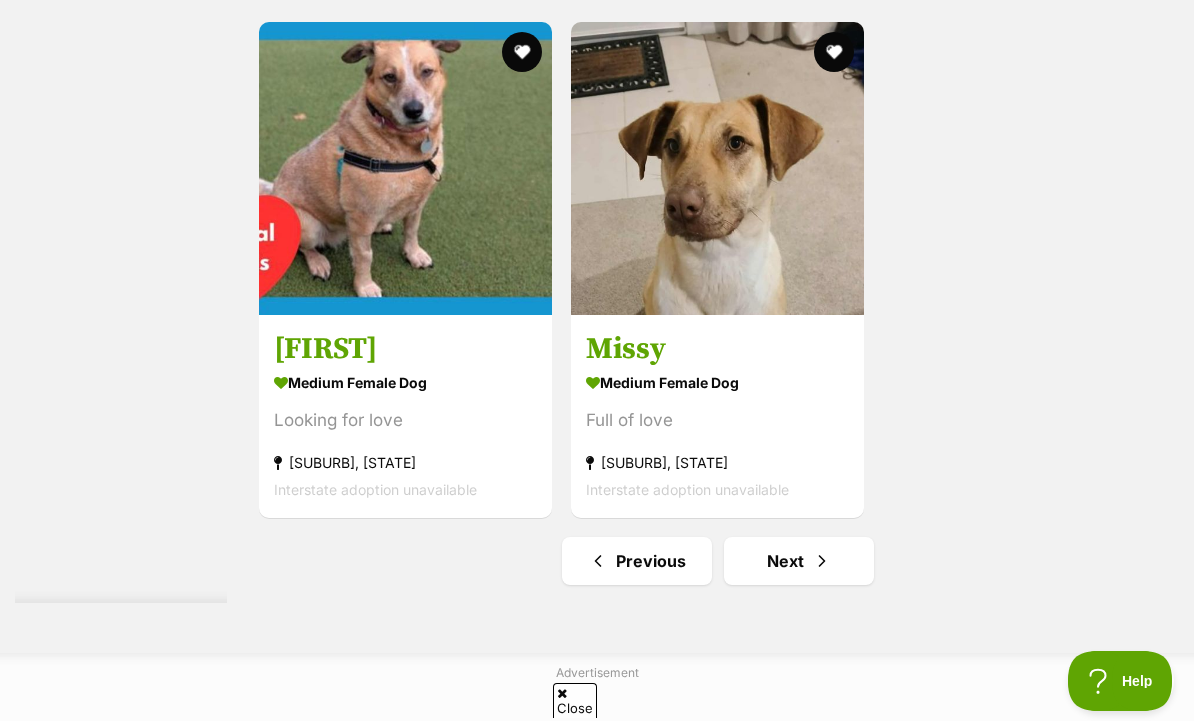 click on "Full of love" at bounding box center [717, 419] 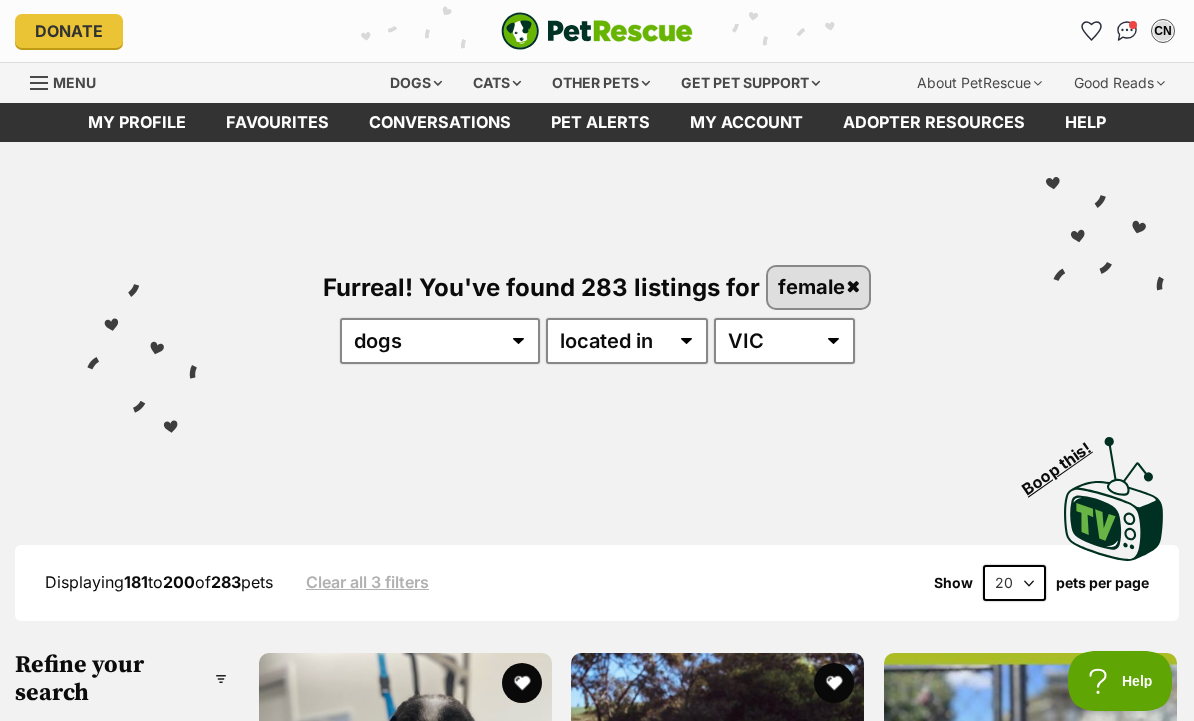 scroll, scrollTop: 4358, scrollLeft: 0, axis: vertical 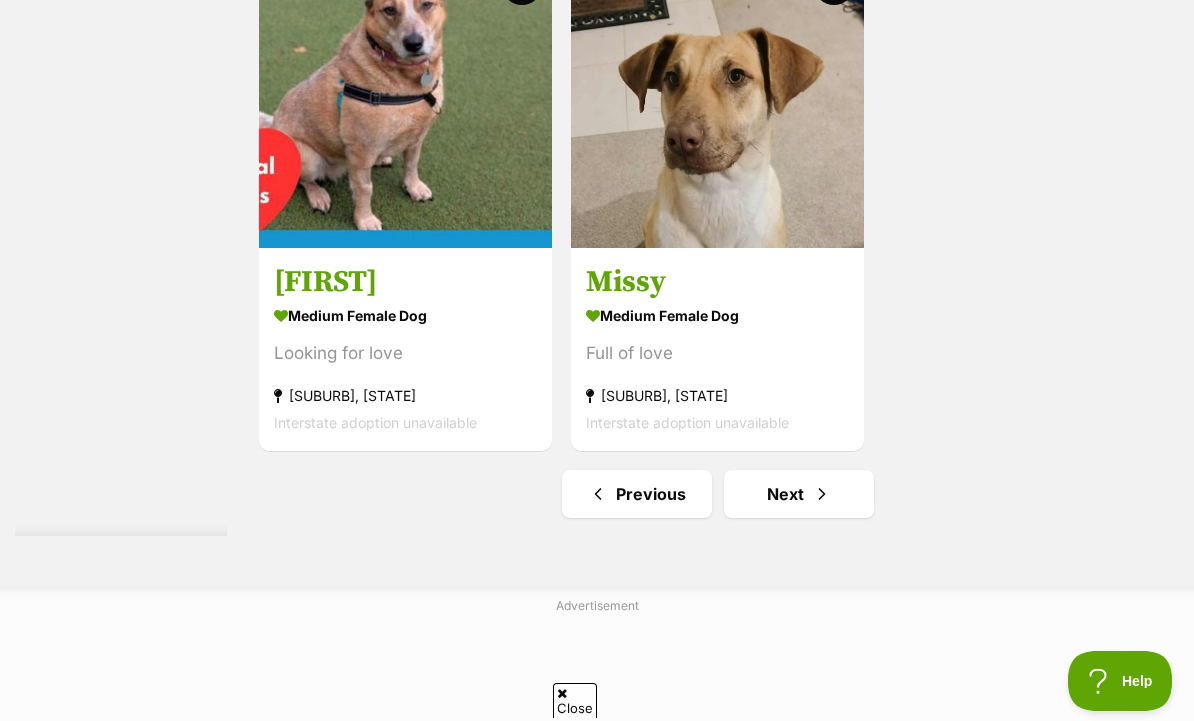 click on "Next" at bounding box center [799, 494] 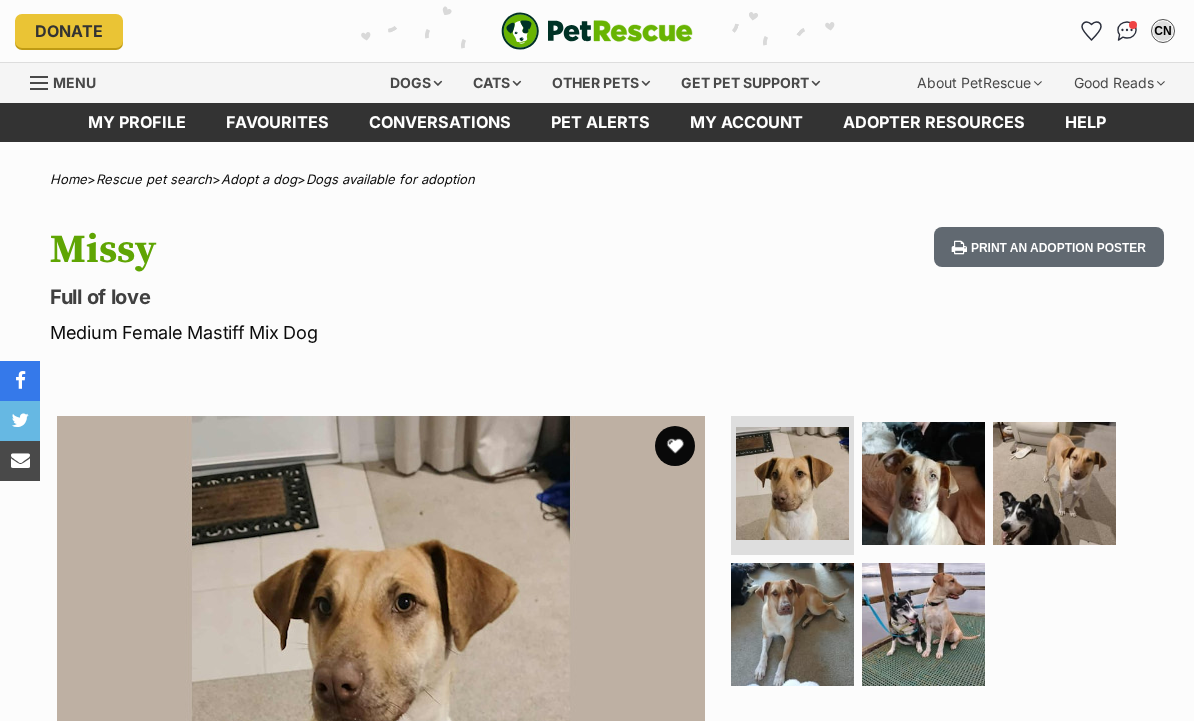 scroll, scrollTop: 0, scrollLeft: 0, axis: both 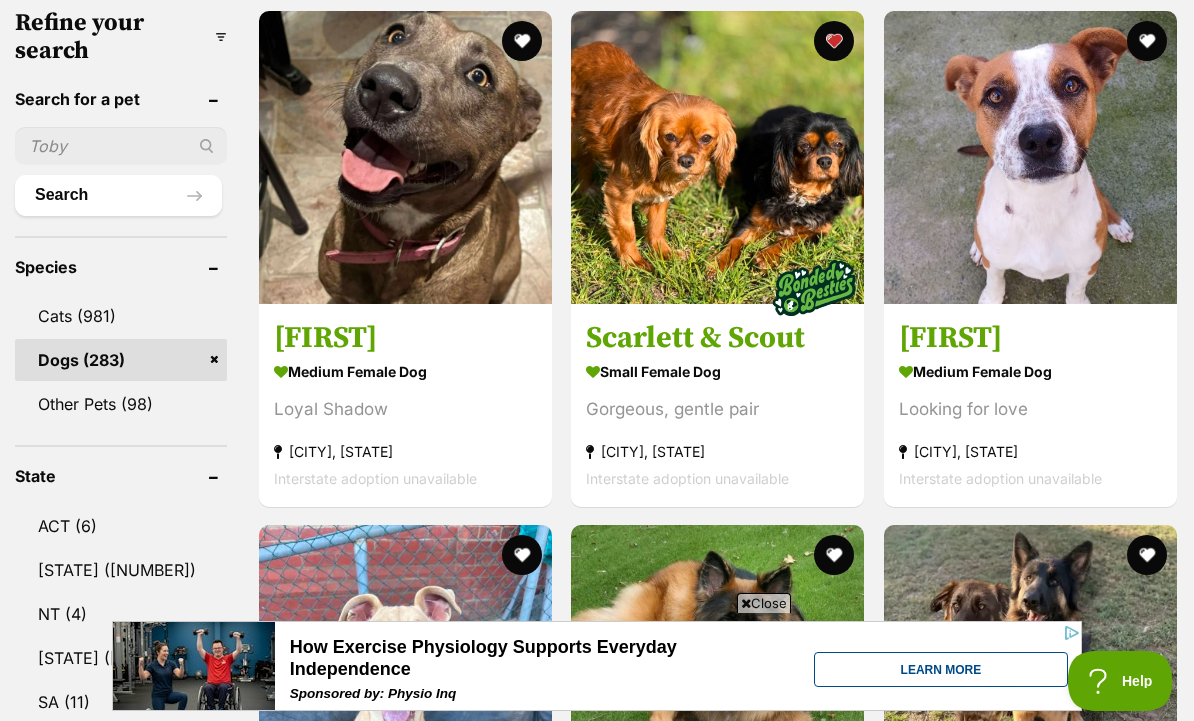 click on "medium female Dog
Looking for love
Burwood East, VIC
Interstate adoption unavailable" at bounding box center [1030, 423] 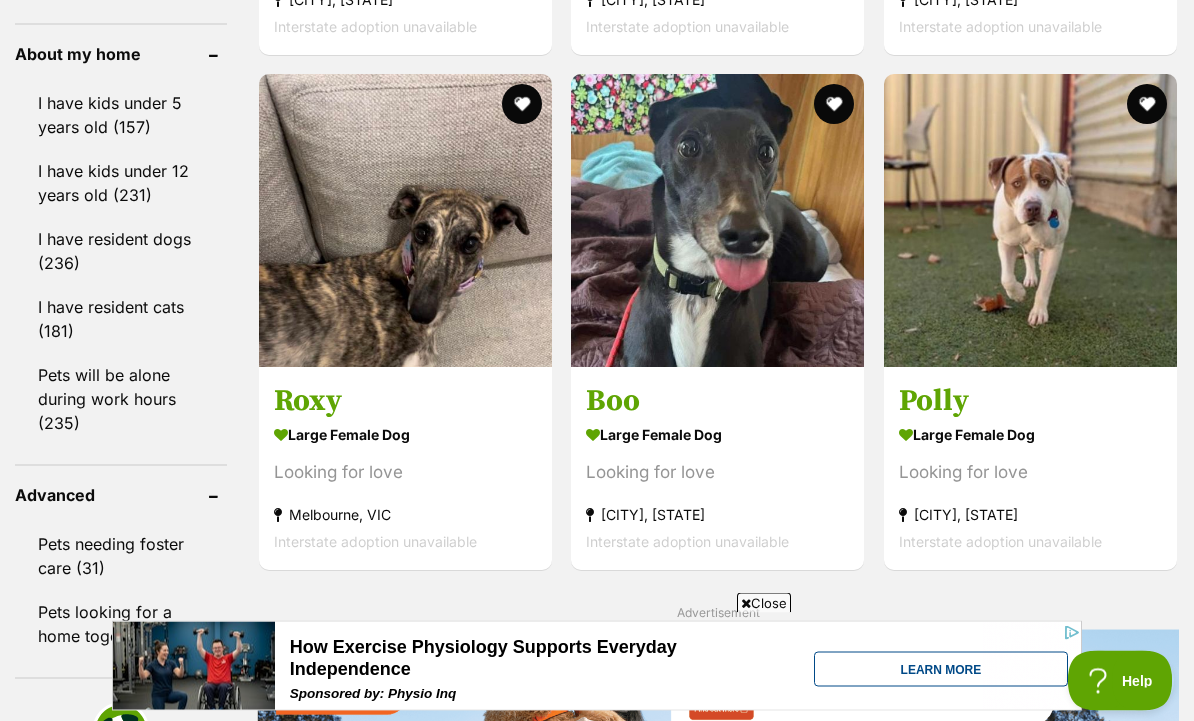 scroll, scrollTop: 2315, scrollLeft: 0, axis: vertical 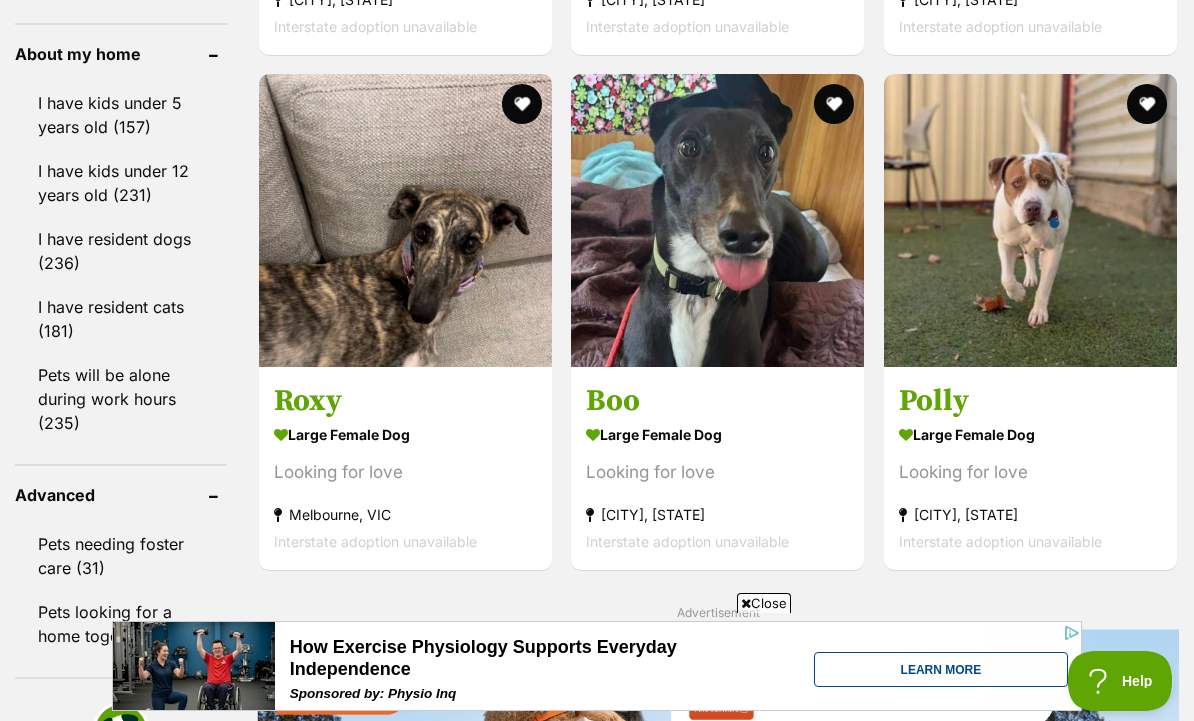 click on "large female Dog
Looking for love
North Melbourne, VIC
Interstate adoption unavailable" at bounding box center [1030, 486] 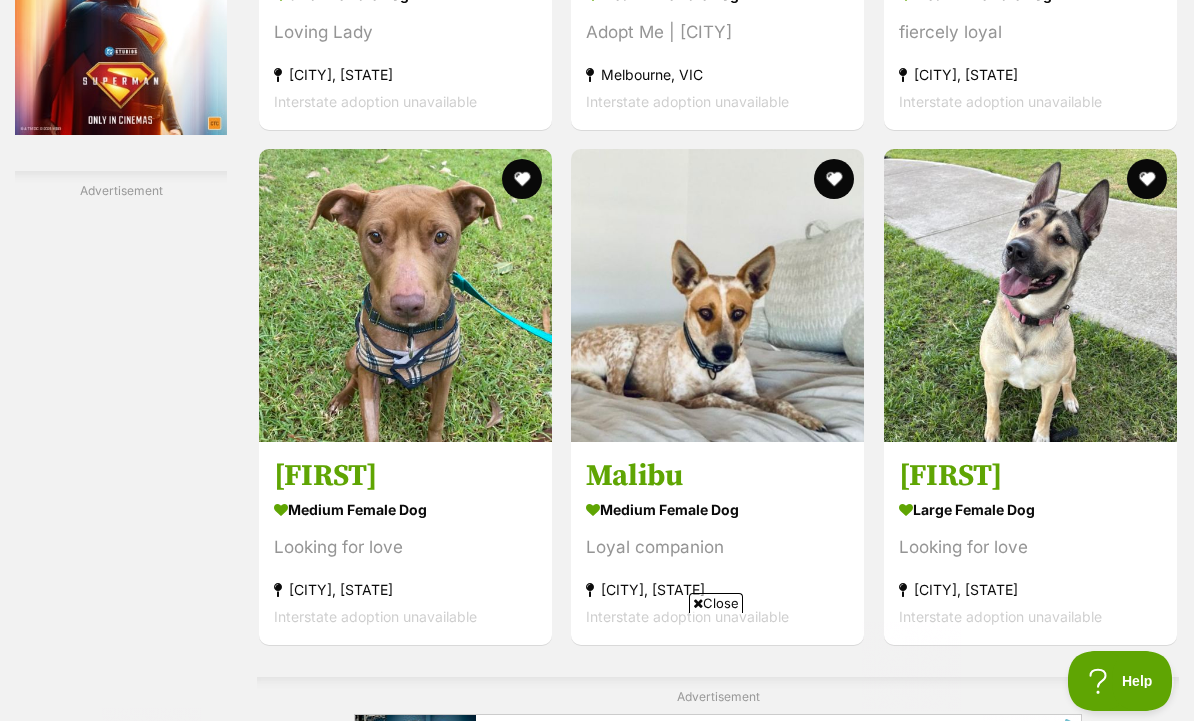 scroll, scrollTop: 3633, scrollLeft: 0, axis: vertical 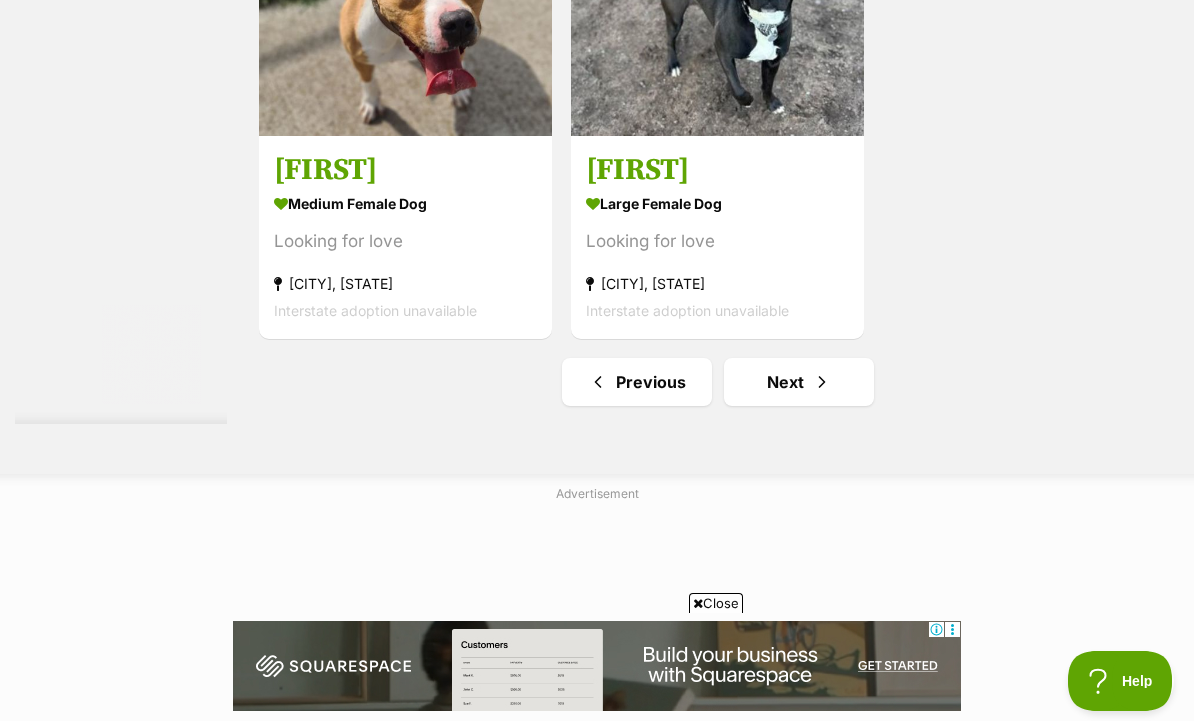 click at bounding box center [822, 382] 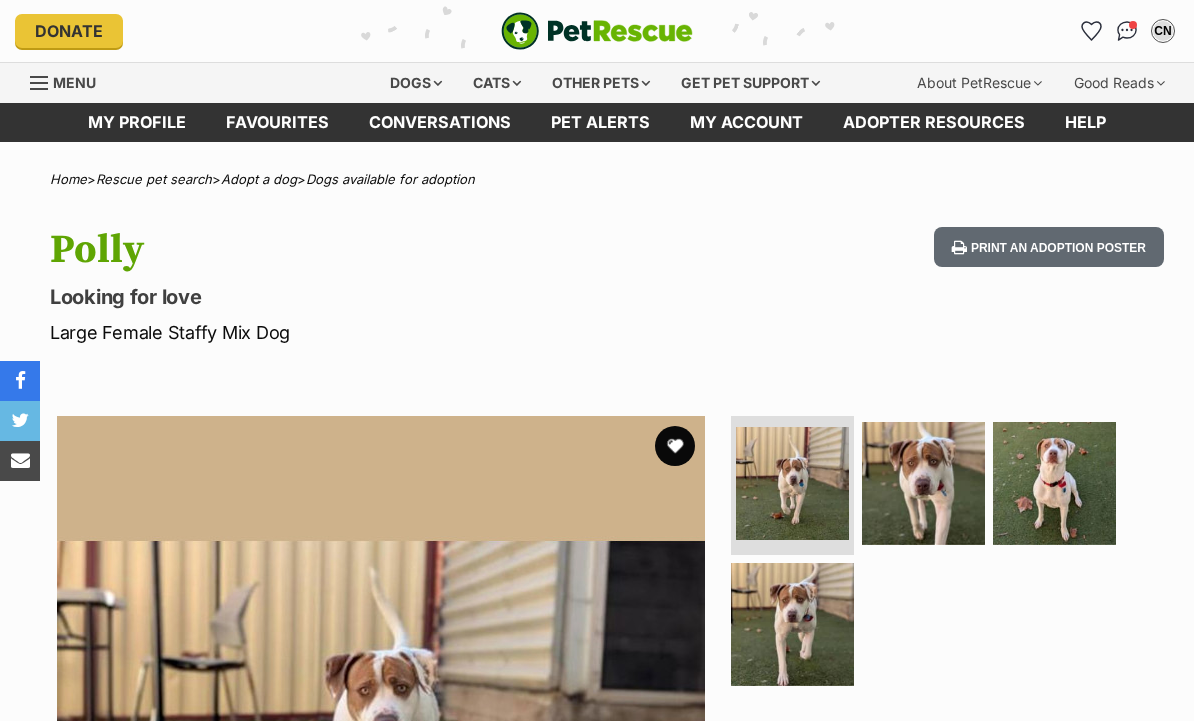 scroll, scrollTop: 0, scrollLeft: 0, axis: both 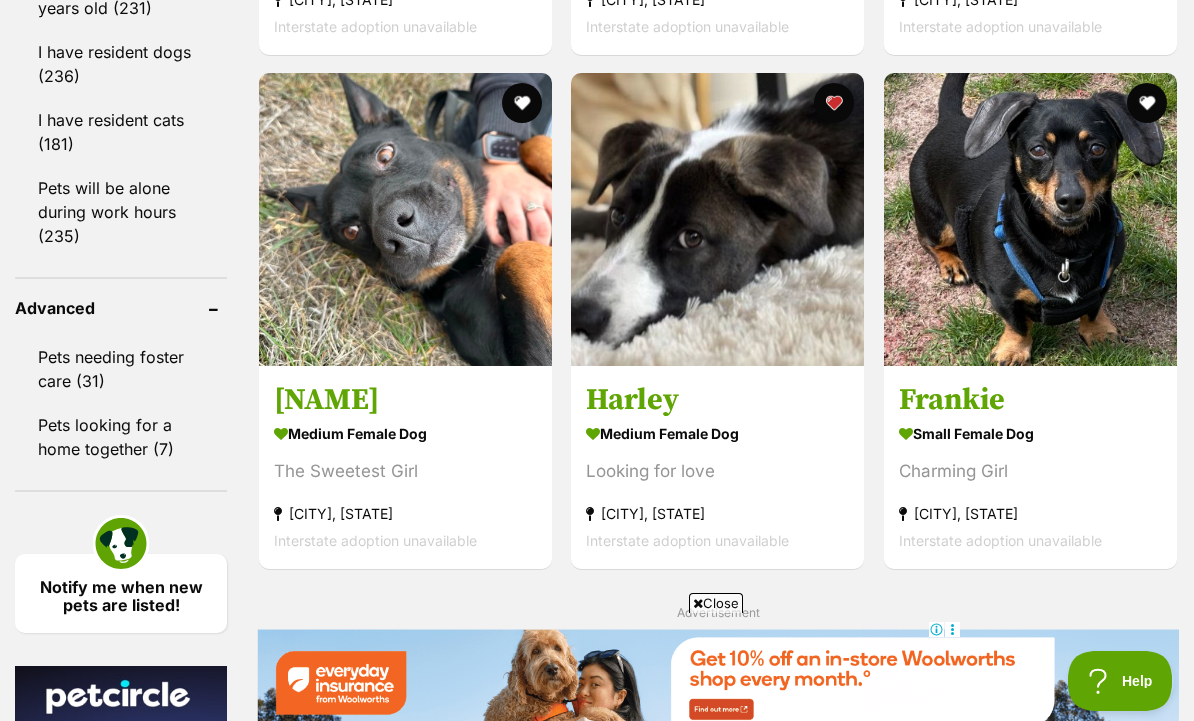 click on "medium female Dog
Looking for love
North Melbourne, VIC
Interstate adoption unavailable" at bounding box center (717, 486) 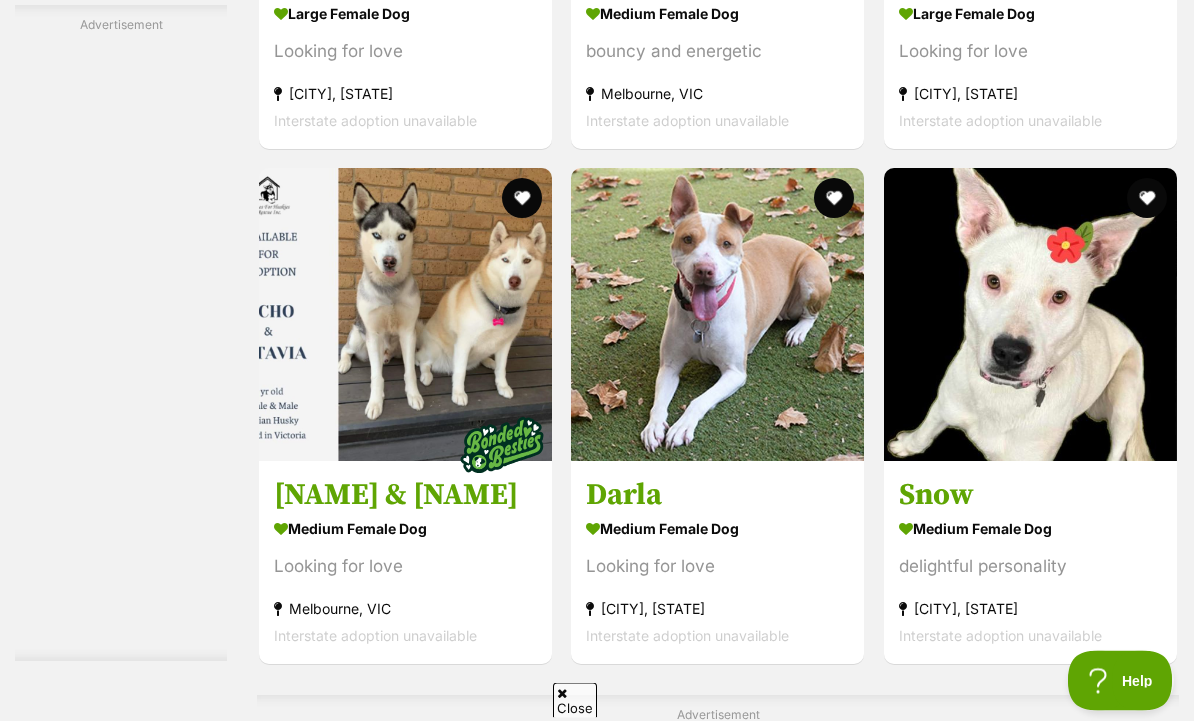 scroll, scrollTop: 3636, scrollLeft: 0, axis: vertical 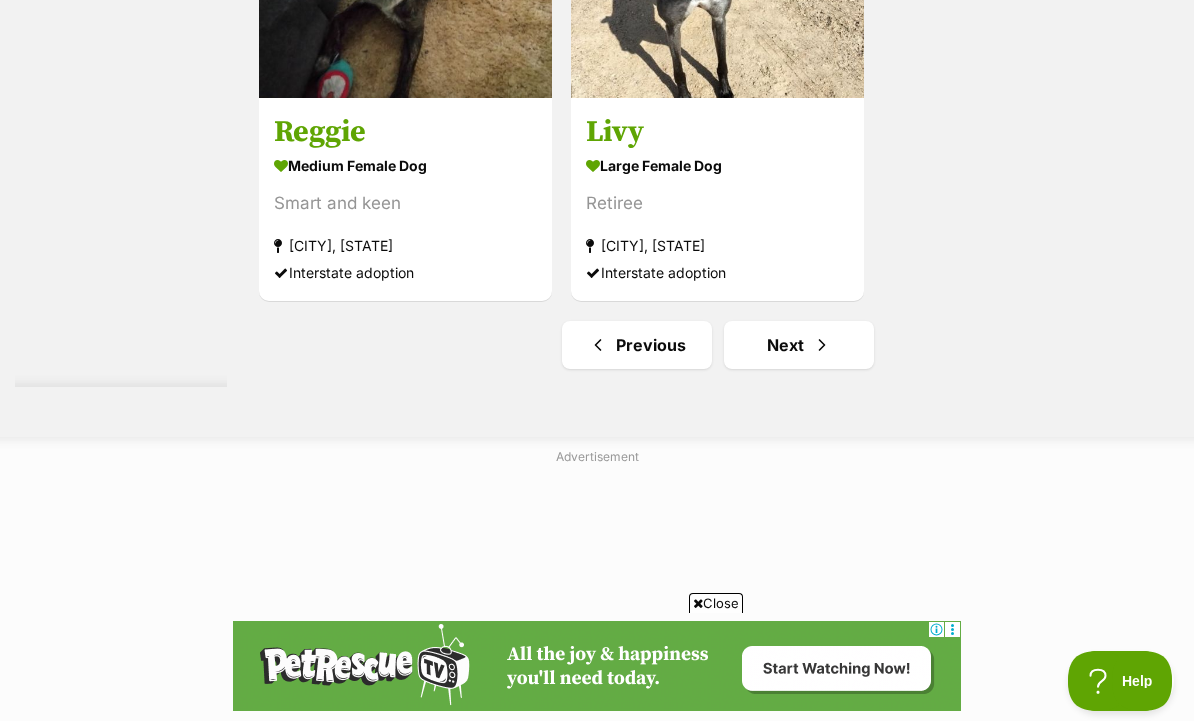 click on "Next" at bounding box center (799, 345) 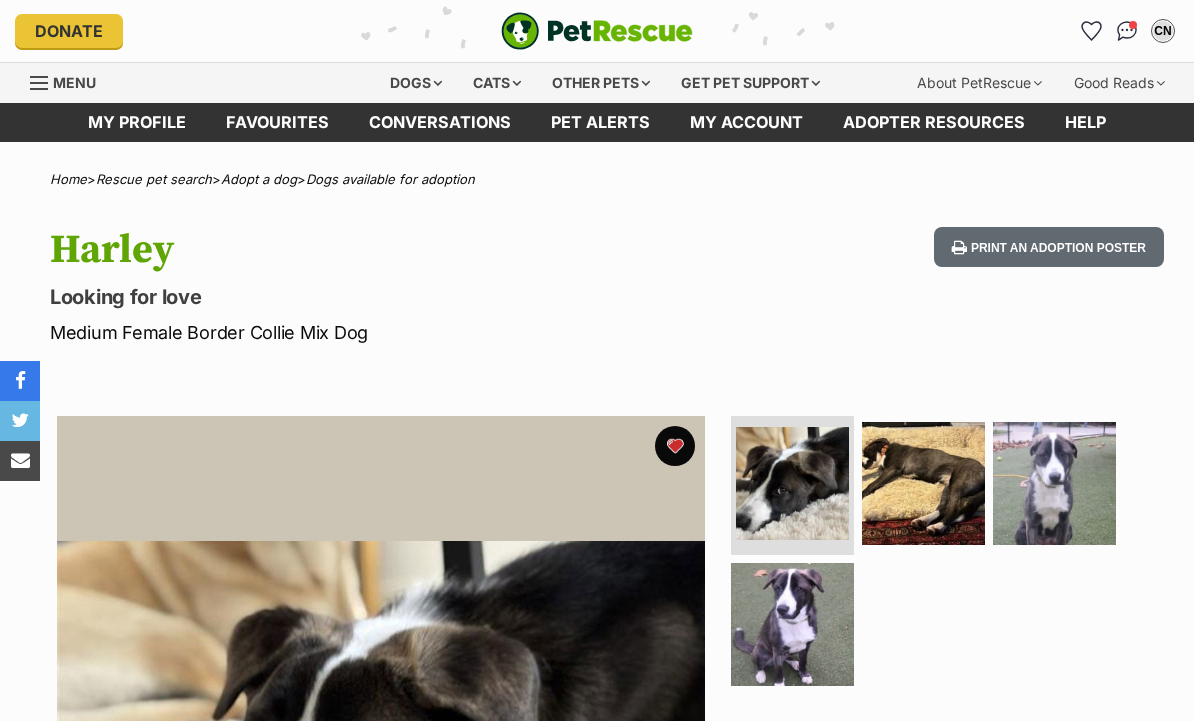 scroll, scrollTop: 0, scrollLeft: 0, axis: both 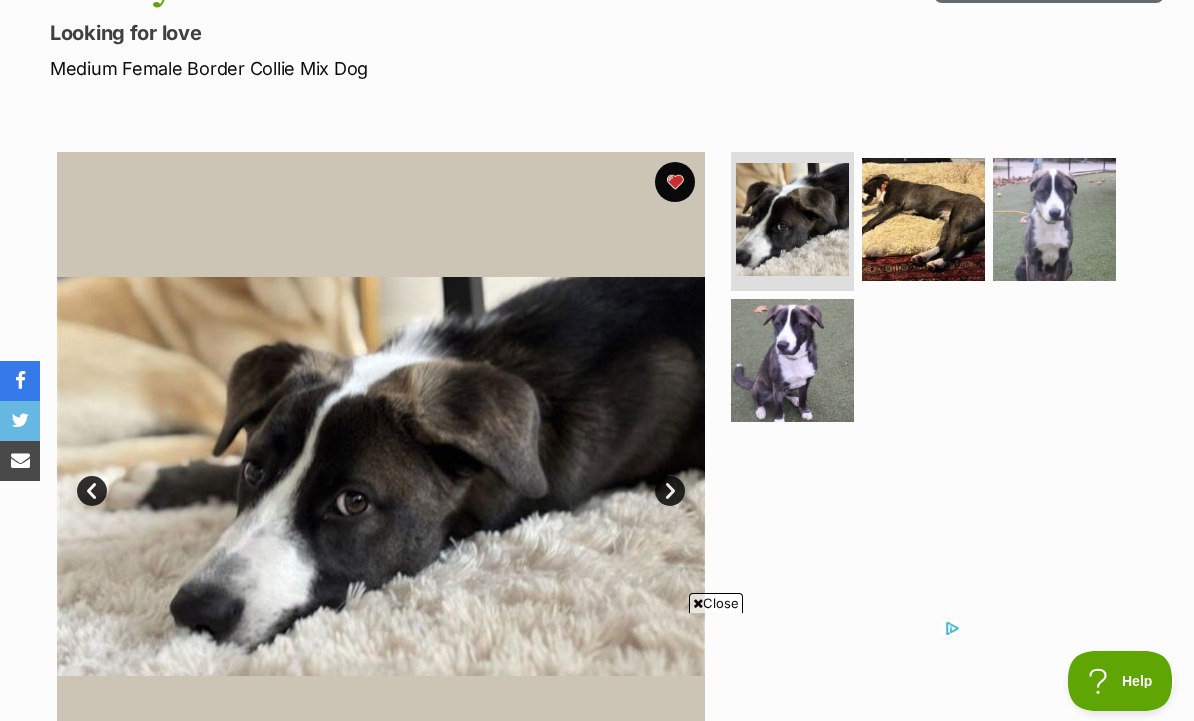 click at bounding box center [923, 219] 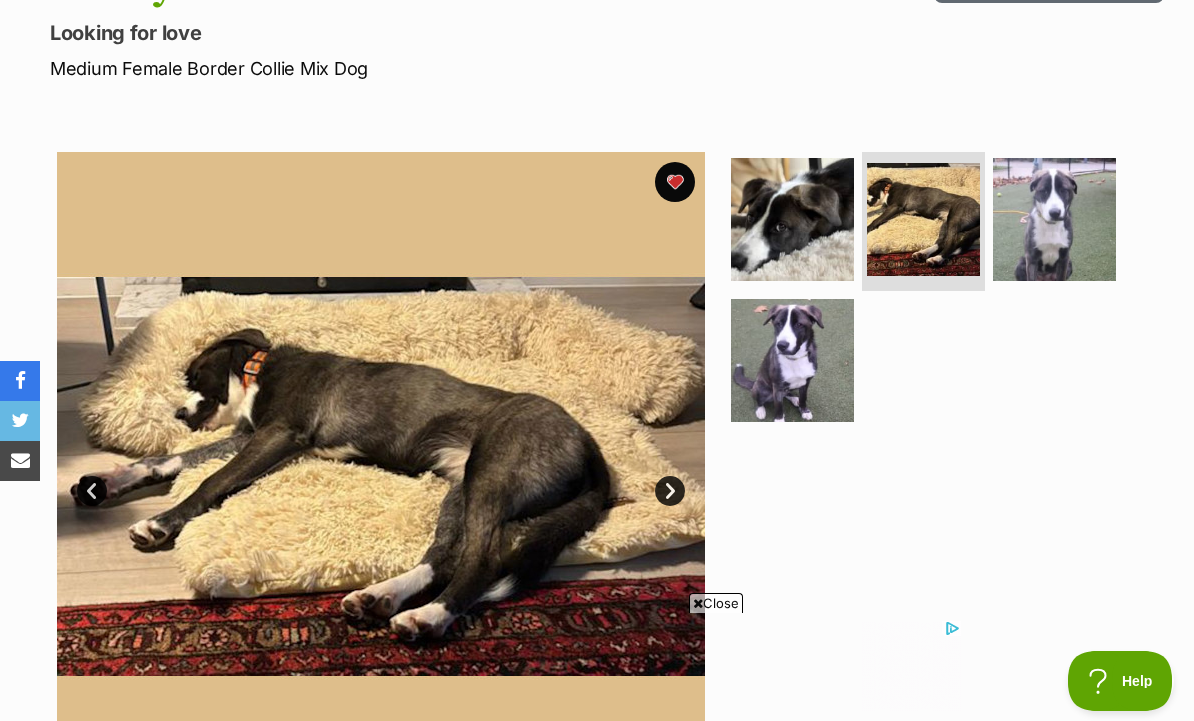 click at bounding box center (1054, 219) 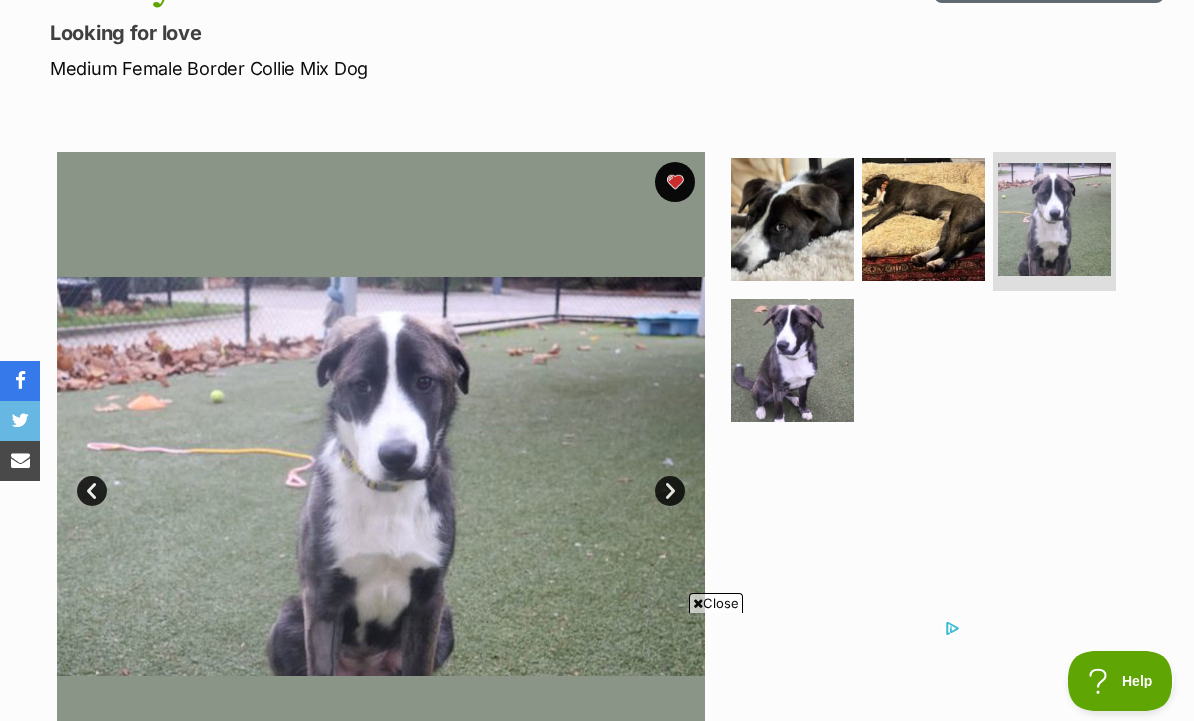 click at bounding box center (792, 360) 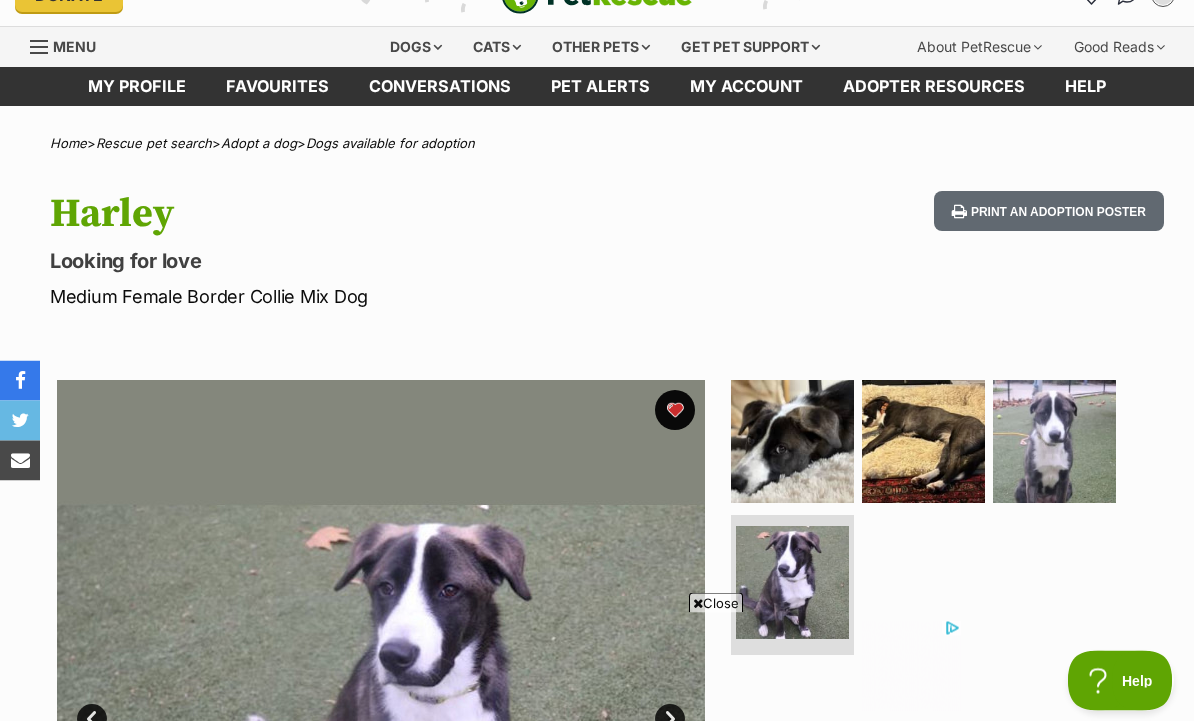 scroll, scrollTop: 0, scrollLeft: 0, axis: both 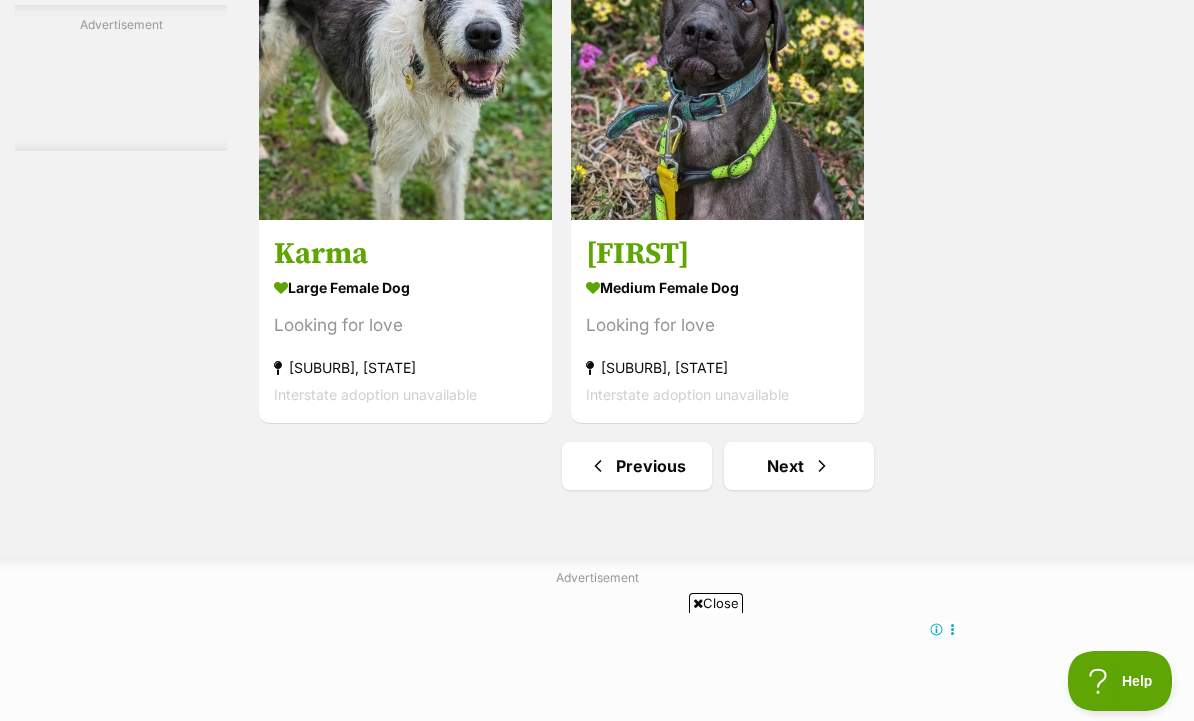 click at bounding box center (822, 466) 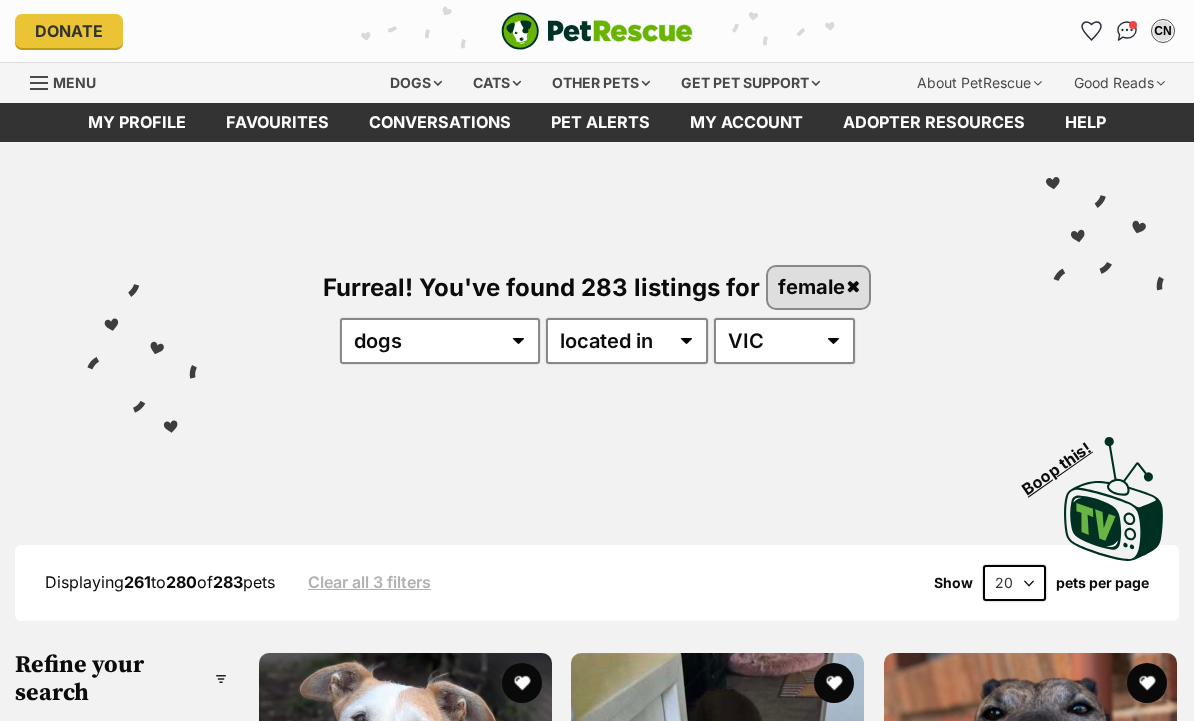 scroll, scrollTop: 477, scrollLeft: 0, axis: vertical 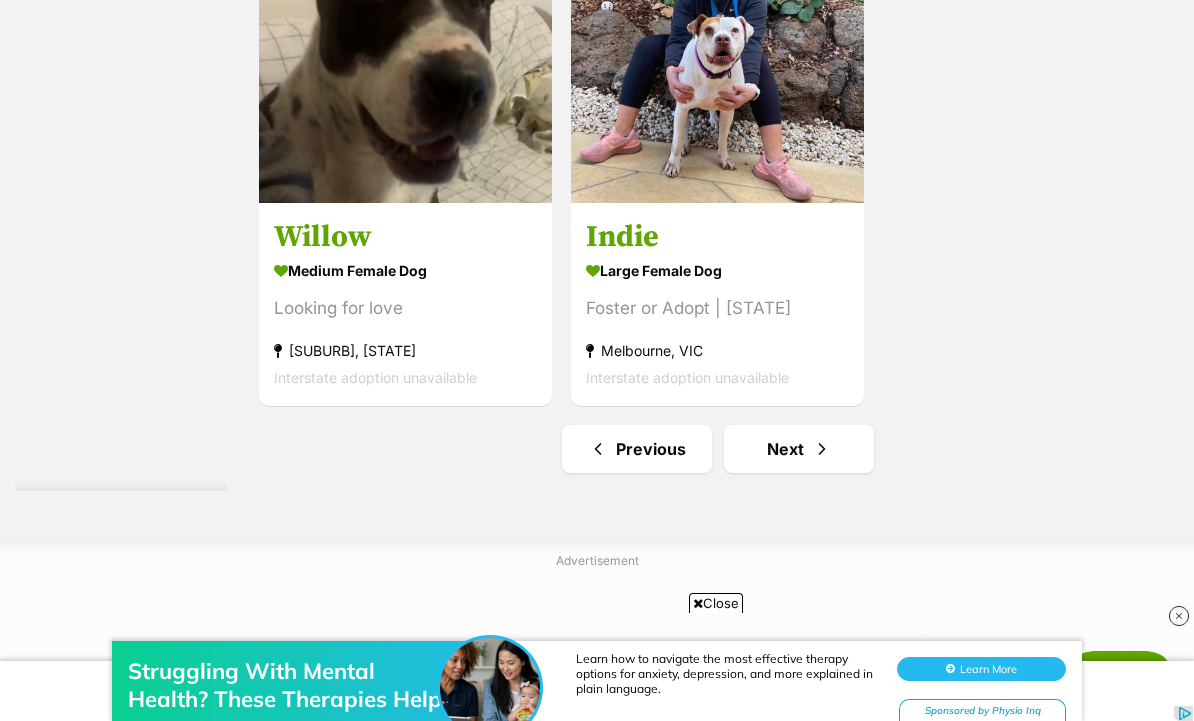 click on "Next" at bounding box center [799, 449] 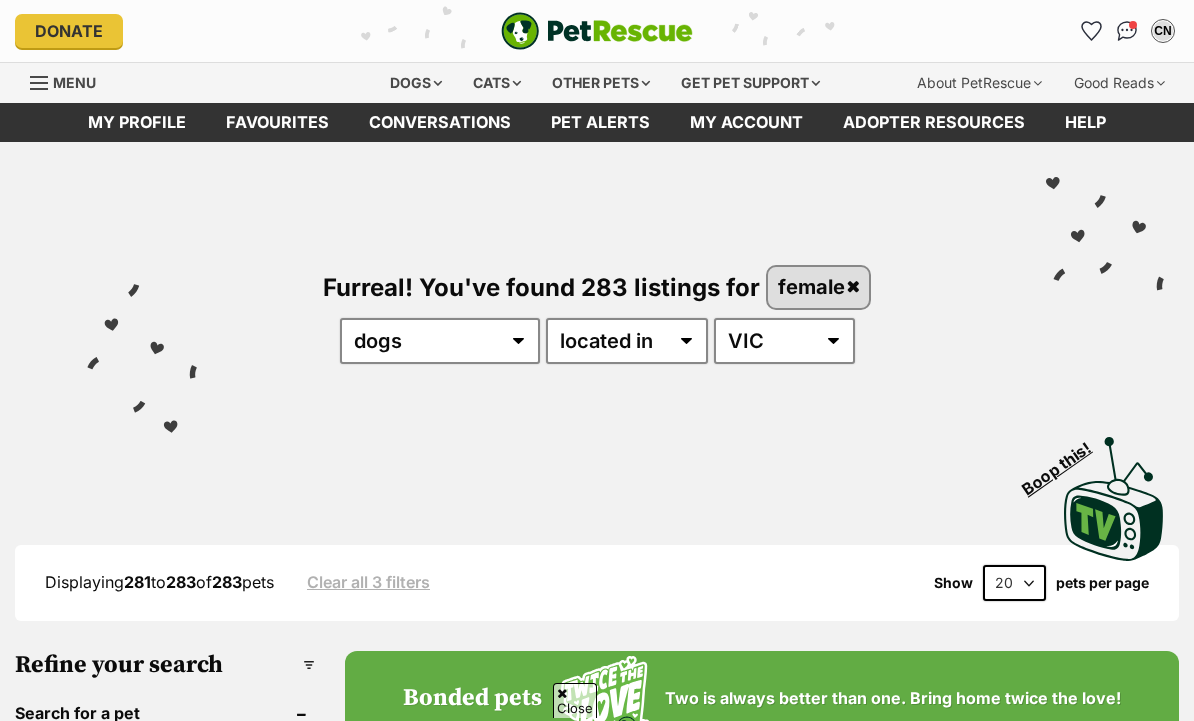 scroll, scrollTop: 682, scrollLeft: 0, axis: vertical 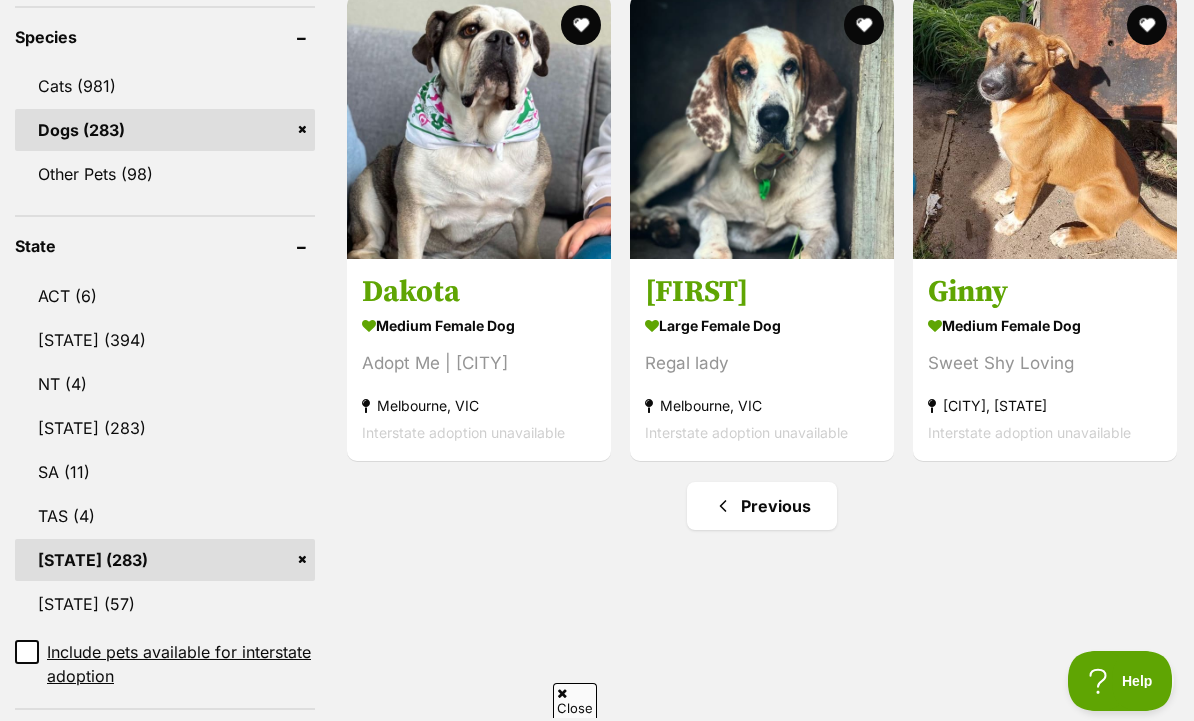 click on "Sweet Shy Loving" at bounding box center [1045, 364] 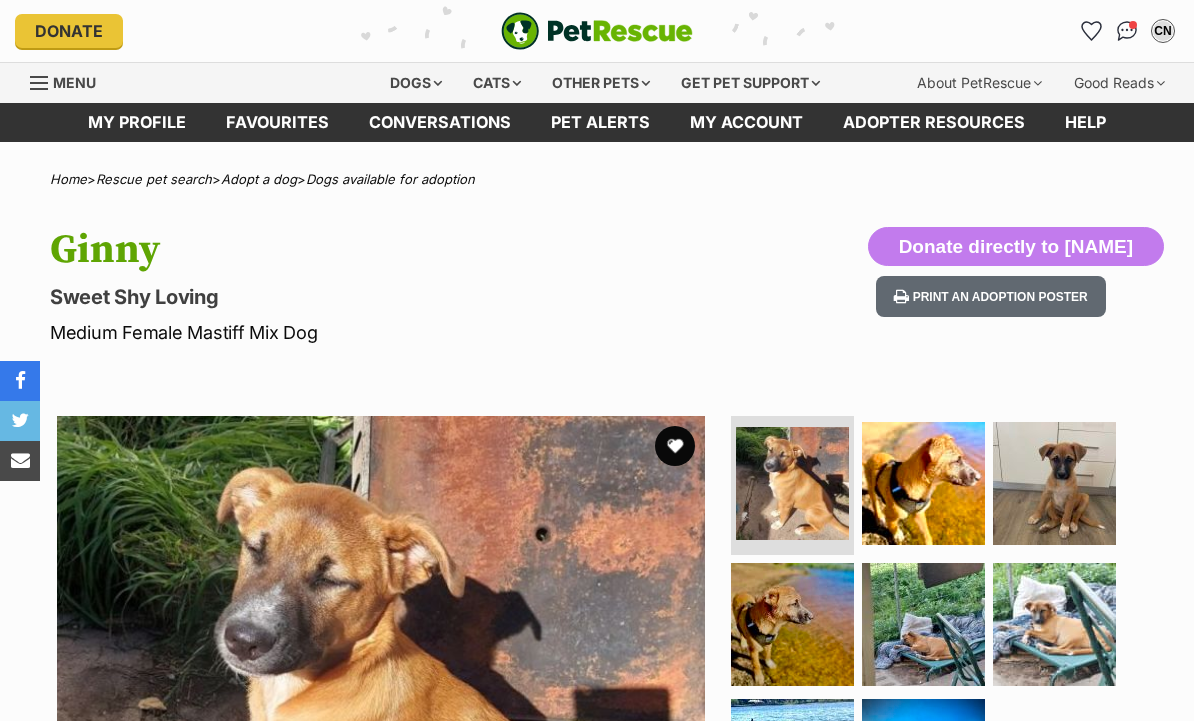 scroll, scrollTop: 0, scrollLeft: 0, axis: both 